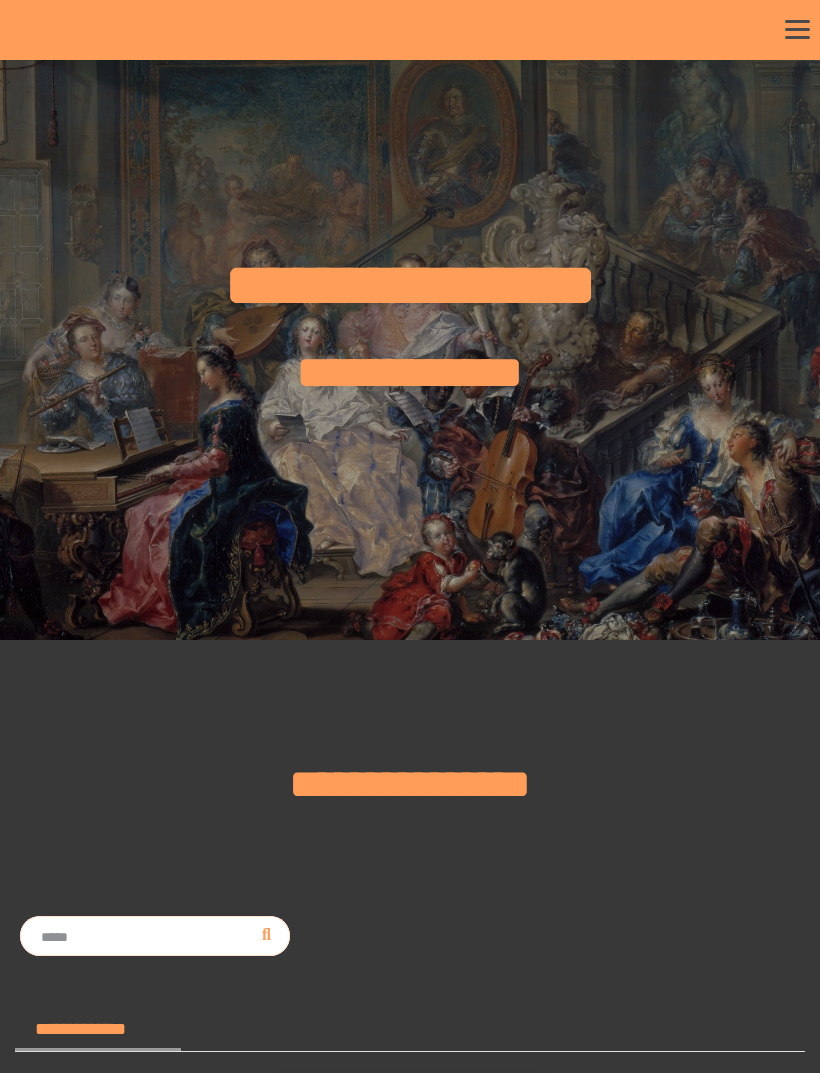 scroll, scrollTop: 0, scrollLeft: 0, axis: both 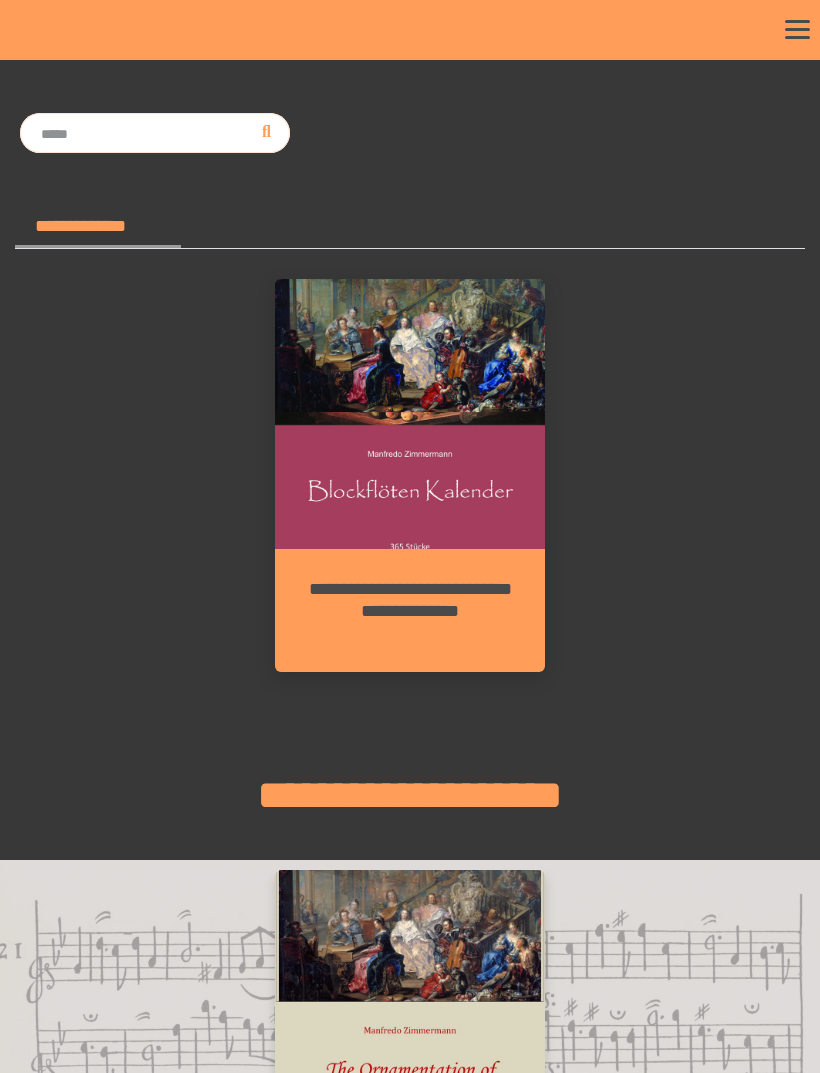 click on "**********" at bounding box center (410, 610) 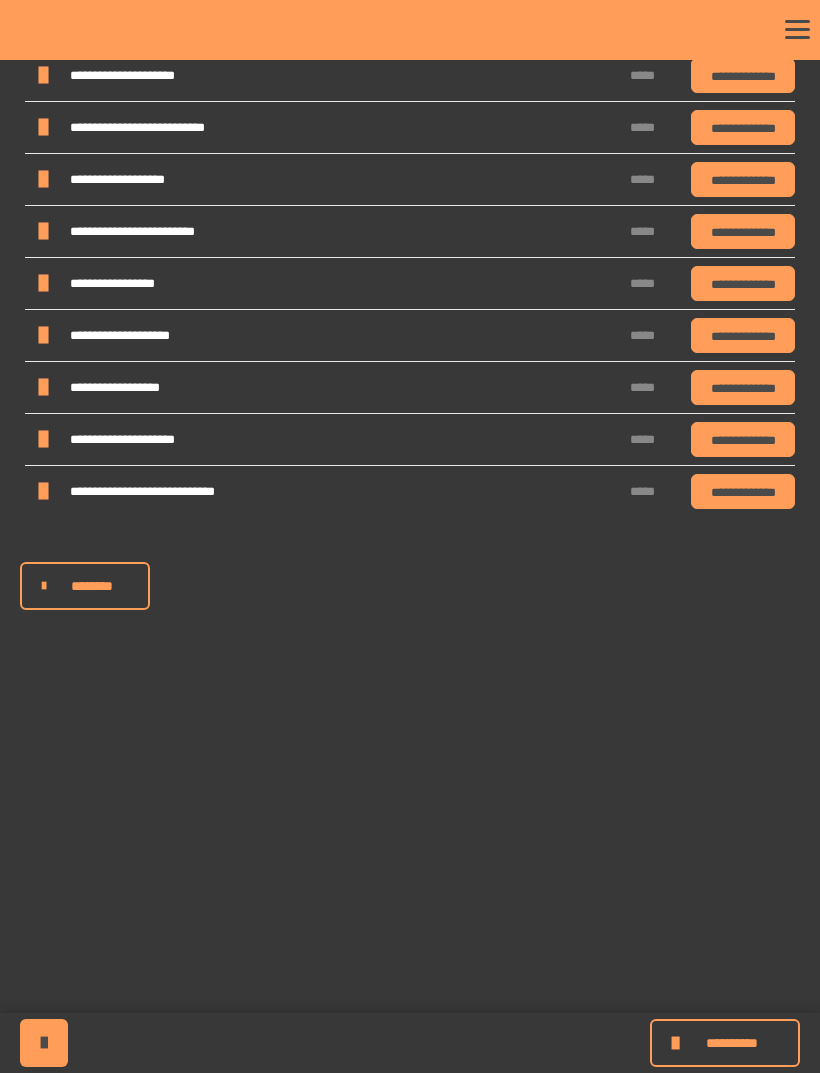 scroll, scrollTop: 320, scrollLeft: 0, axis: vertical 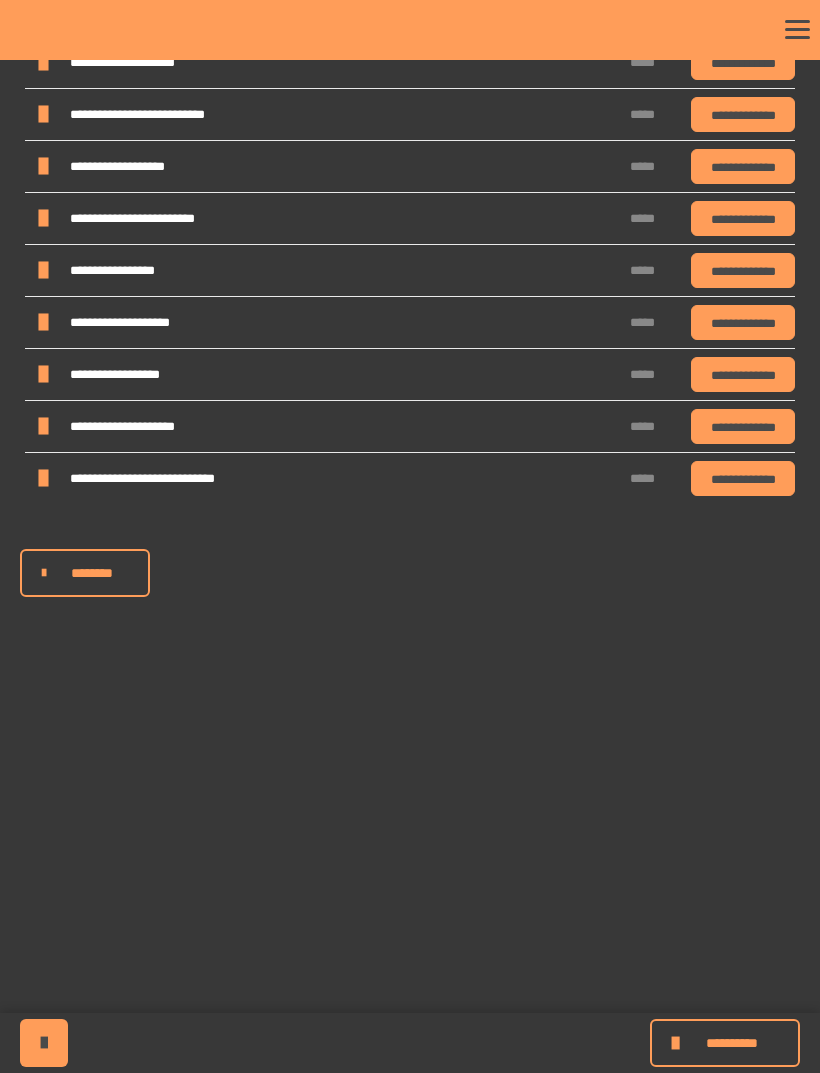 click on "**********" at bounding box center (731, 1043) 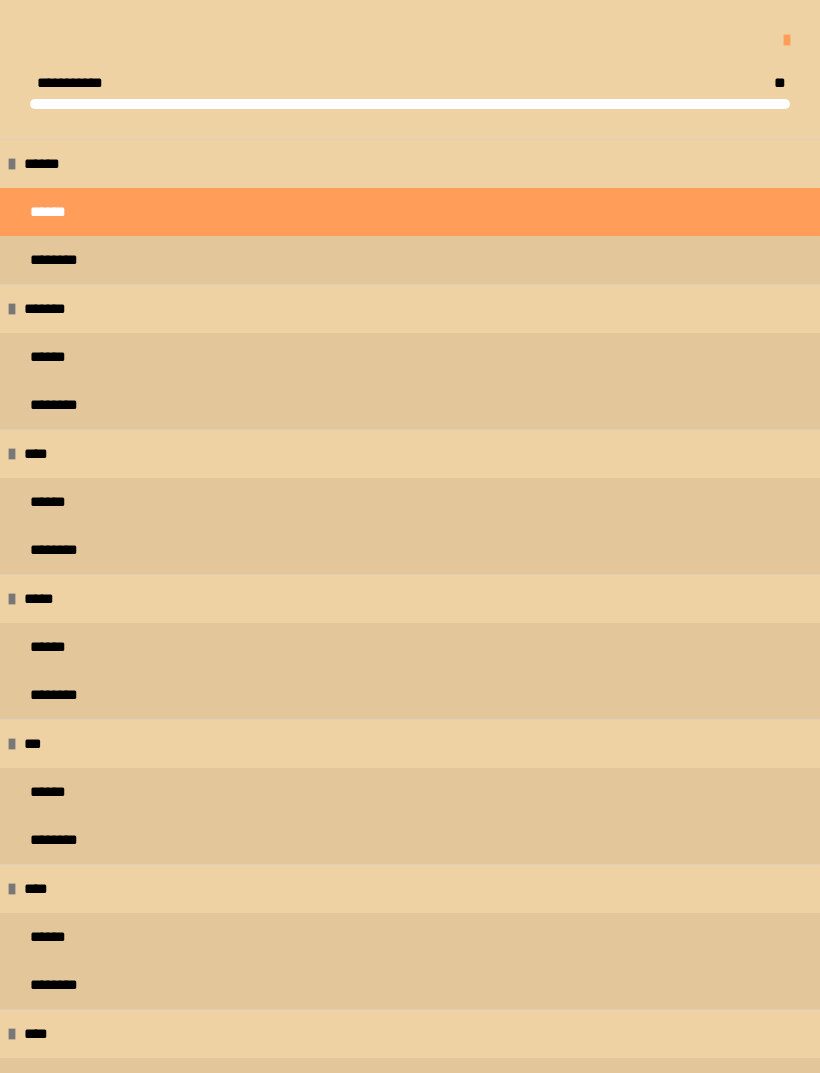 scroll, scrollTop: 0, scrollLeft: 0, axis: both 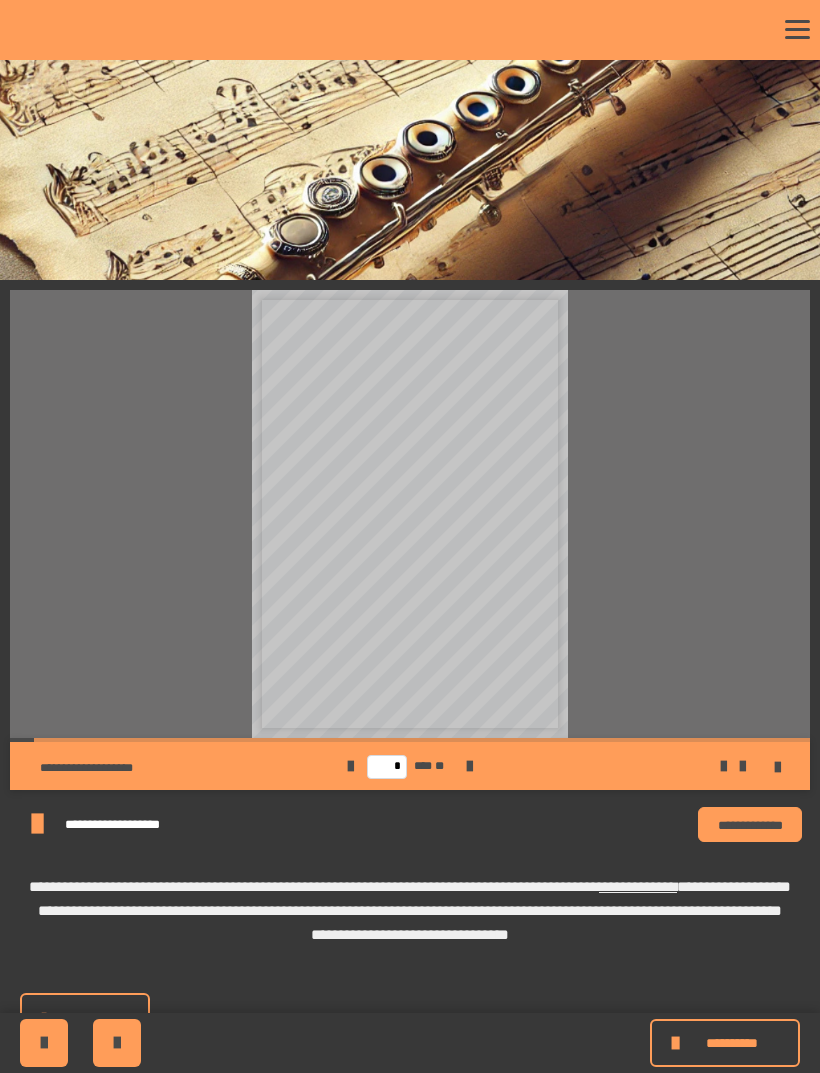 click at bounding box center [469, 766] 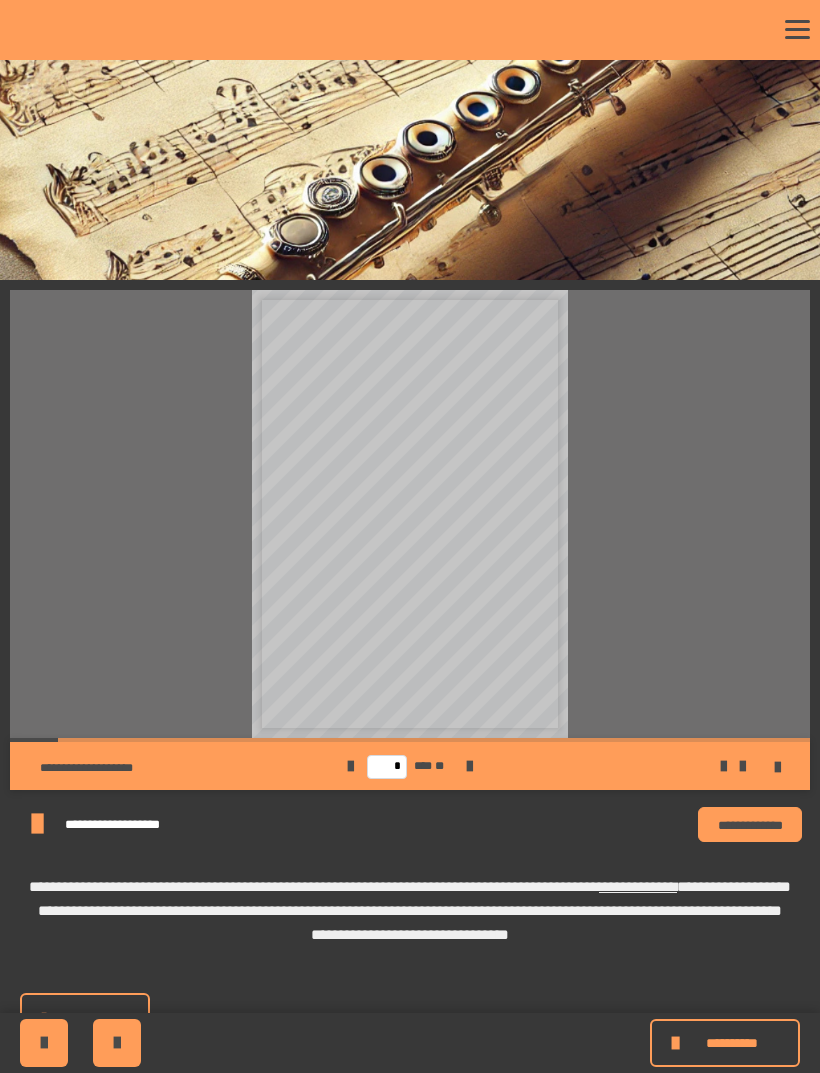 click at bounding box center (469, 766) 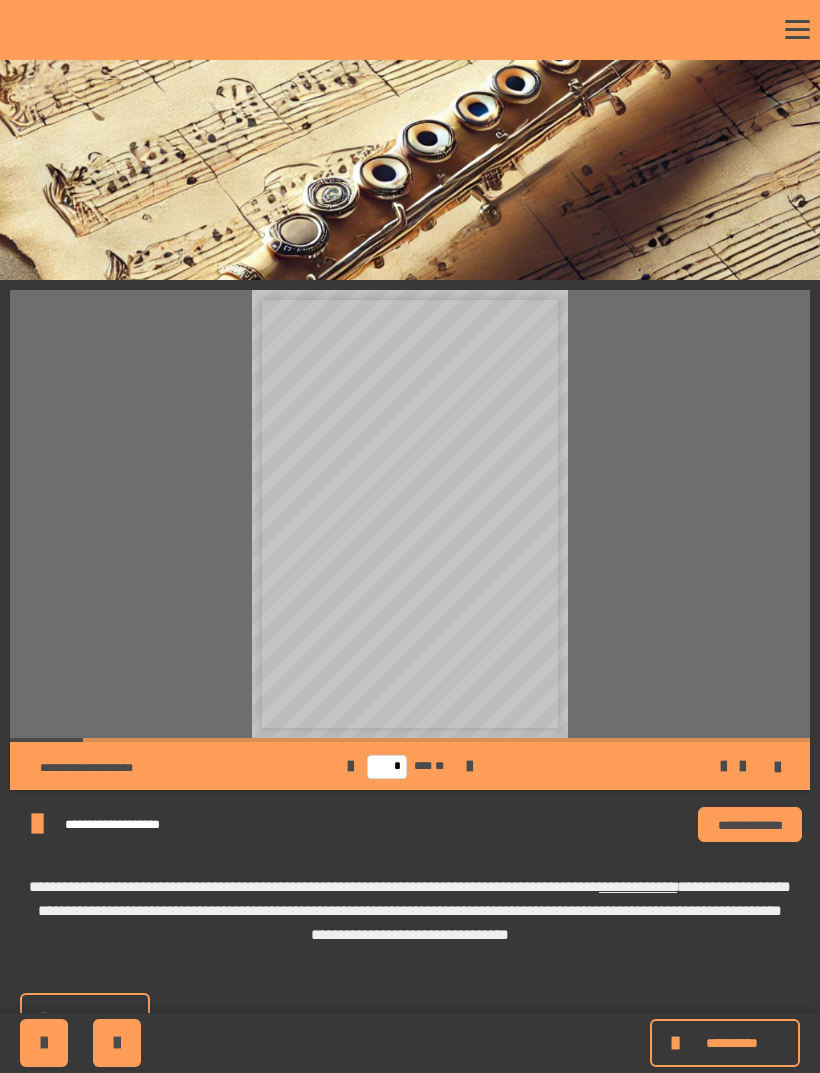 click at bounding box center [469, 766] 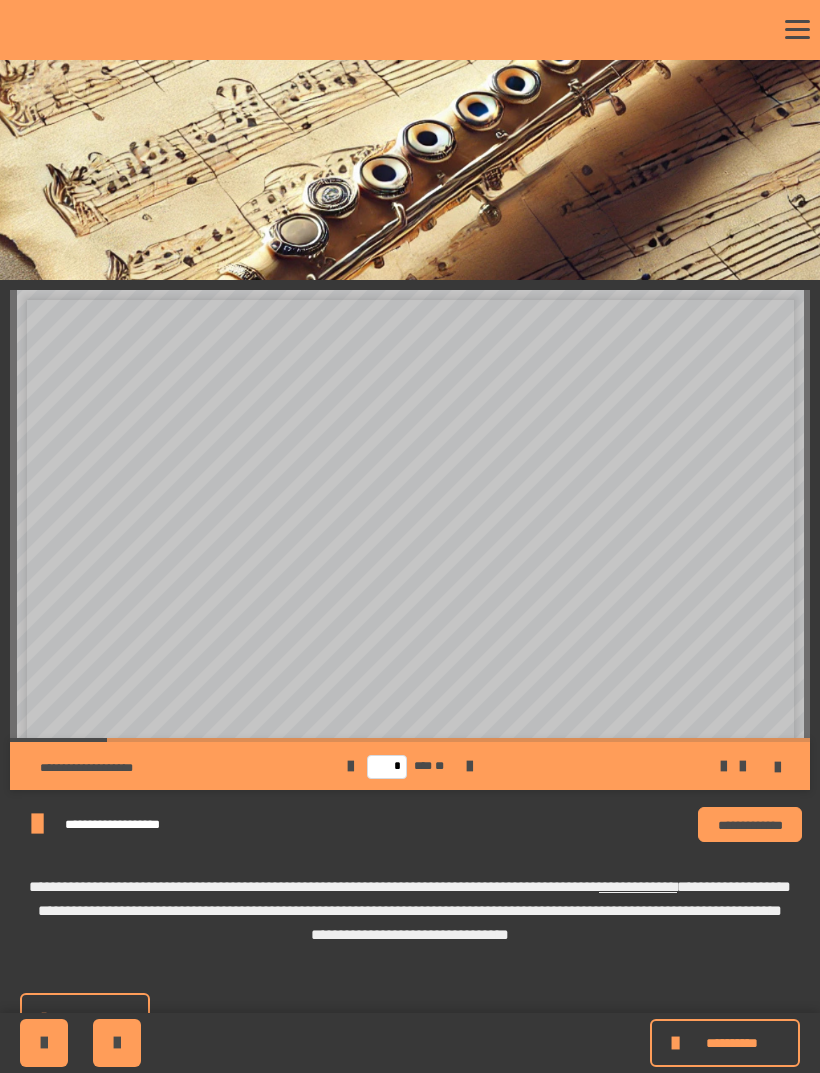 click at bounding box center [469, 766] 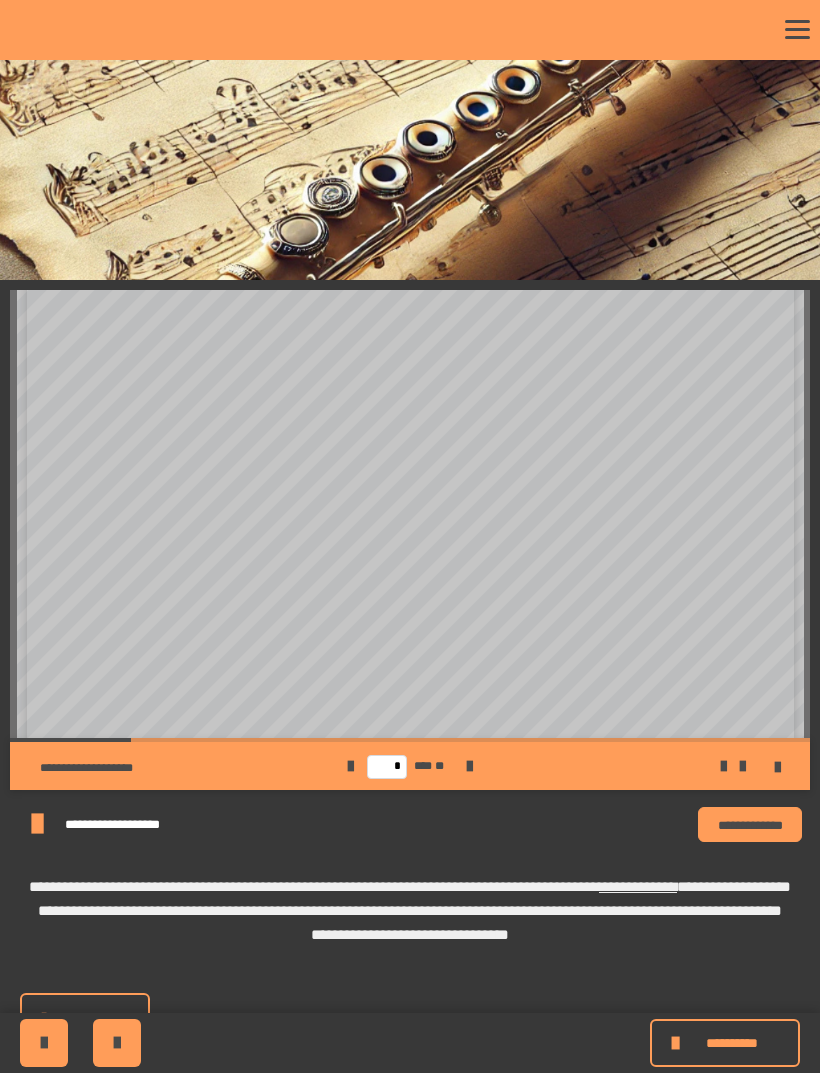 scroll, scrollTop: 0, scrollLeft: 0, axis: both 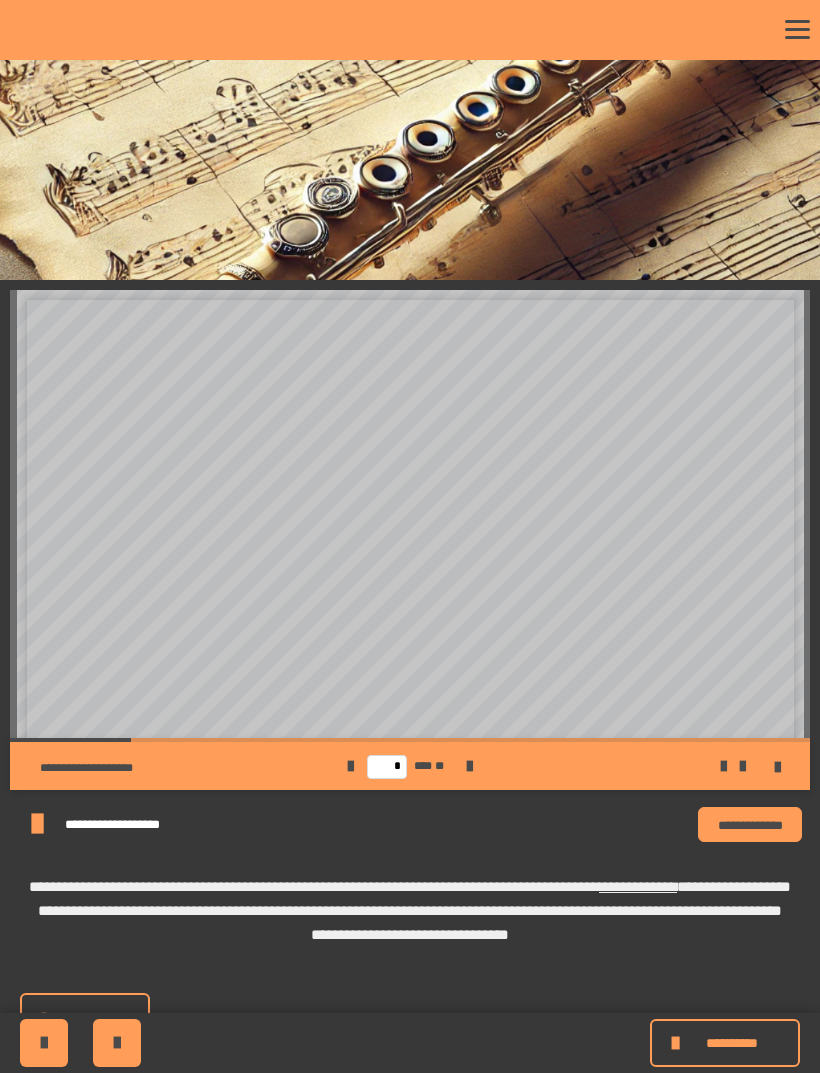 click at bounding box center [350, 766] 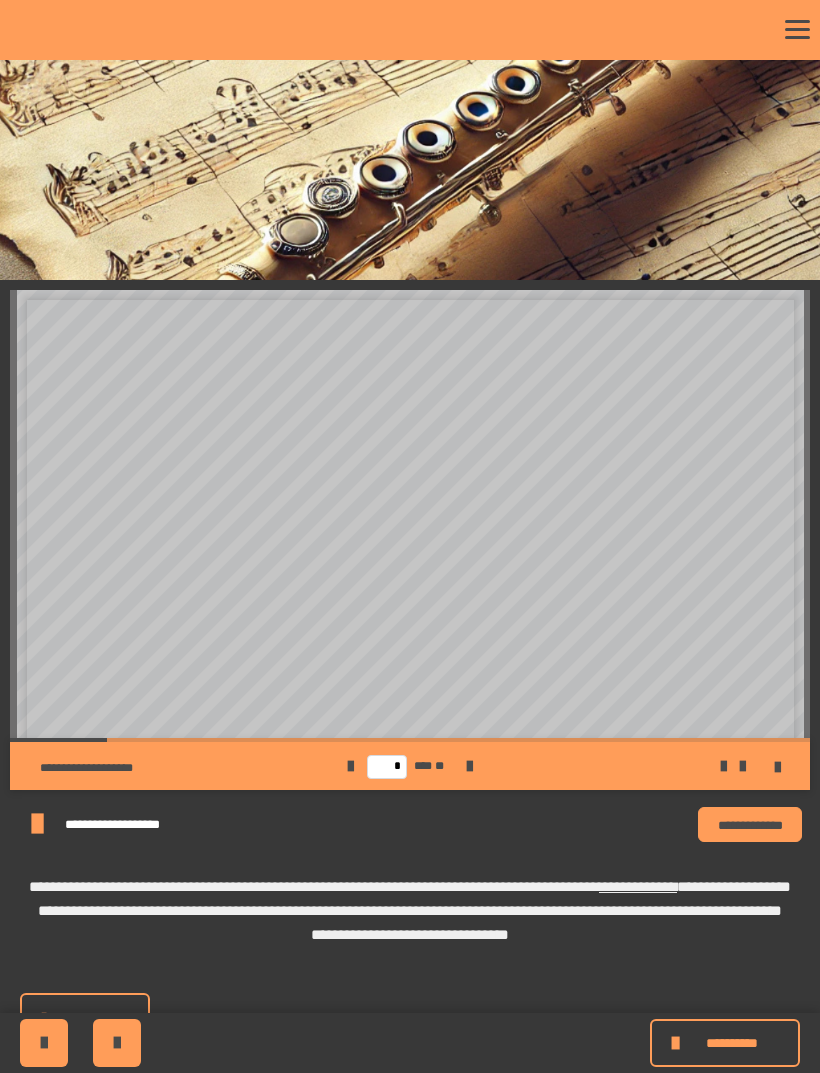 click at bounding box center [350, 766] 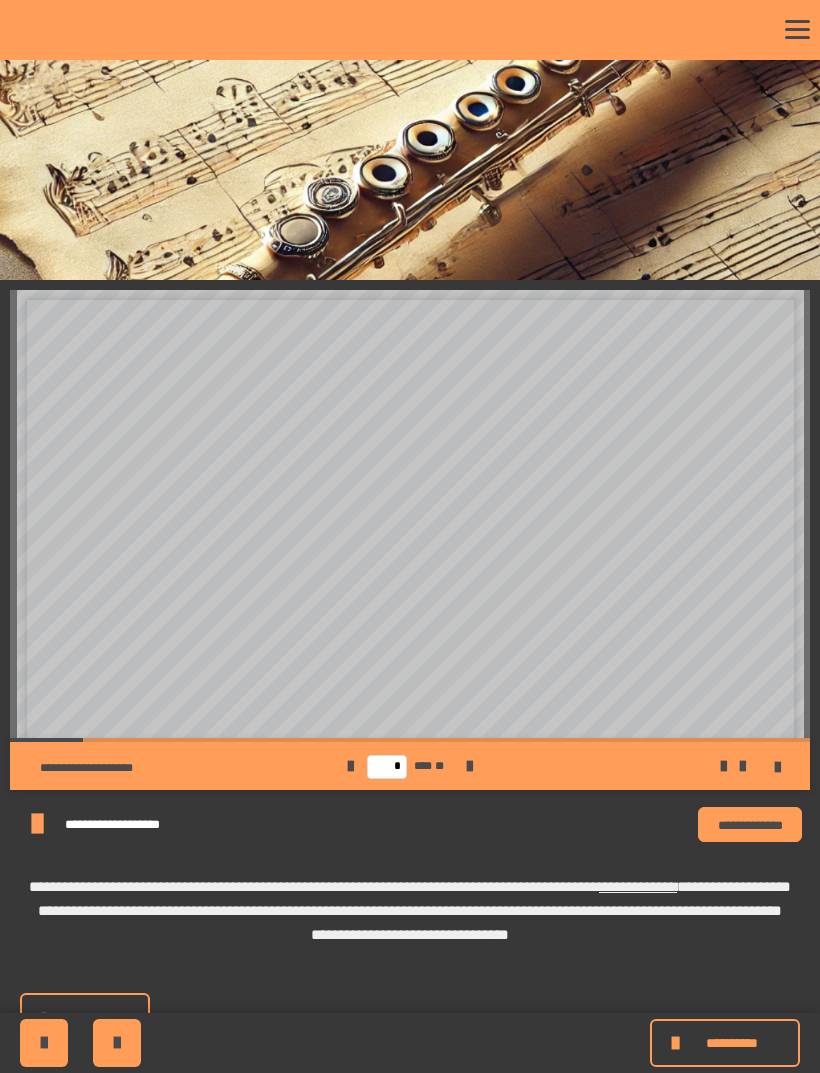 click 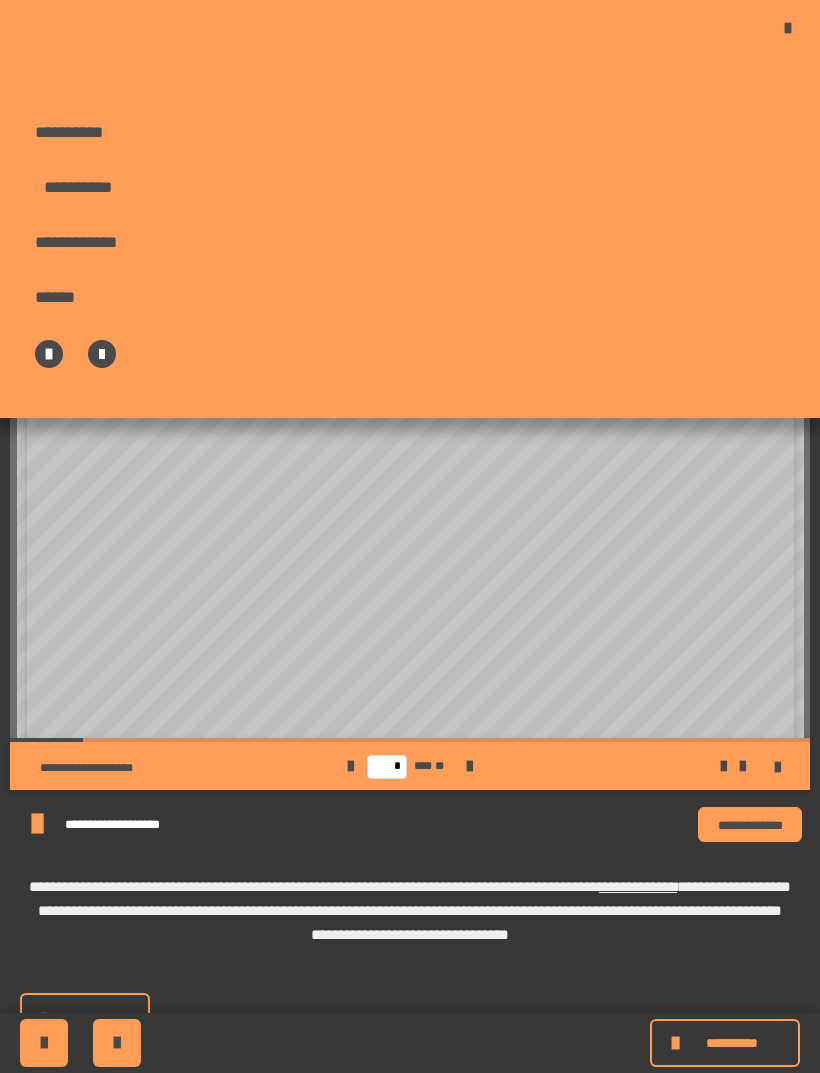 click at bounding box center [797, 28] 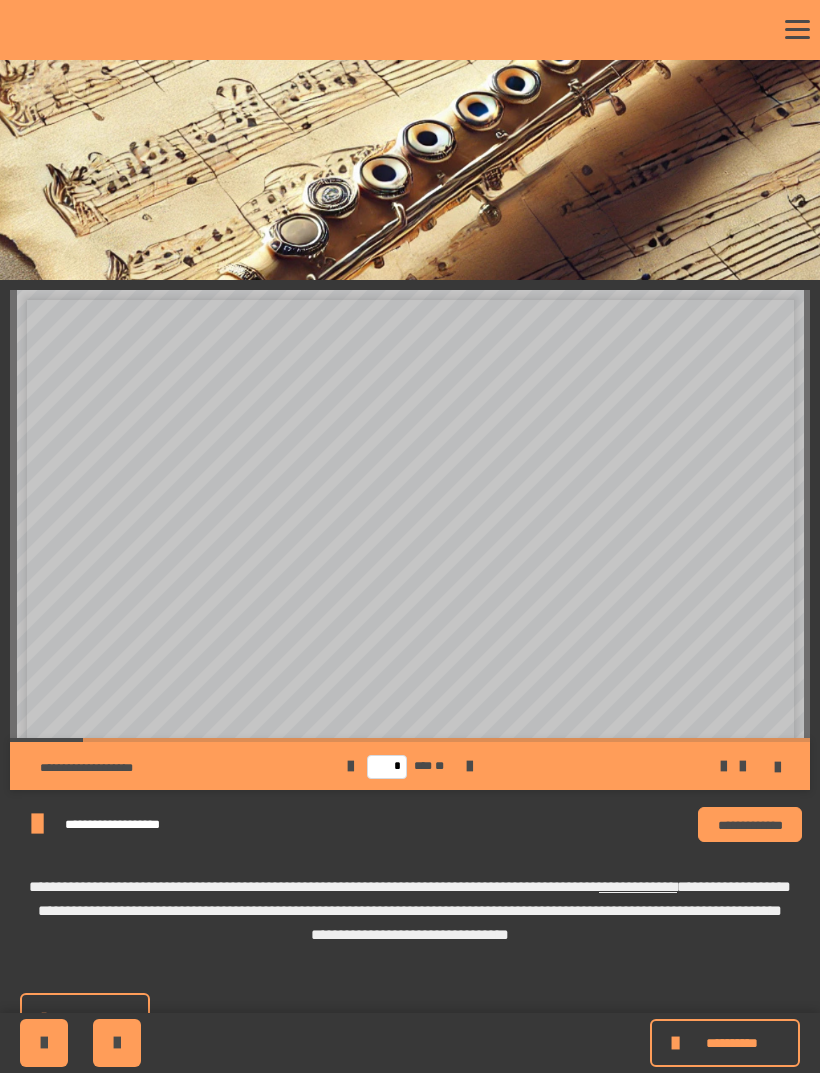 click on "**********" at bounding box center (725, 1043) 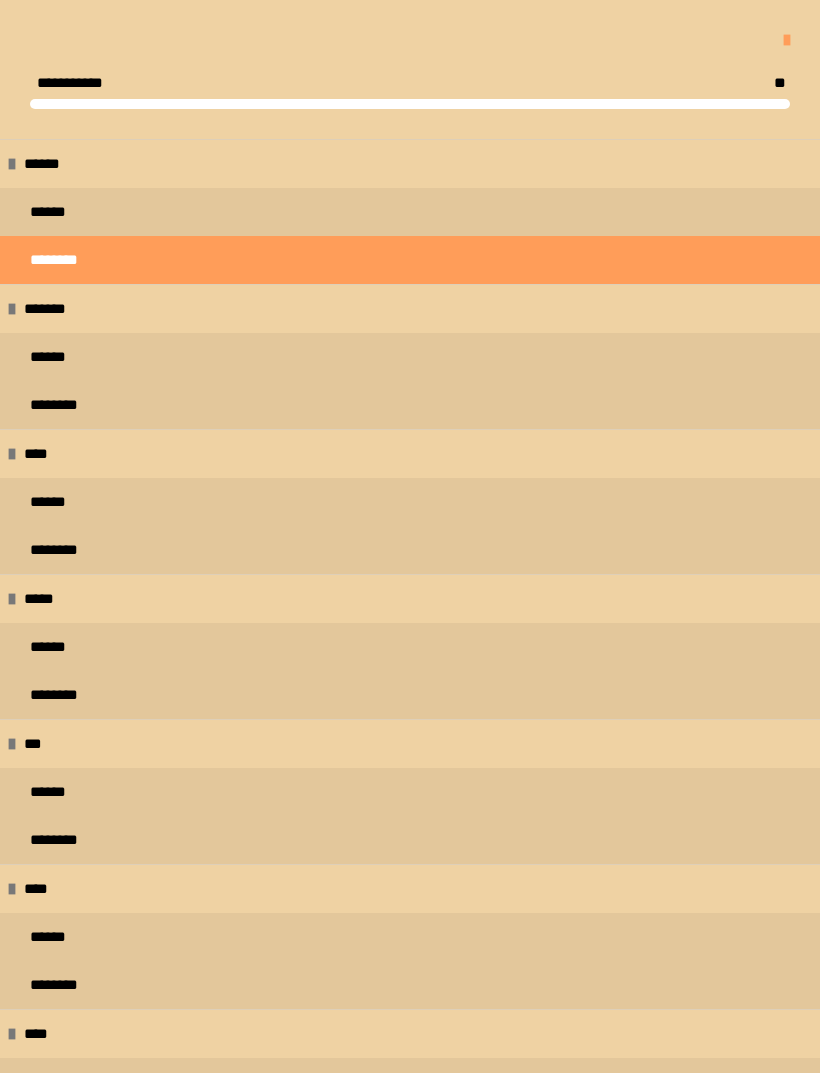 click on "******" at bounding box center [410, 212] 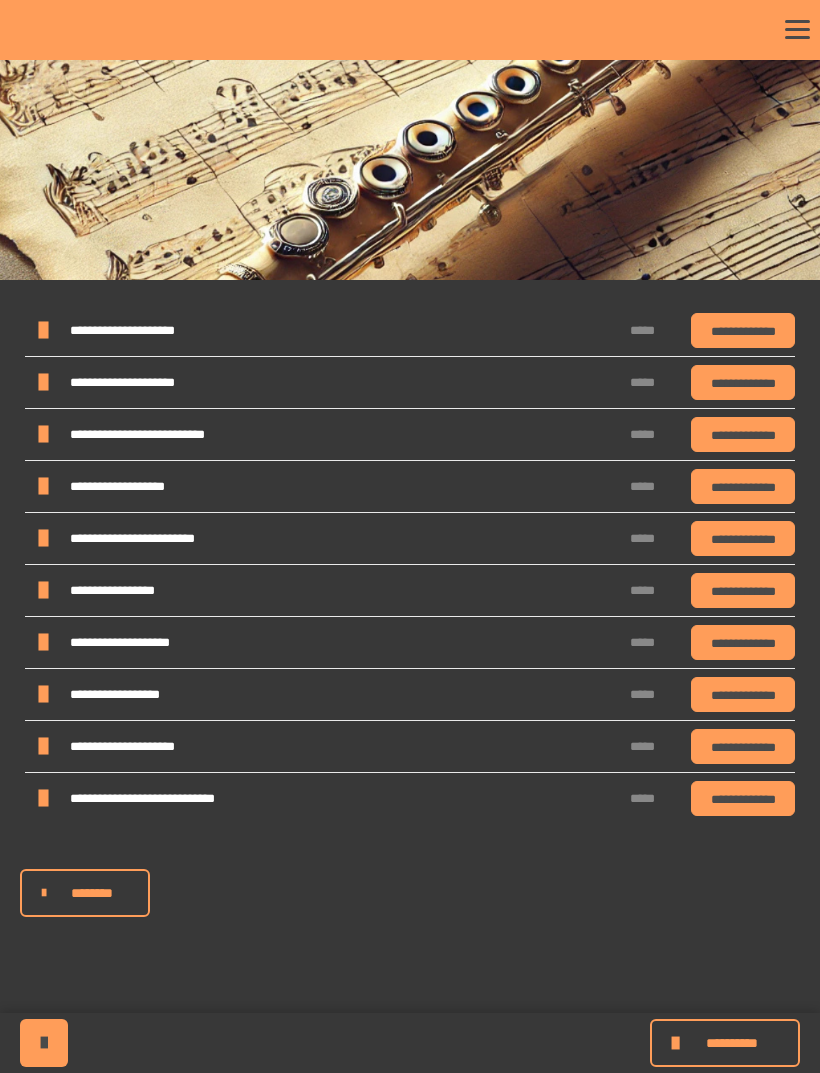 click at bounding box center (42, 331) 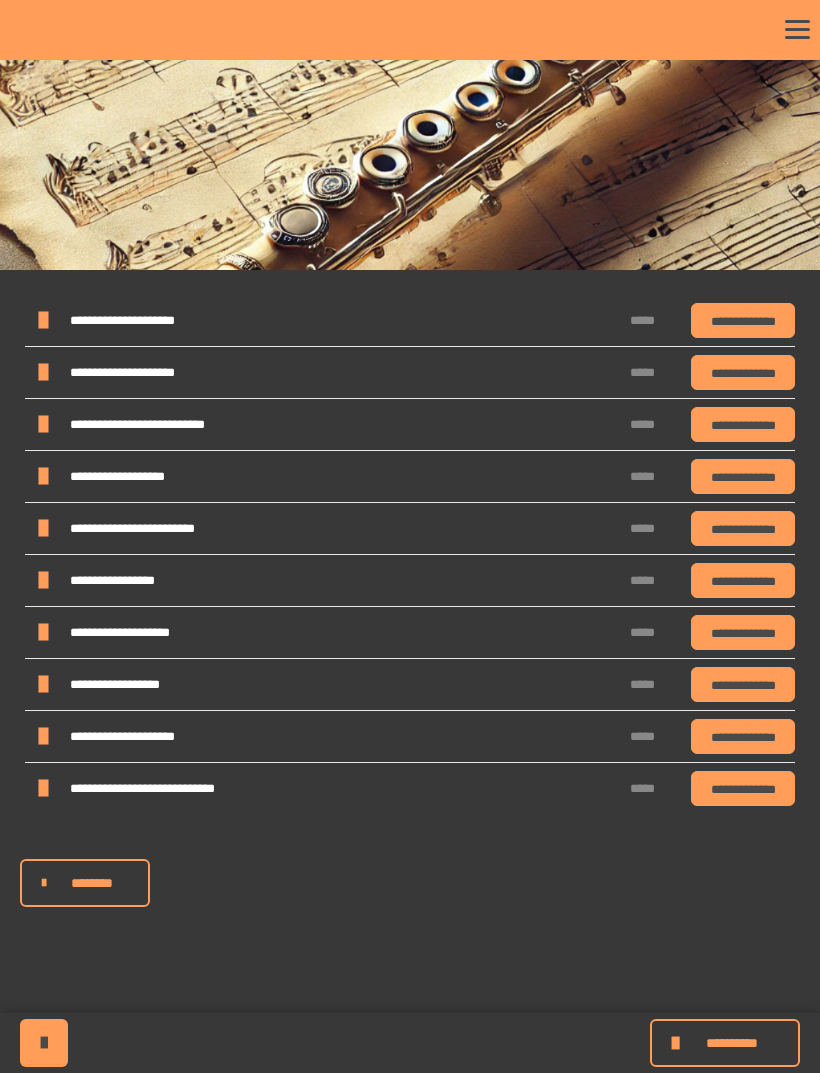 scroll, scrollTop: 0, scrollLeft: 0, axis: both 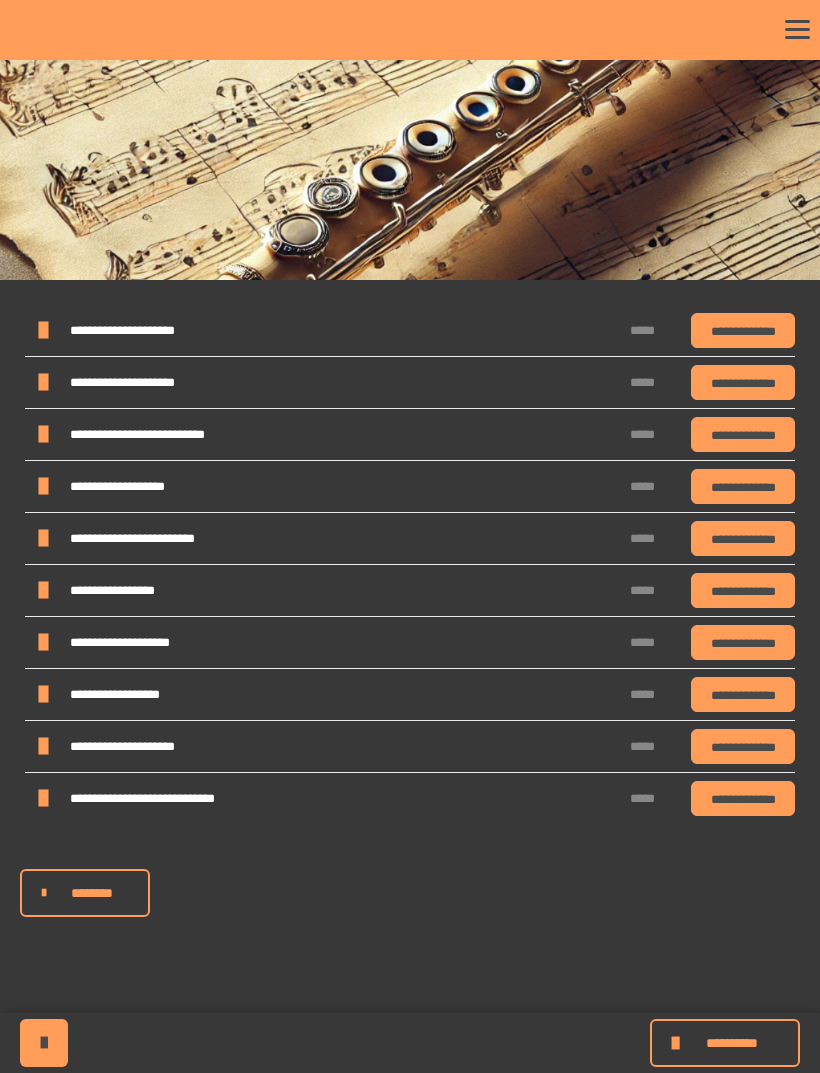 click on "**********" at bounding box center [731, 1043] 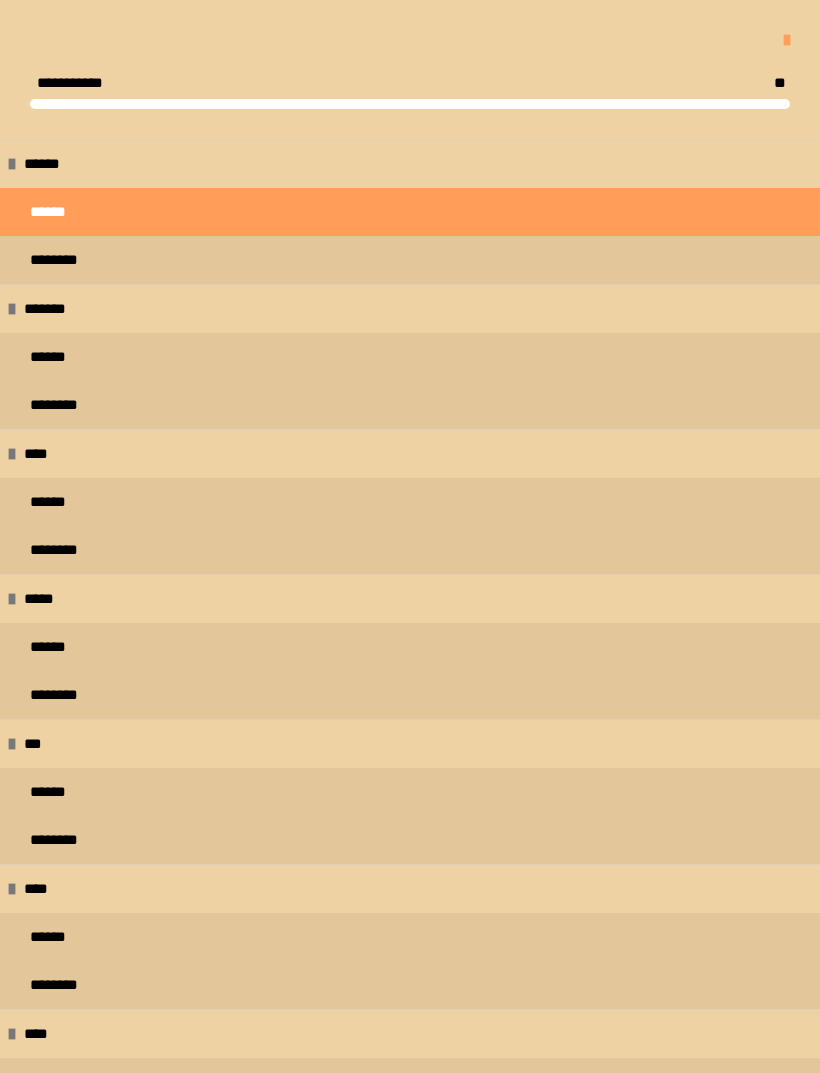 scroll, scrollTop: 0, scrollLeft: 0, axis: both 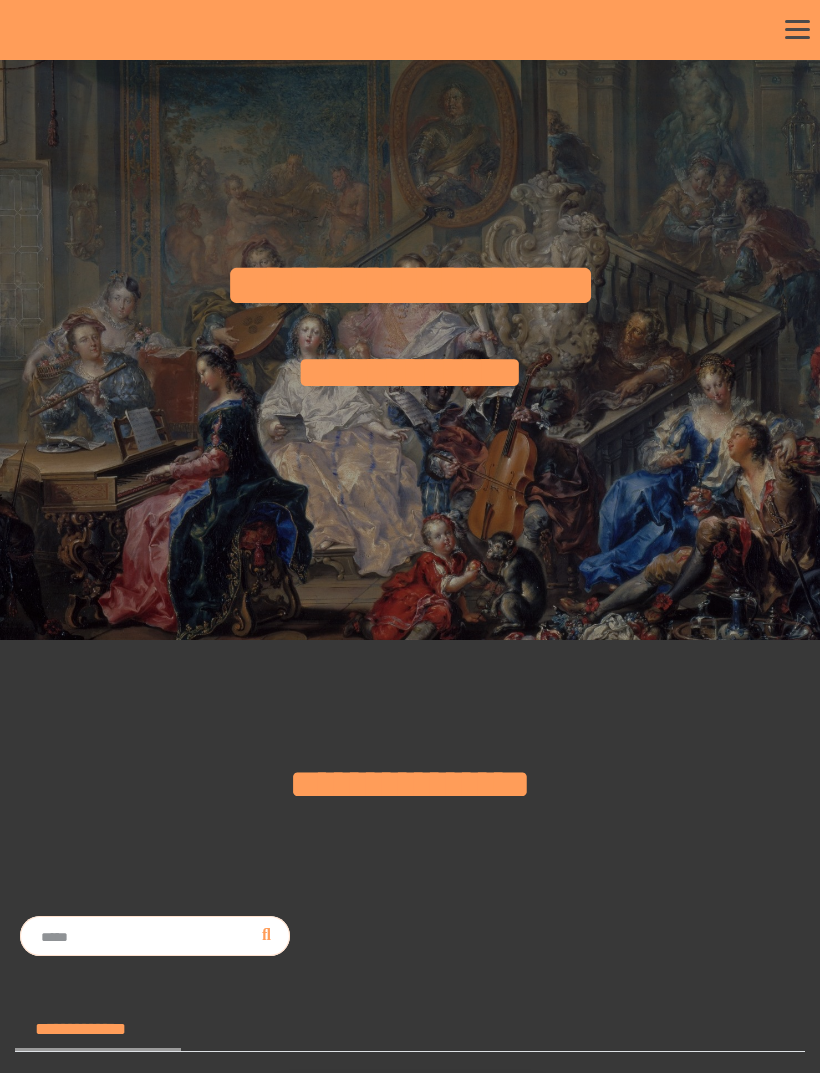 click at bounding box center (797, 30) 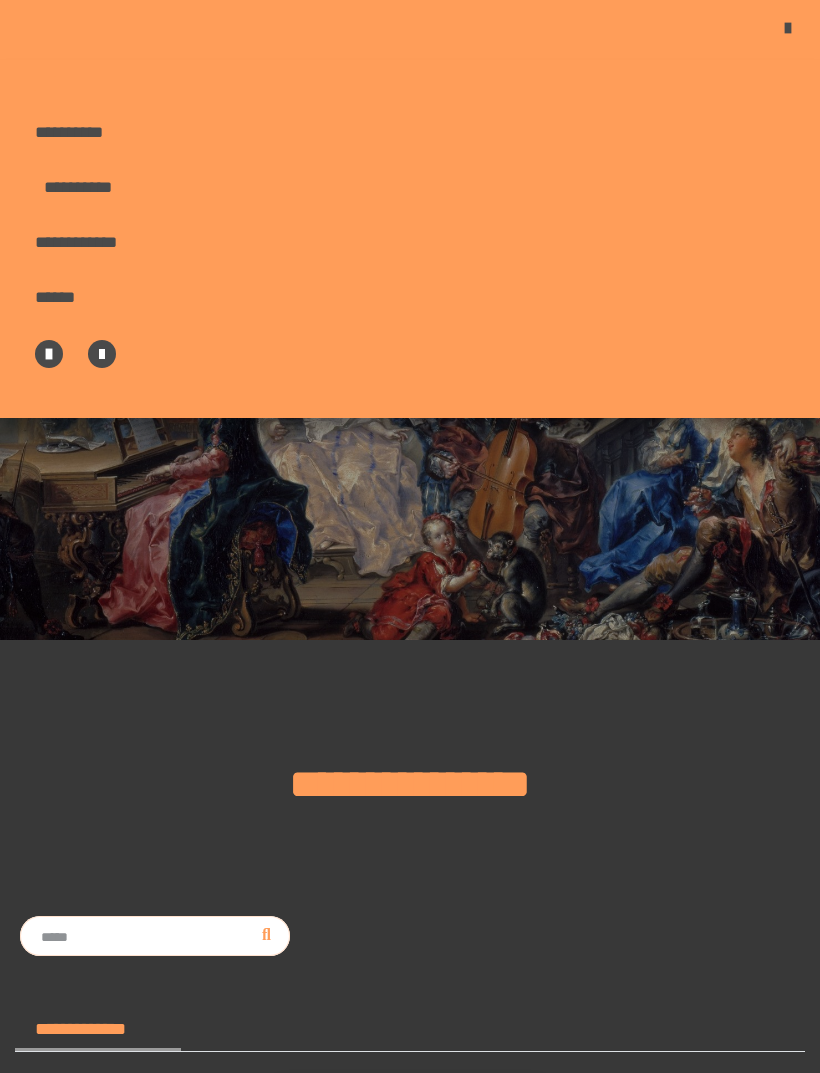 click on "**********" at bounding box center (0, 0) 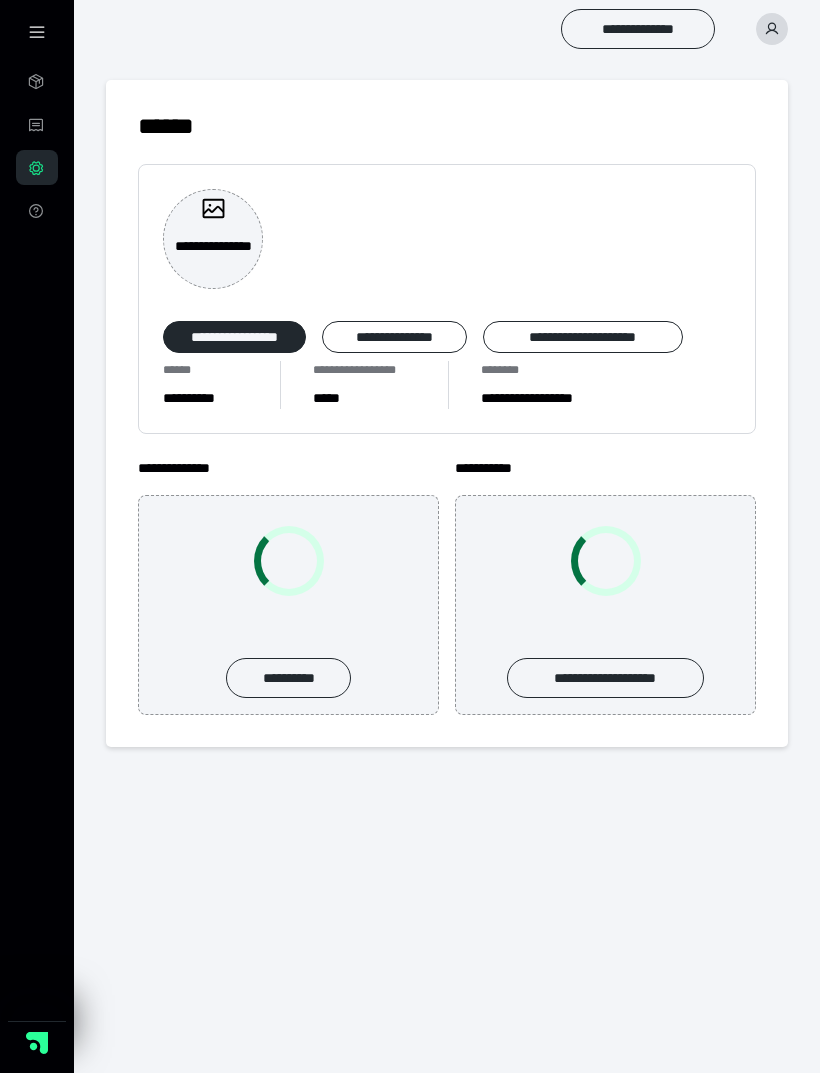 scroll, scrollTop: 0, scrollLeft: 0, axis: both 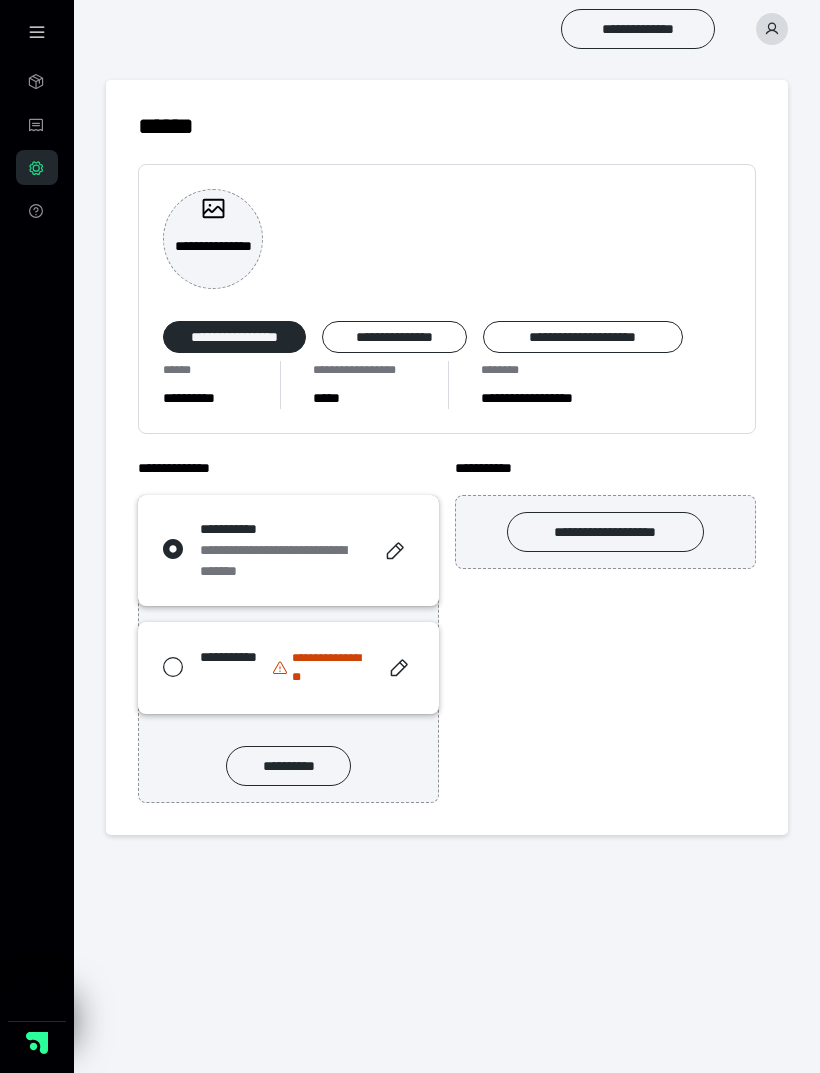 click on "**********" at bounding box center (394, 337) 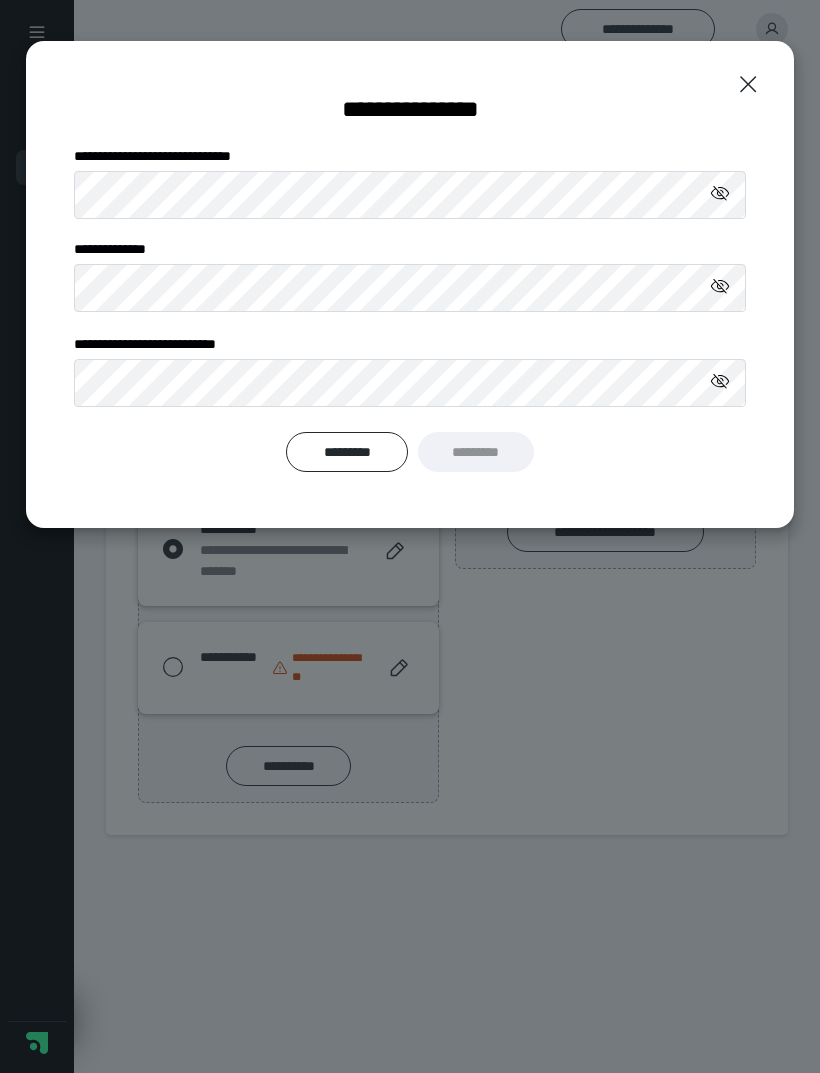 click on "*********" at bounding box center [347, 452] 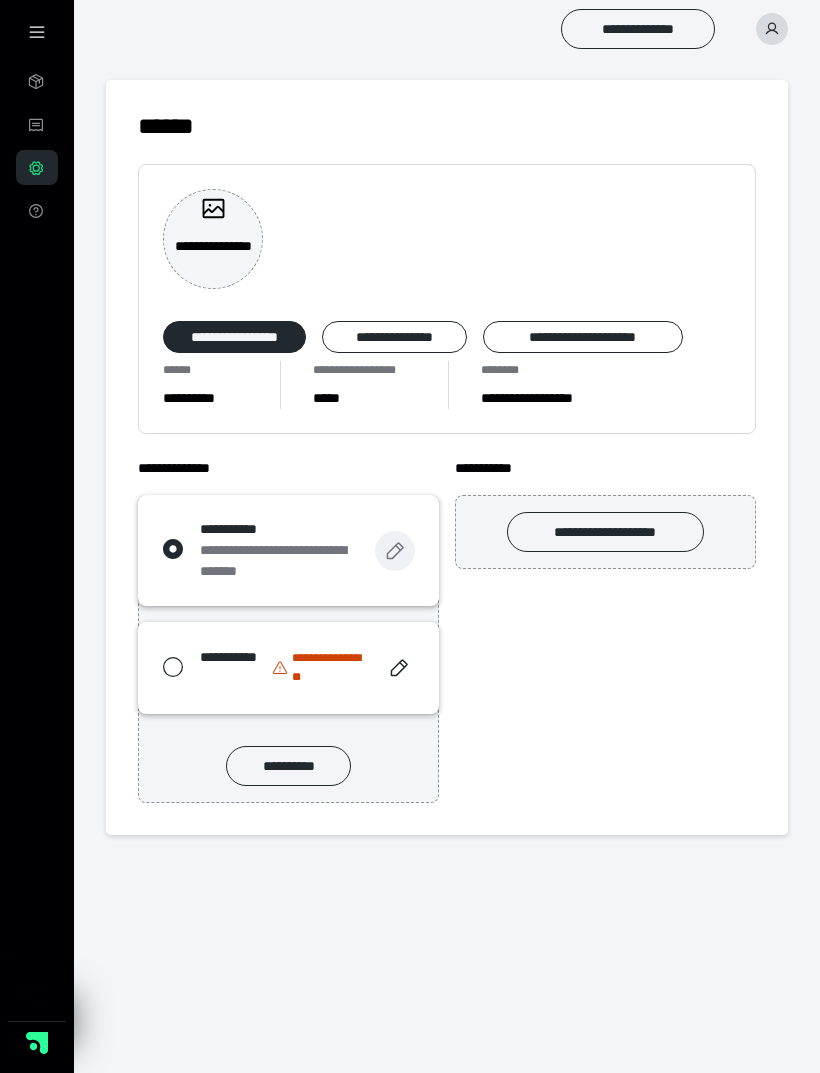 click at bounding box center (395, 551) 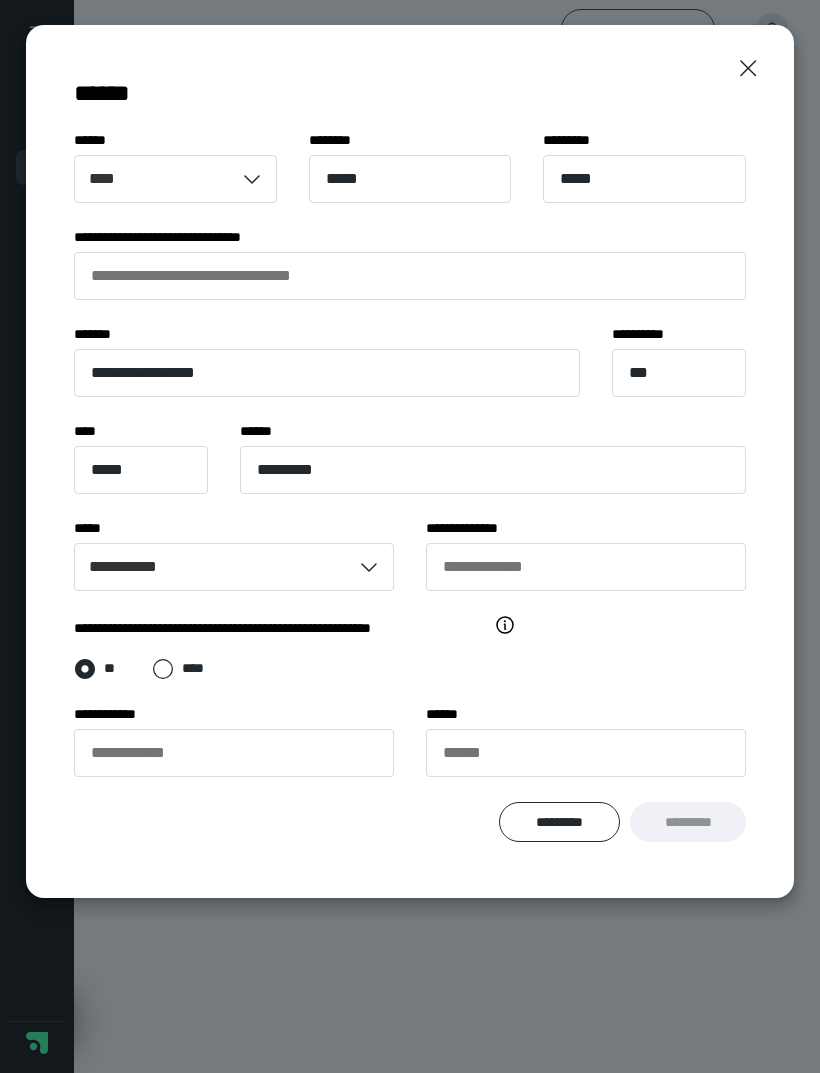 click on "*********" at bounding box center (560, 822) 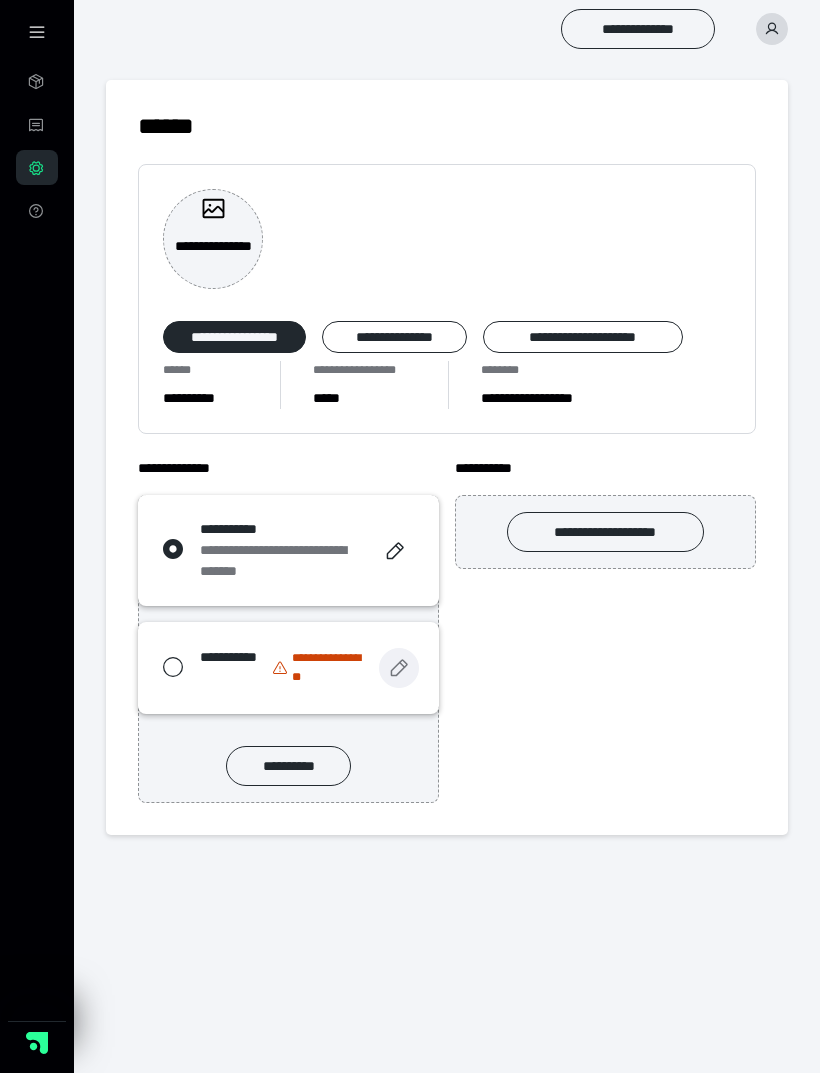 click 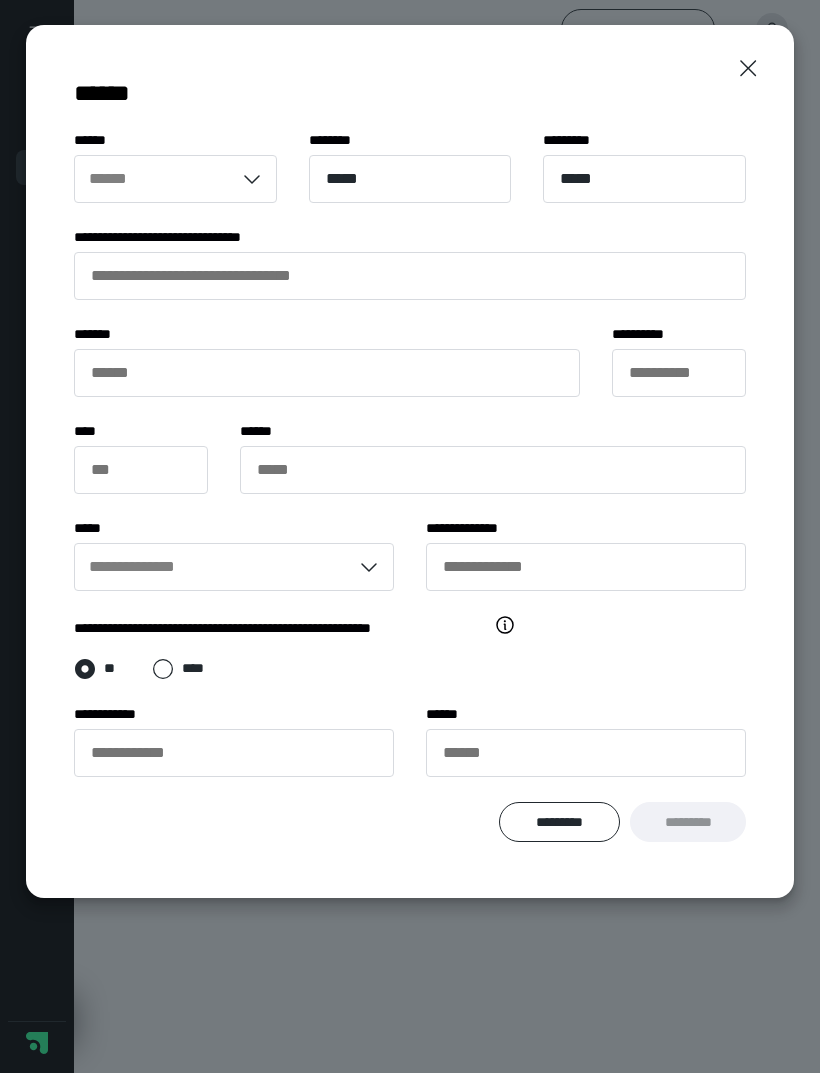 click on "*********" at bounding box center (560, 822) 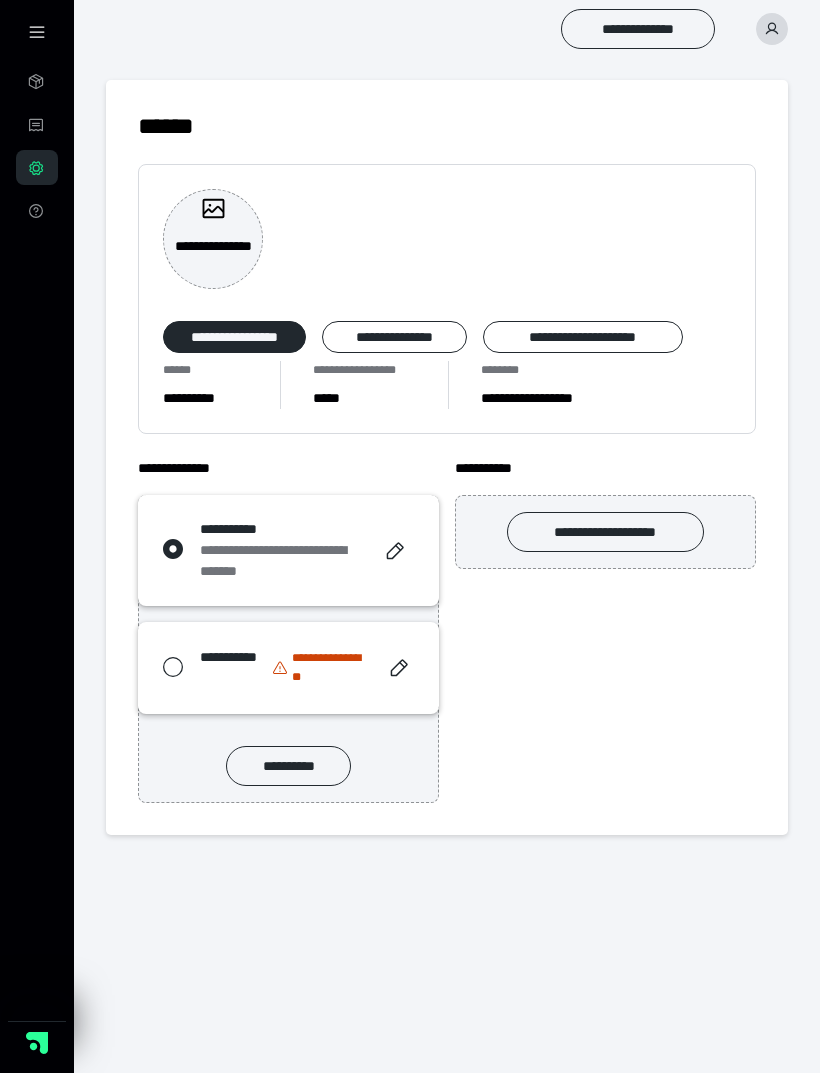 click on "**********" at bounding box center [394, 337] 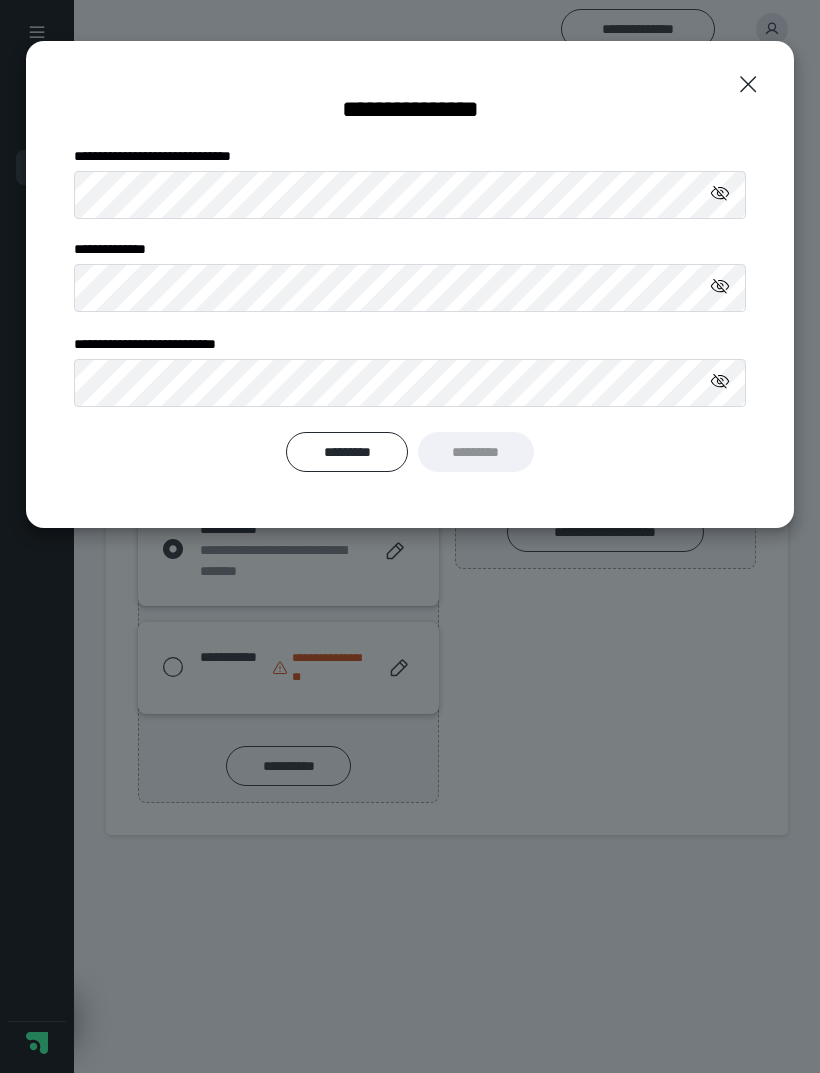 click on "*********" at bounding box center [347, 452] 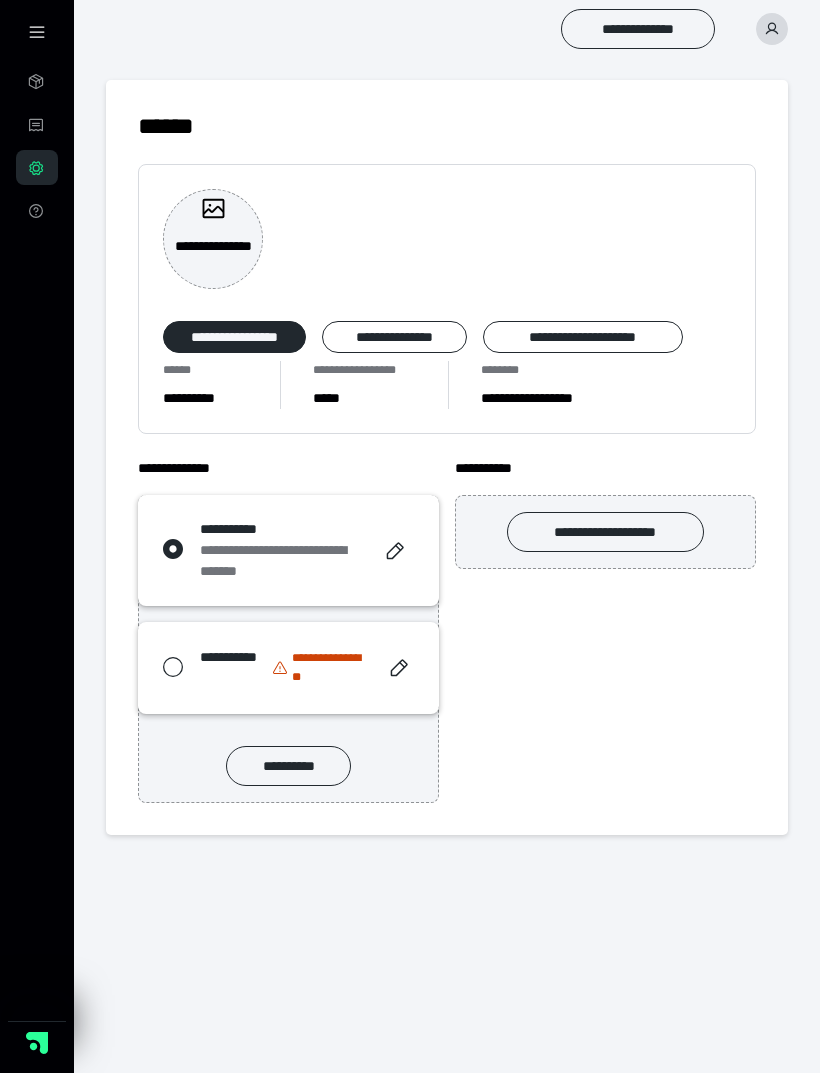 click on "**********" at bounding box center (638, 29) 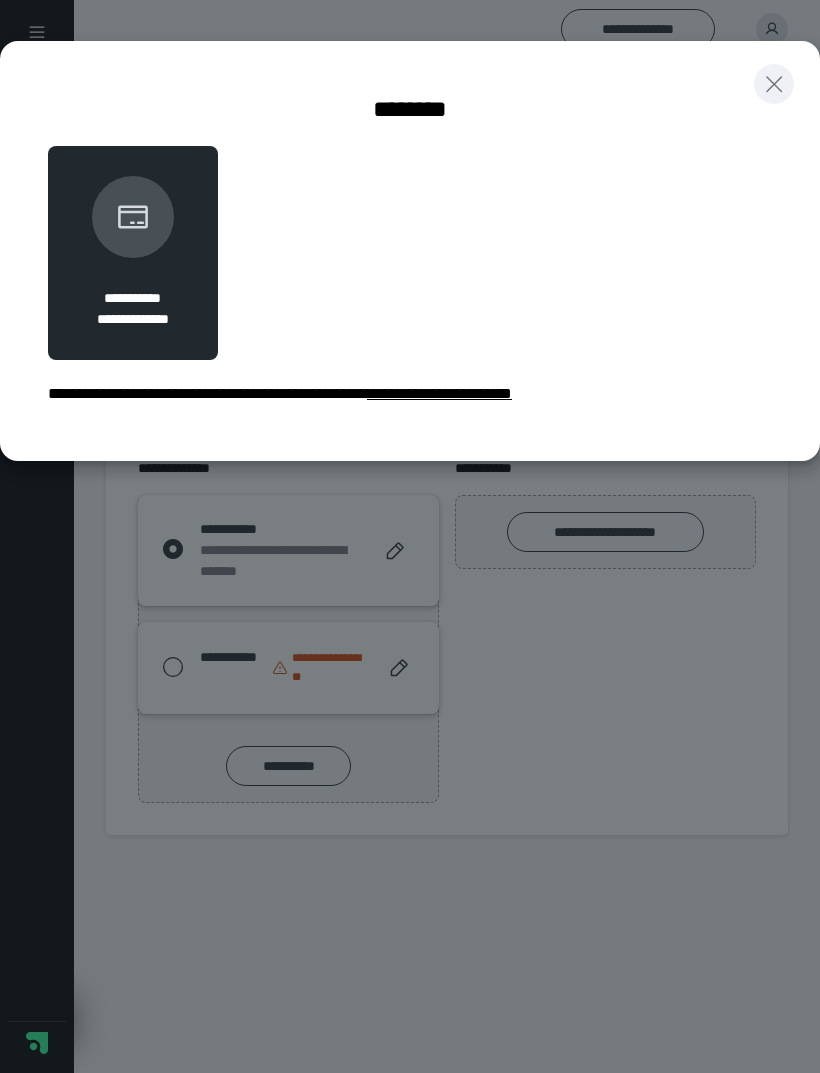 click at bounding box center (774, 84) 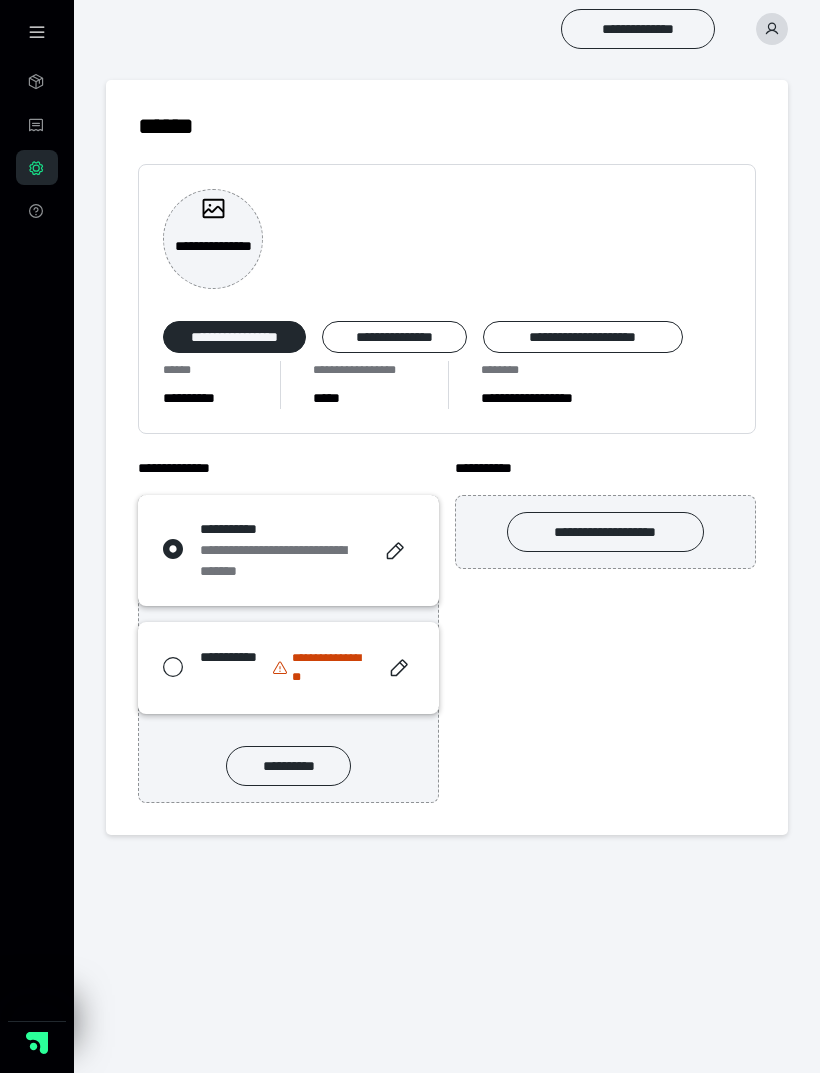 click on "**********" at bounding box center (328, 668) 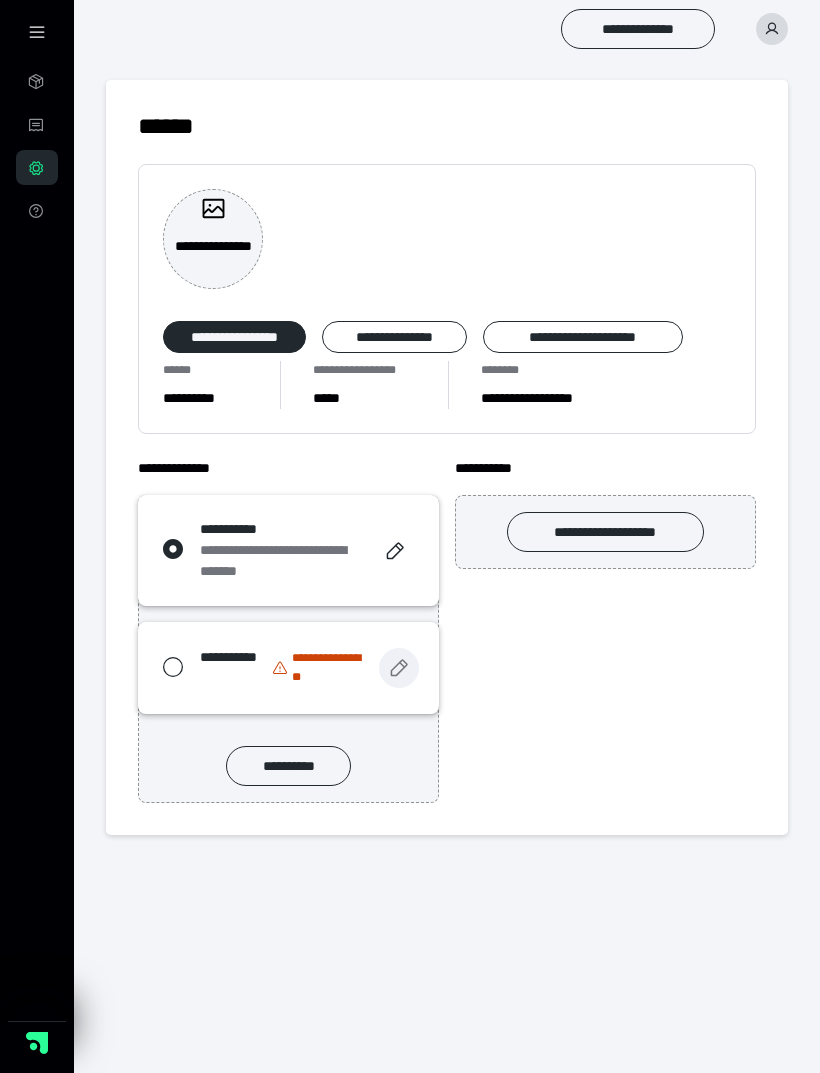 click 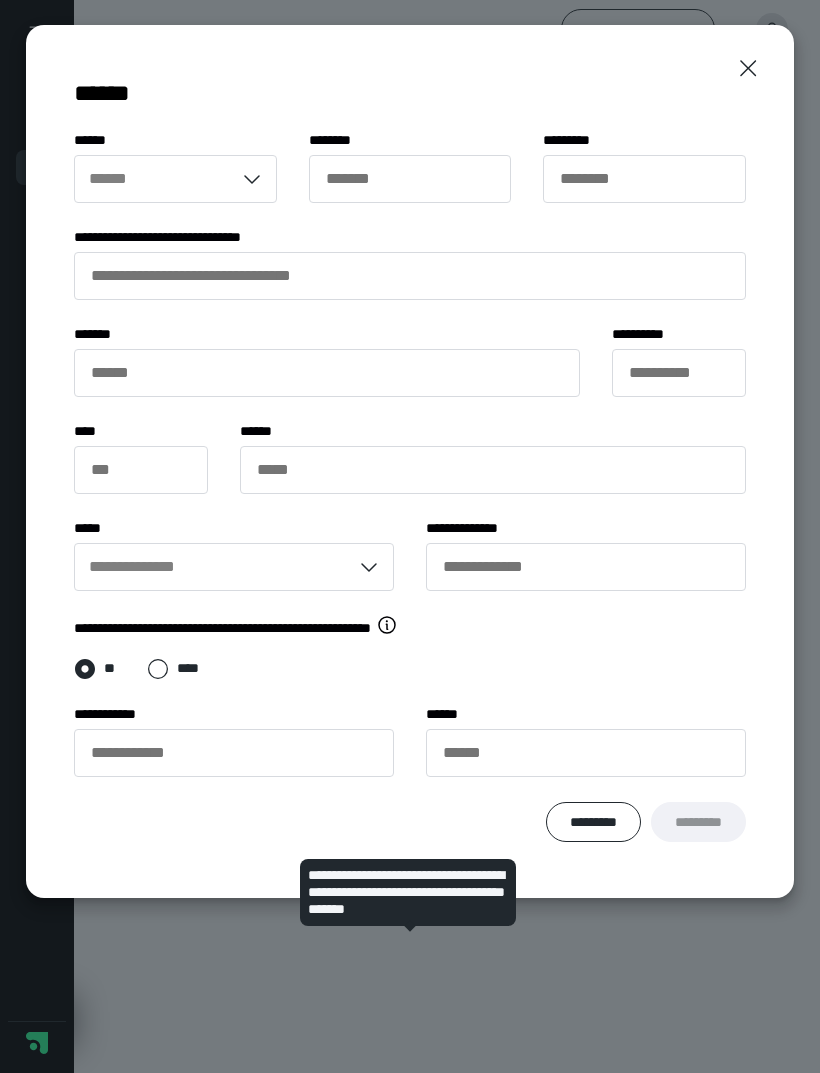 type on "*****" 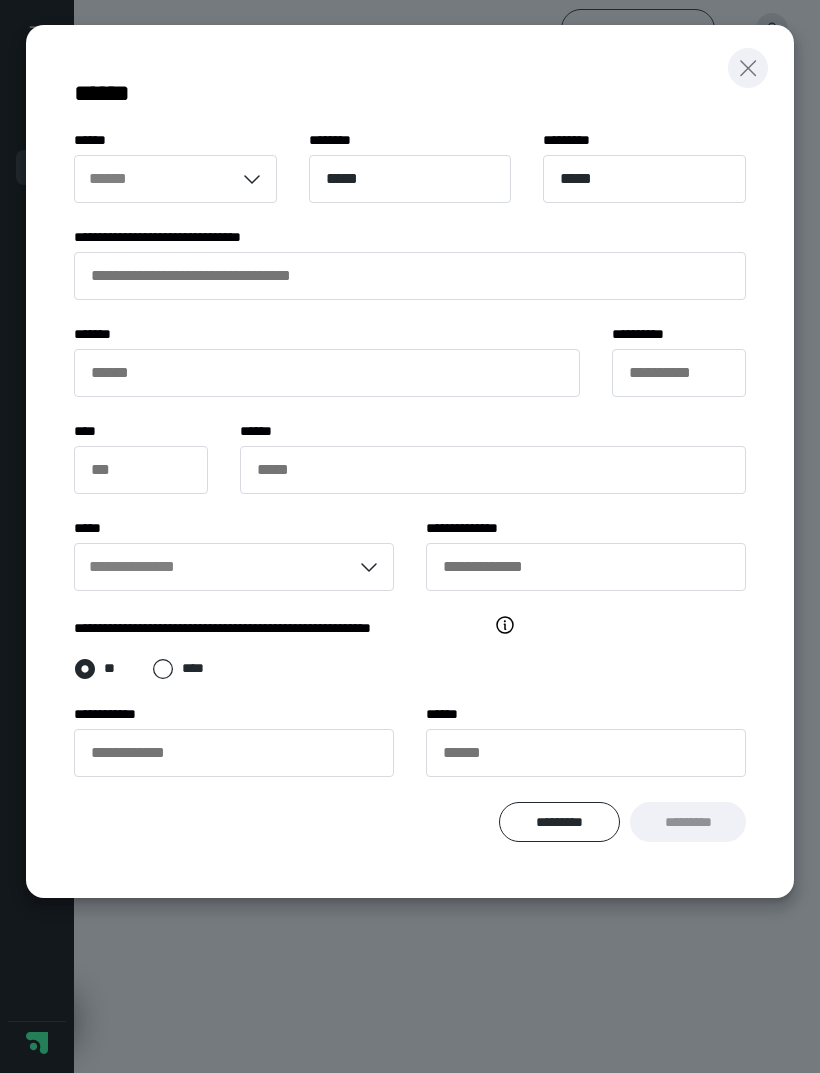 click 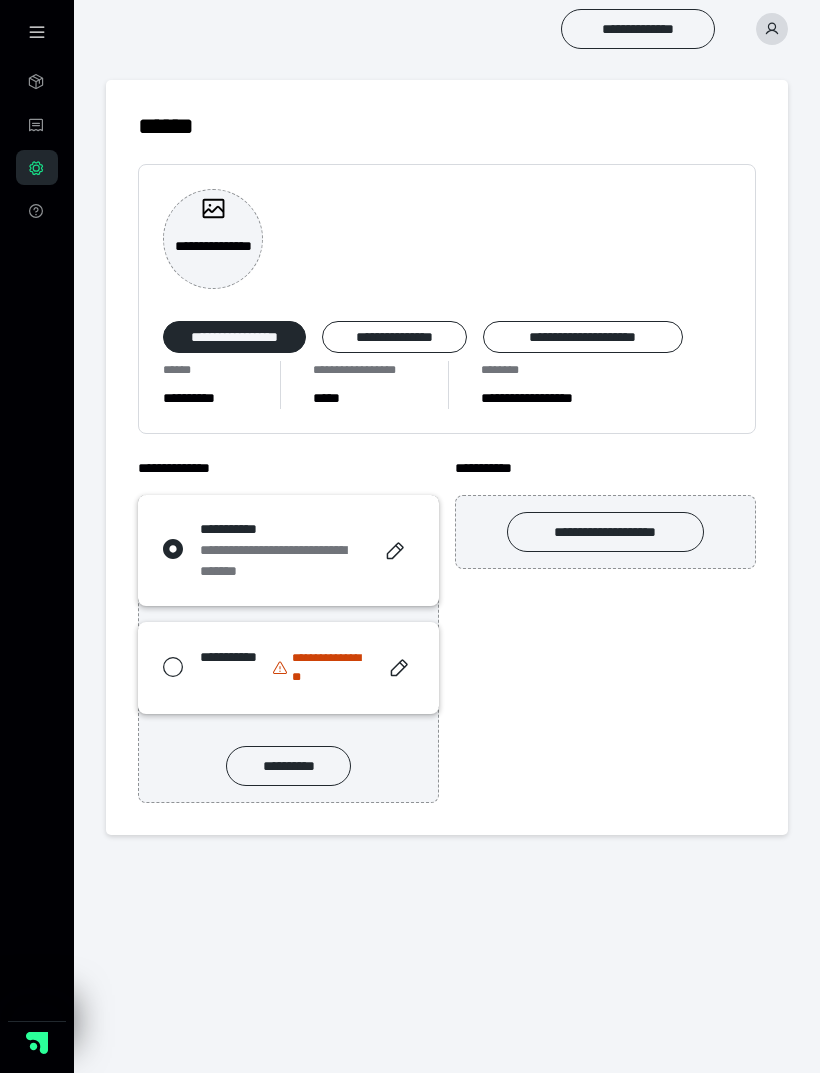click 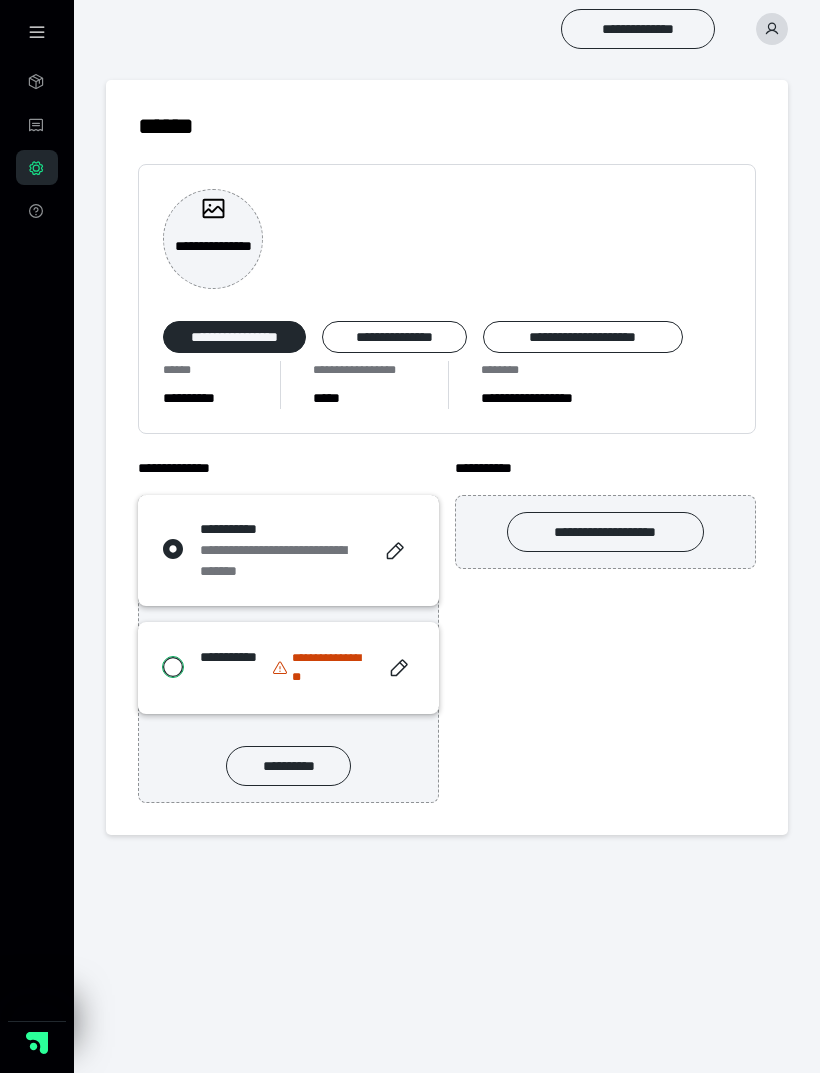 radio on "*****" 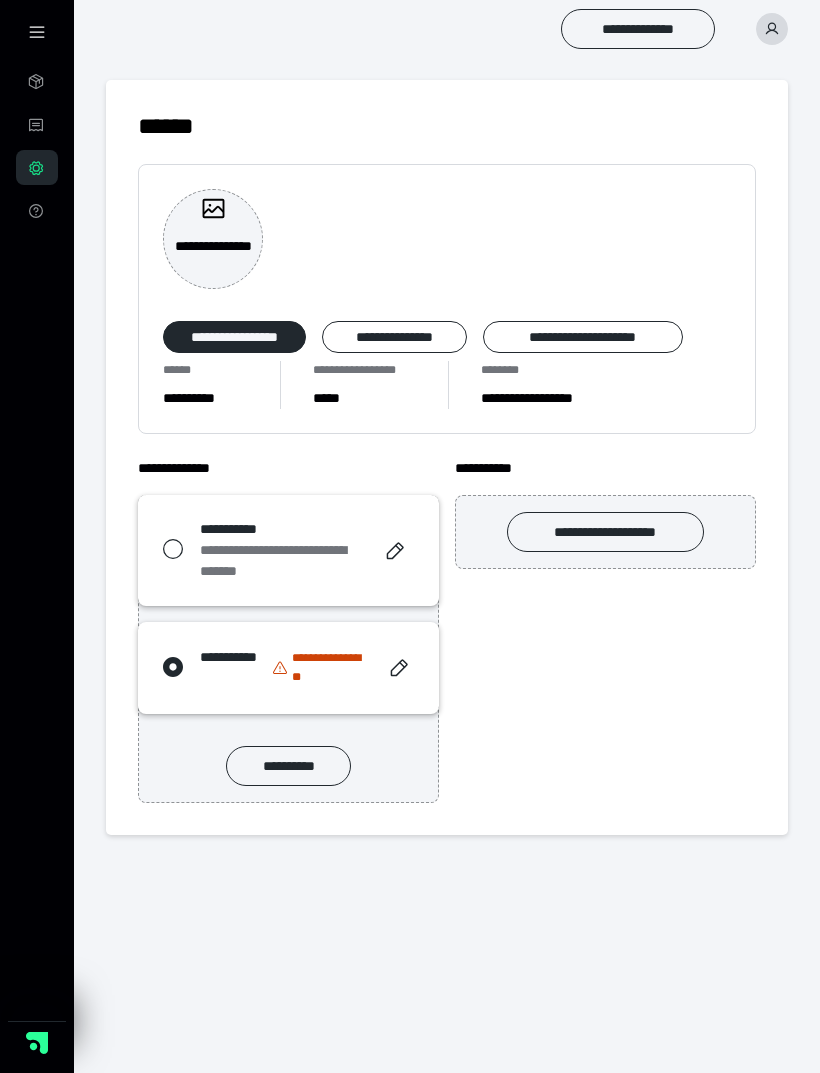 click 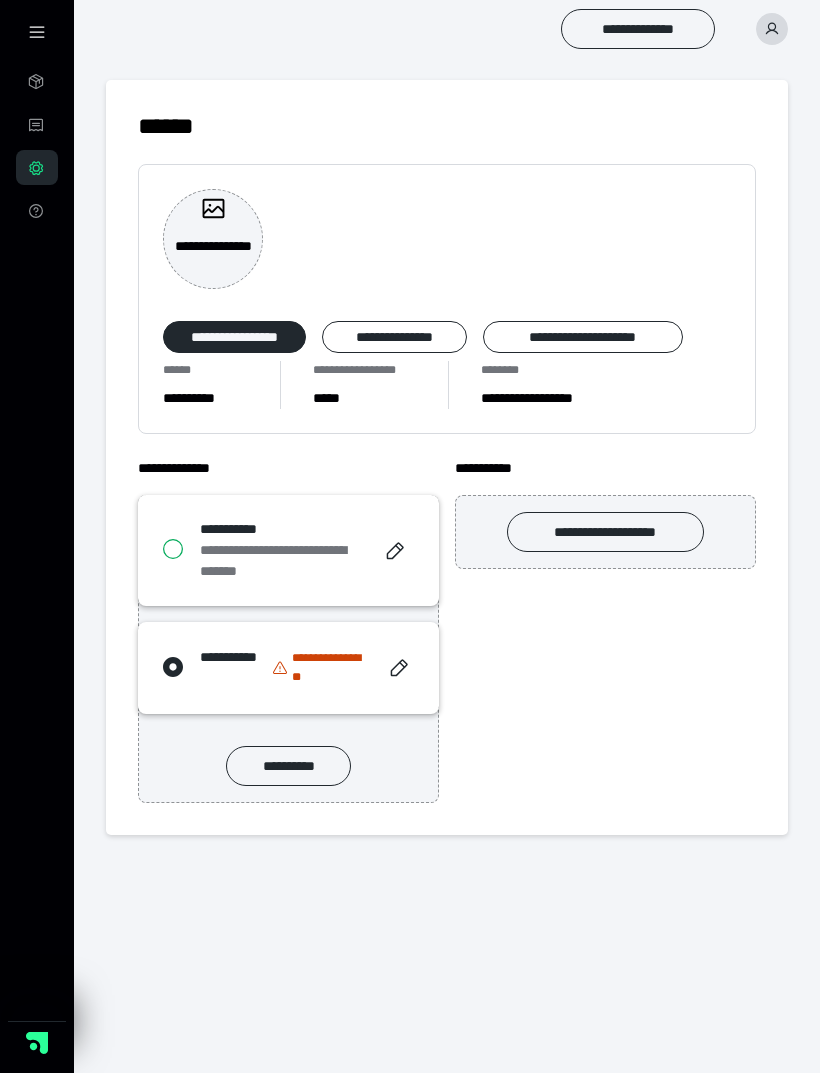 radio on "****" 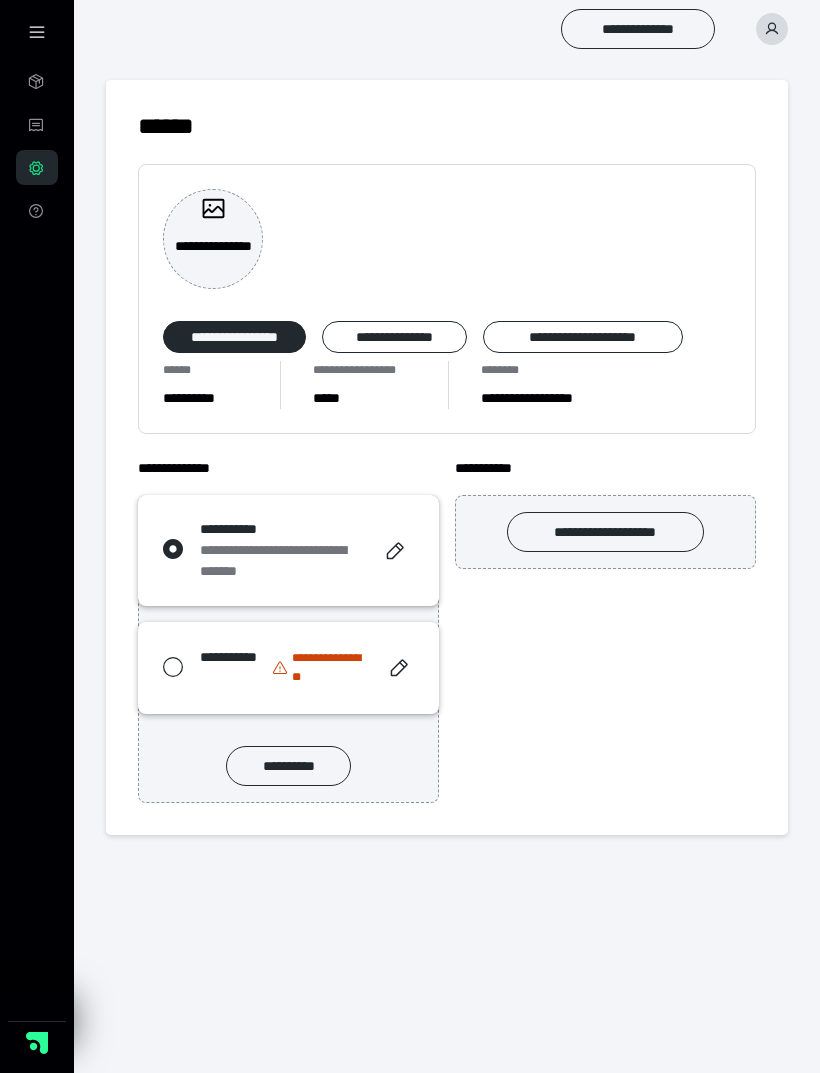 click on "**********" at bounding box center [394, 337] 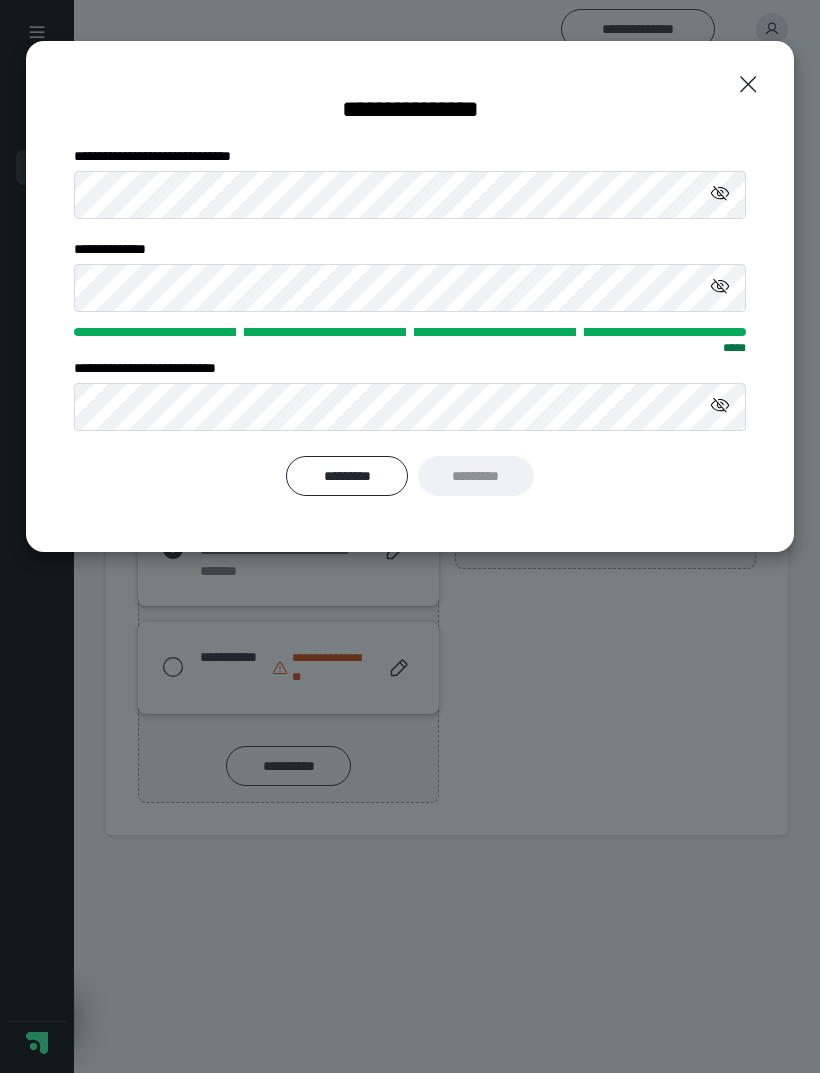 click on "*********" at bounding box center (347, 476) 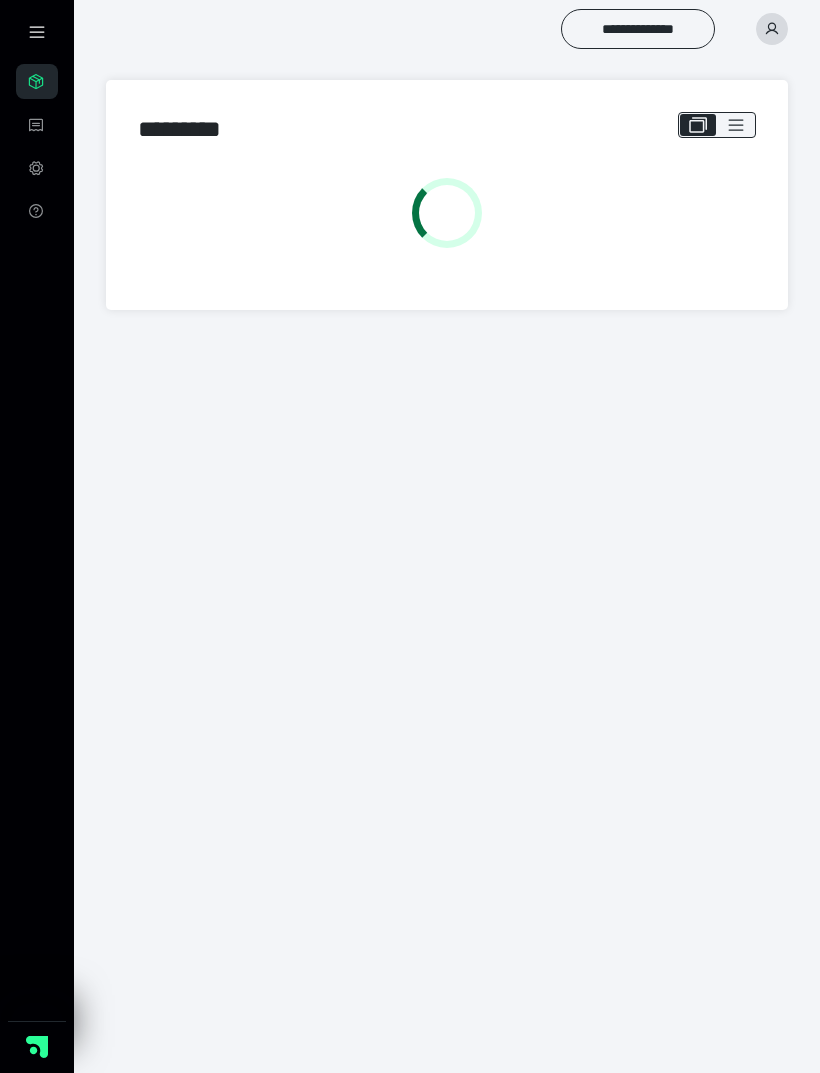 scroll, scrollTop: 0, scrollLeft: 0, axis: both 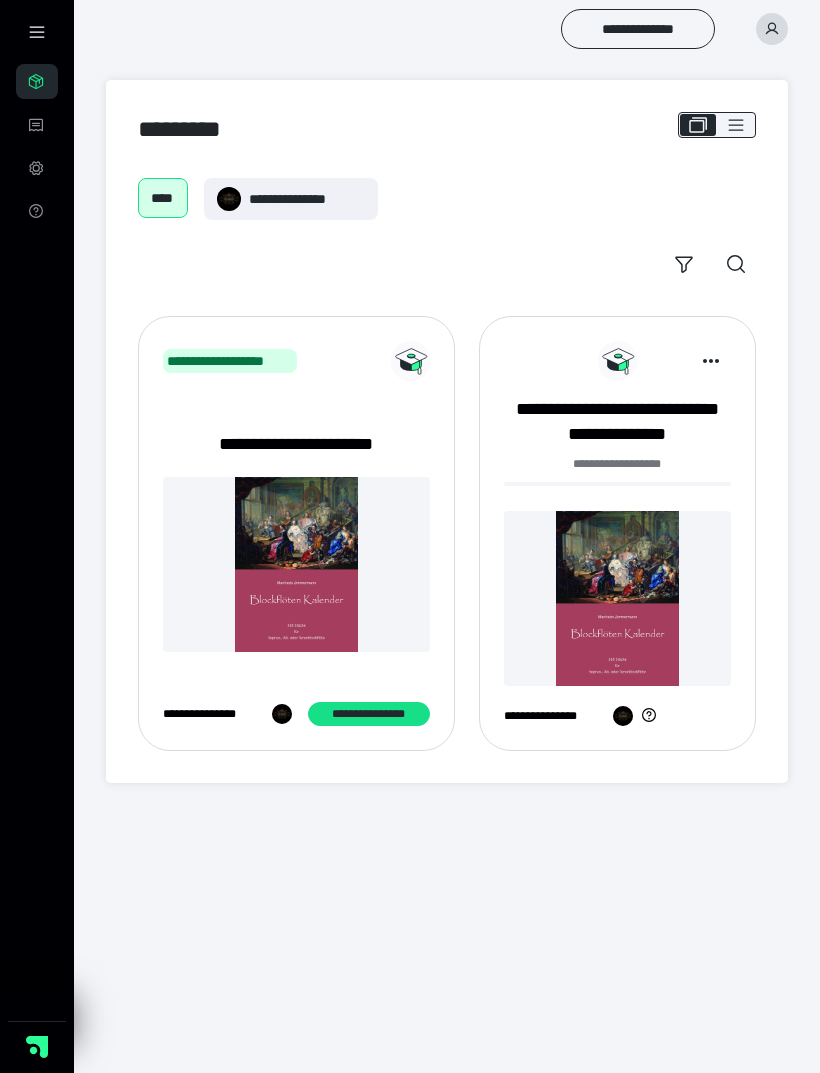 click 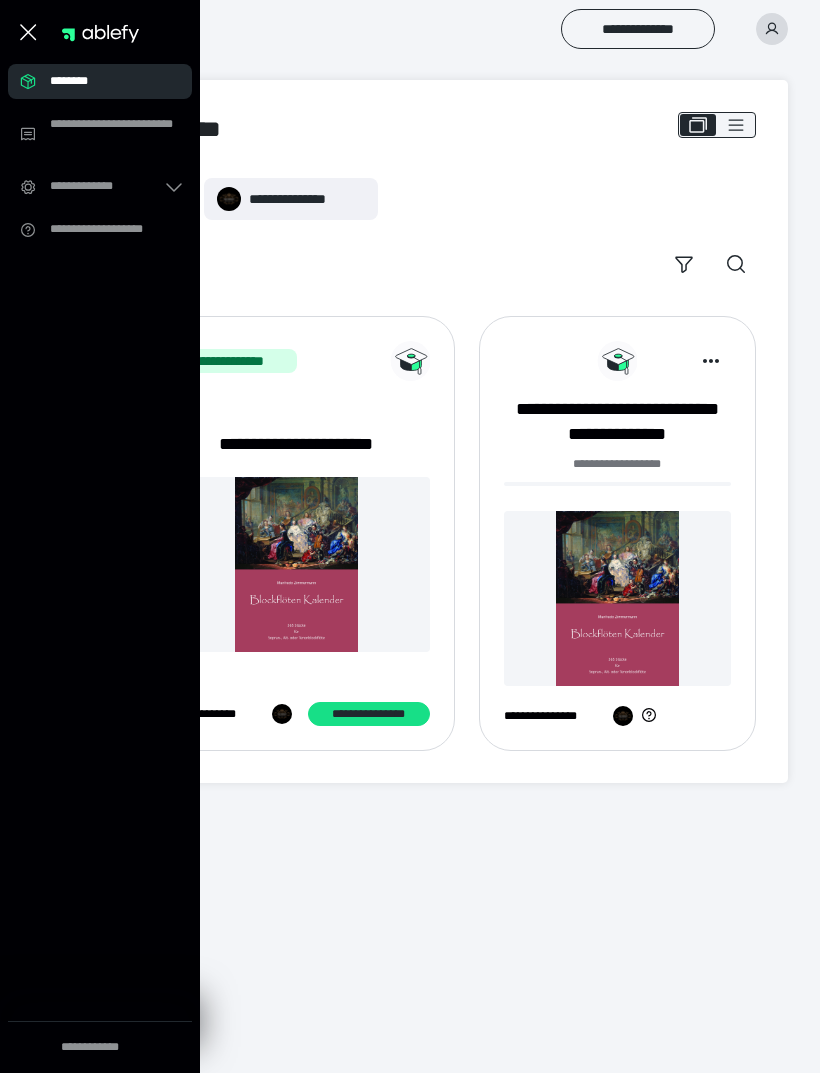 click on "**********" at bounding box center [106, 186] 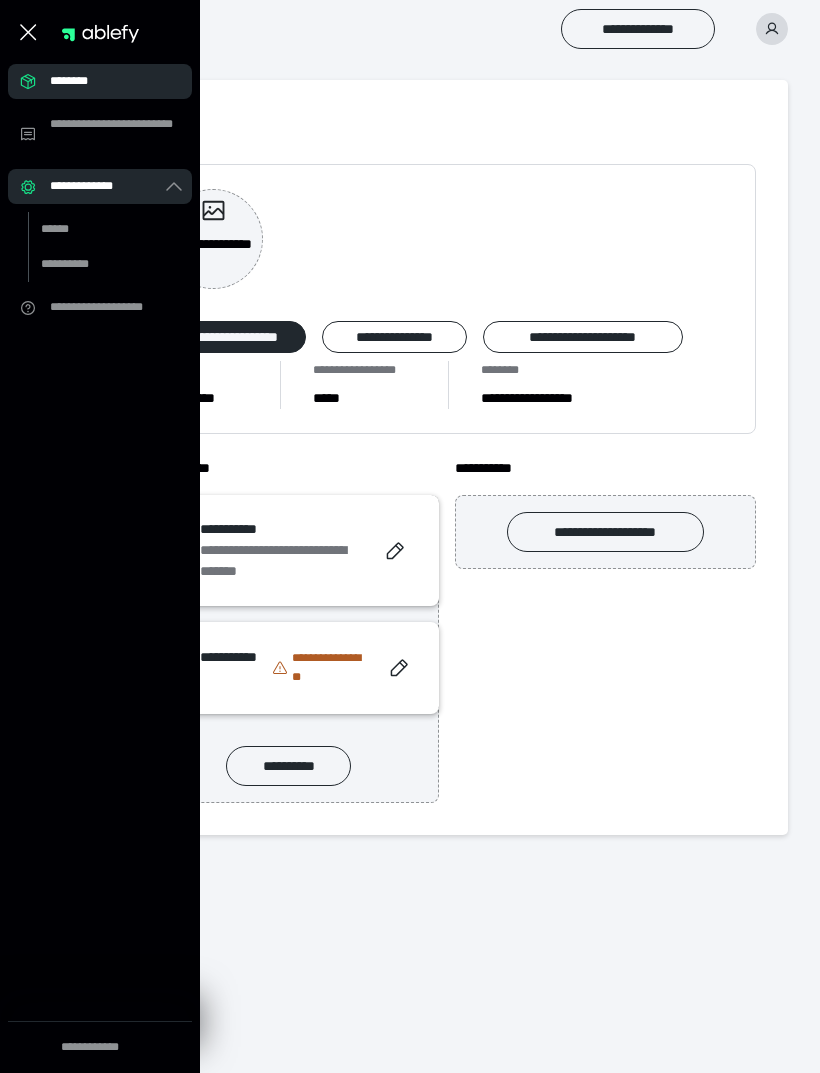 click on "******" at bounding box center (97, 229) 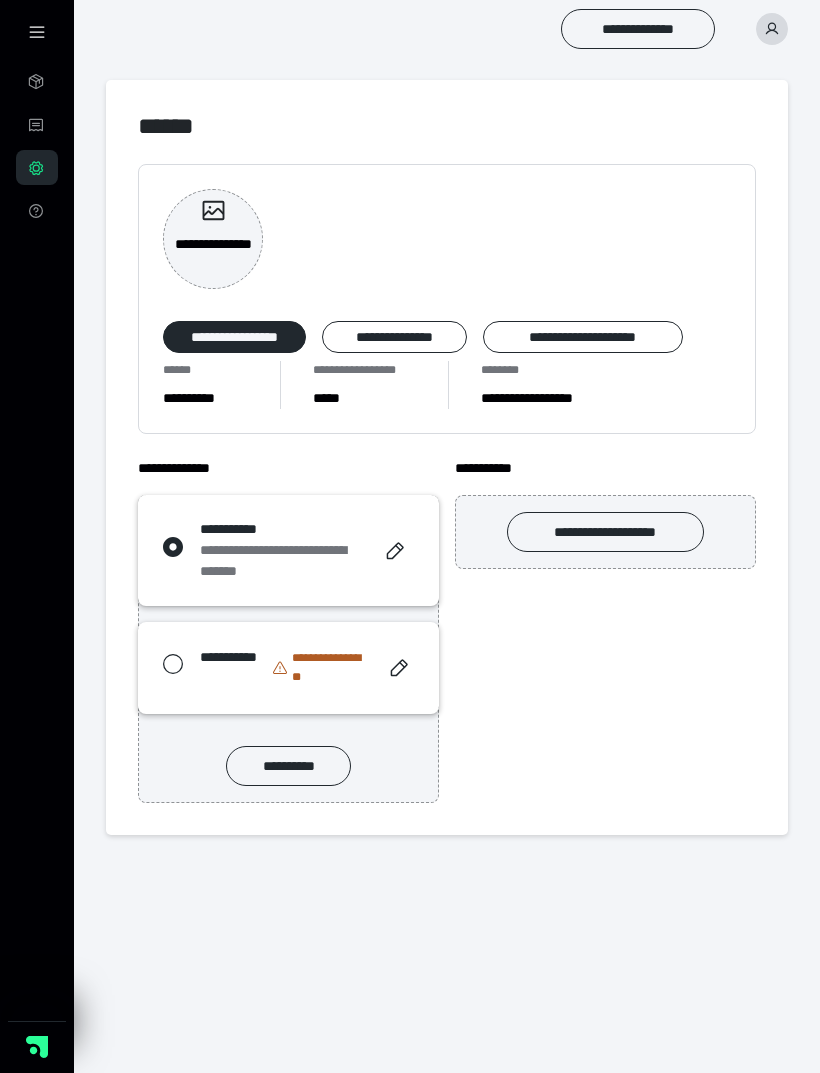 click on "**********" at bounding box center (394, 337) 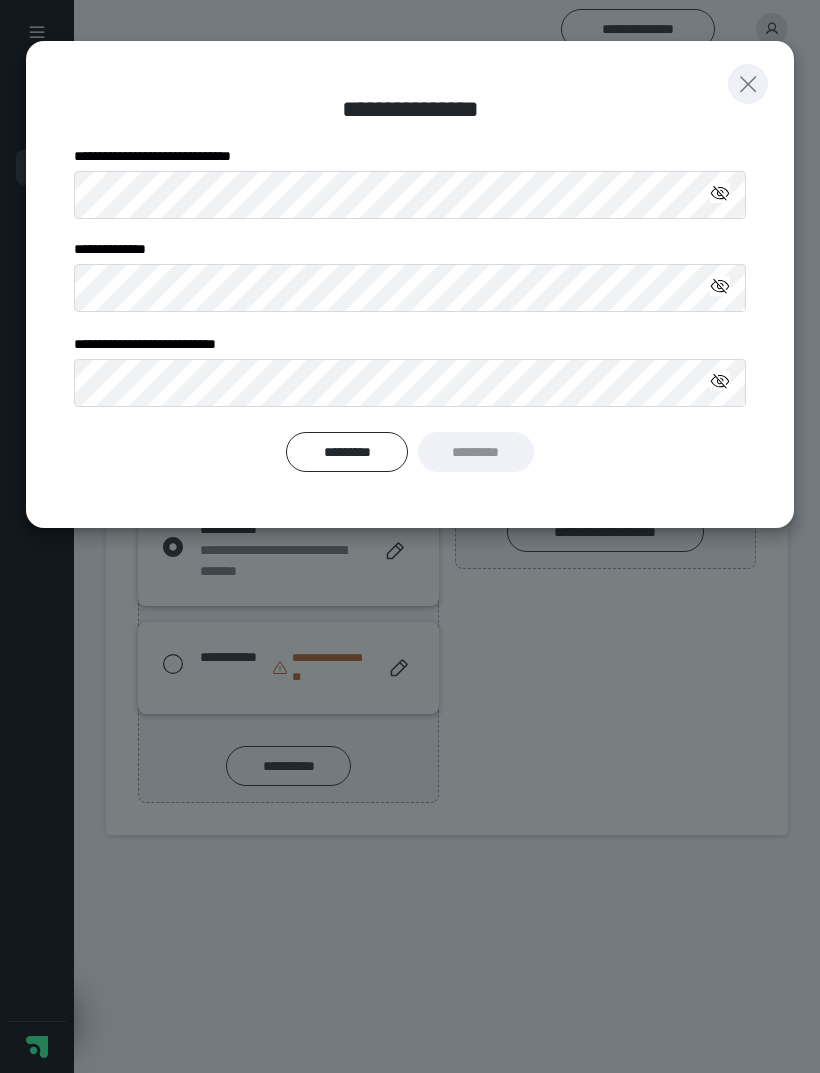 click at bounding box center (748, 84) 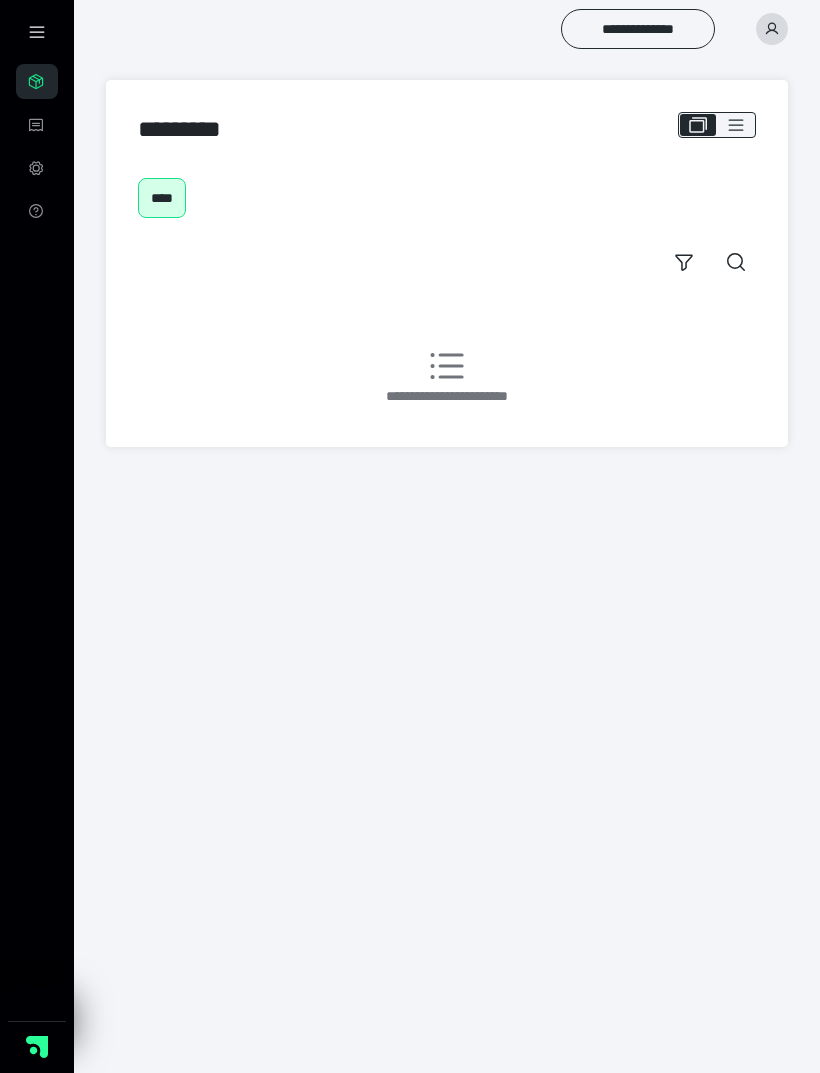 scroll, scrollTop: 0, scrollLeft: 0, axis: both 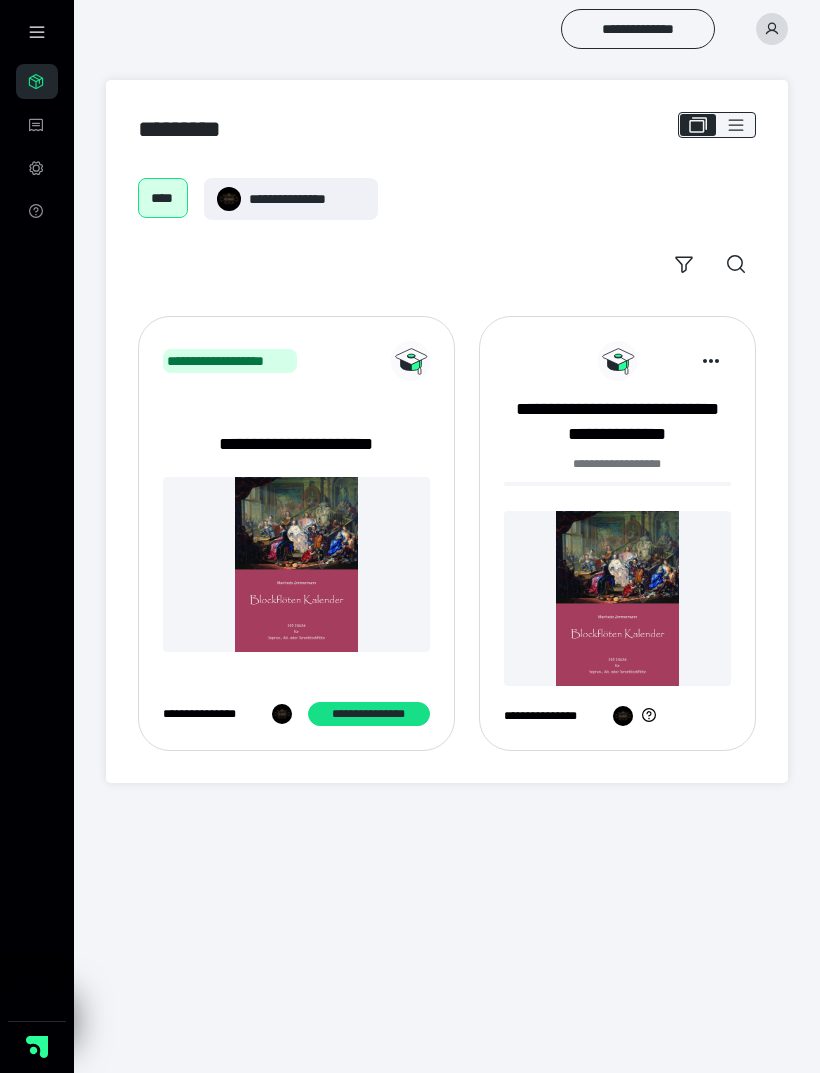 click on "**********" at bounding box center [307, 199] 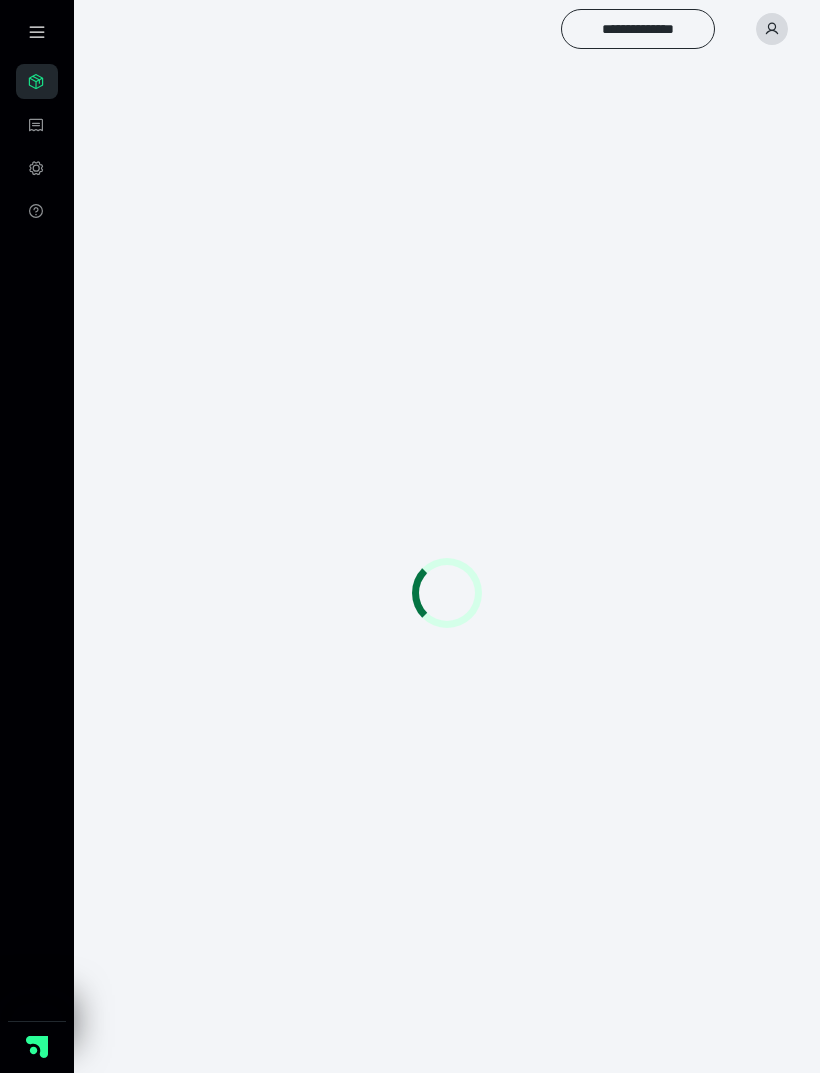 scroll, scrollTop: 0, scrollLeft: 0, axis: both 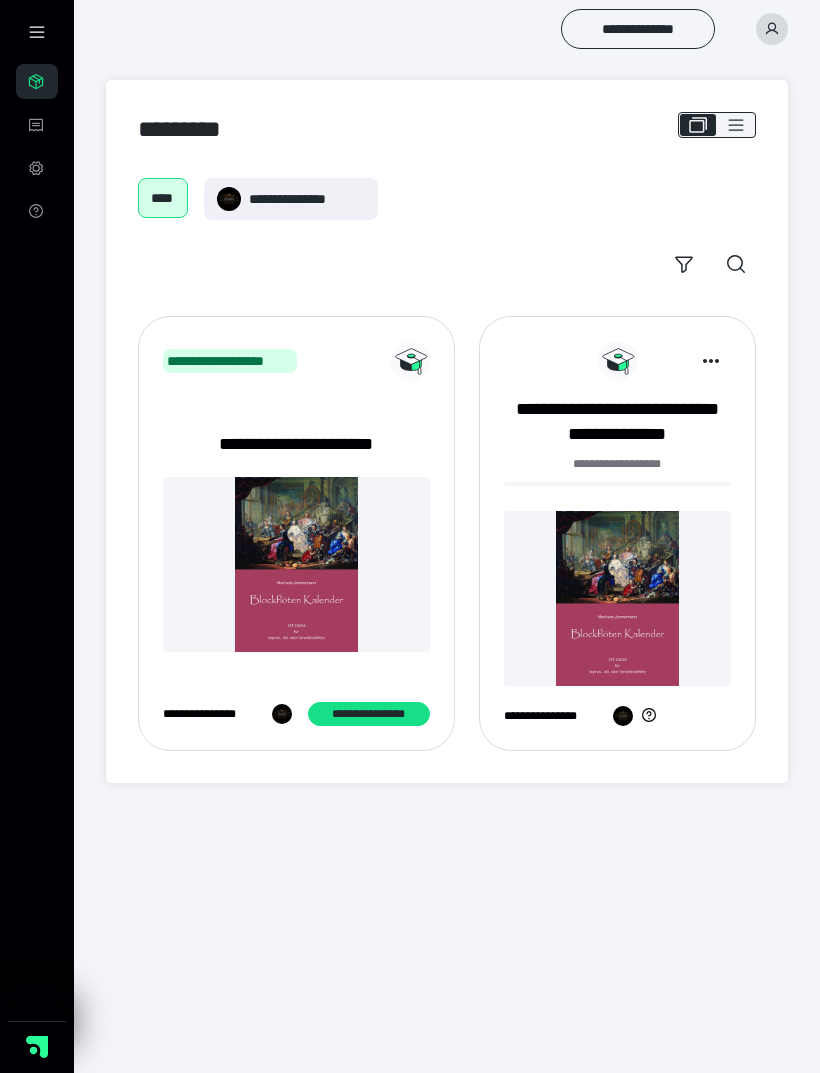 click on "**********" at bounding box center [617, 422] 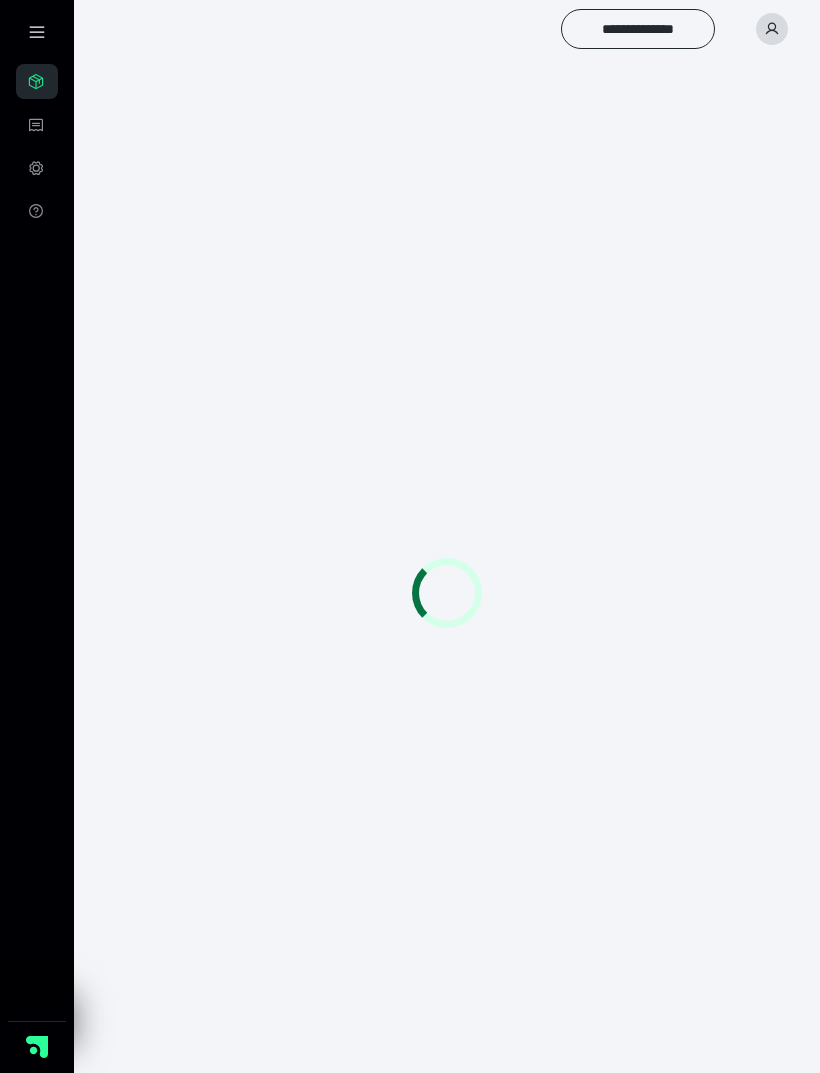 scroll, scrollTop: 0, scrollLeft: 0, axis: both 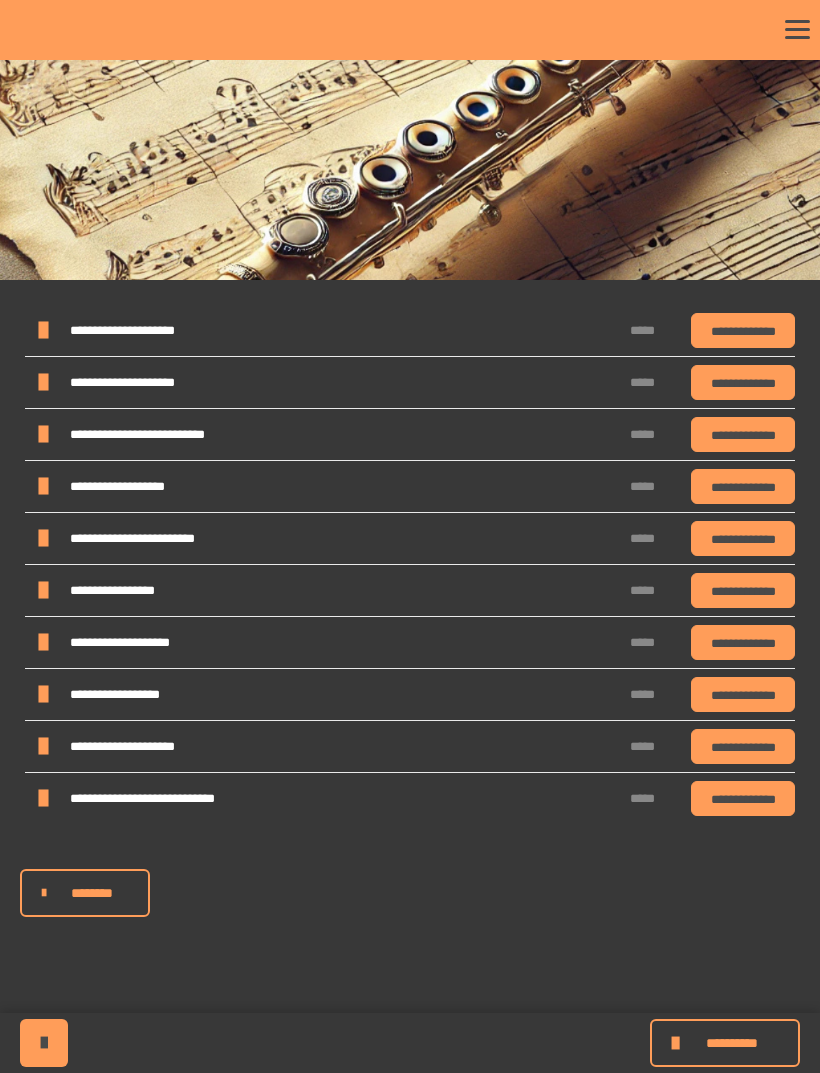 click at bounding box center [42, 331] 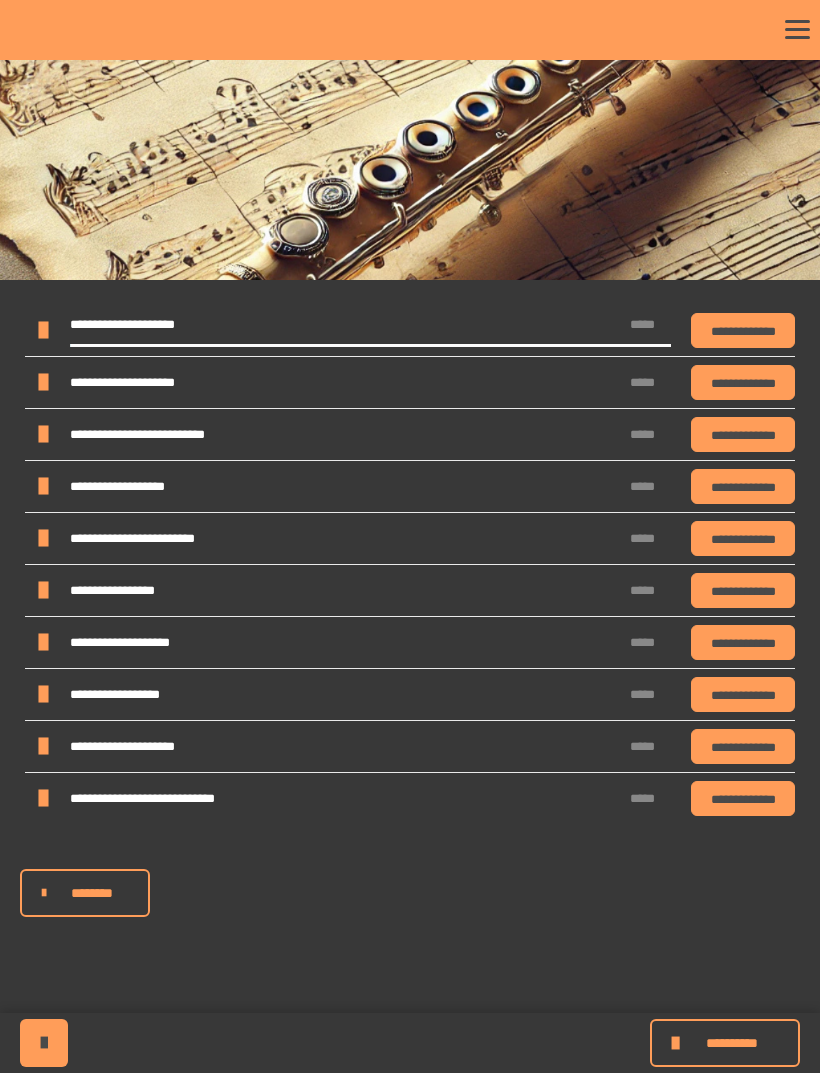 click on "**********" at bounding box center [370, 324] 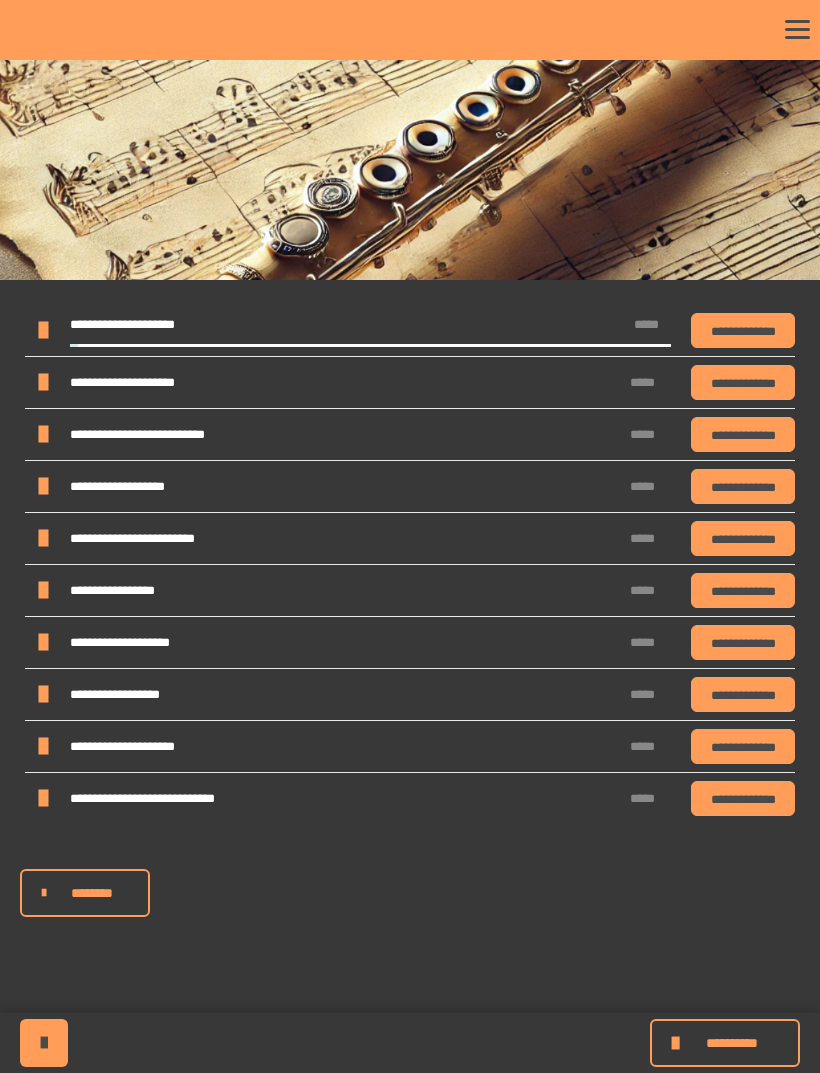 click on "**********" at bounding box center [149, 324] 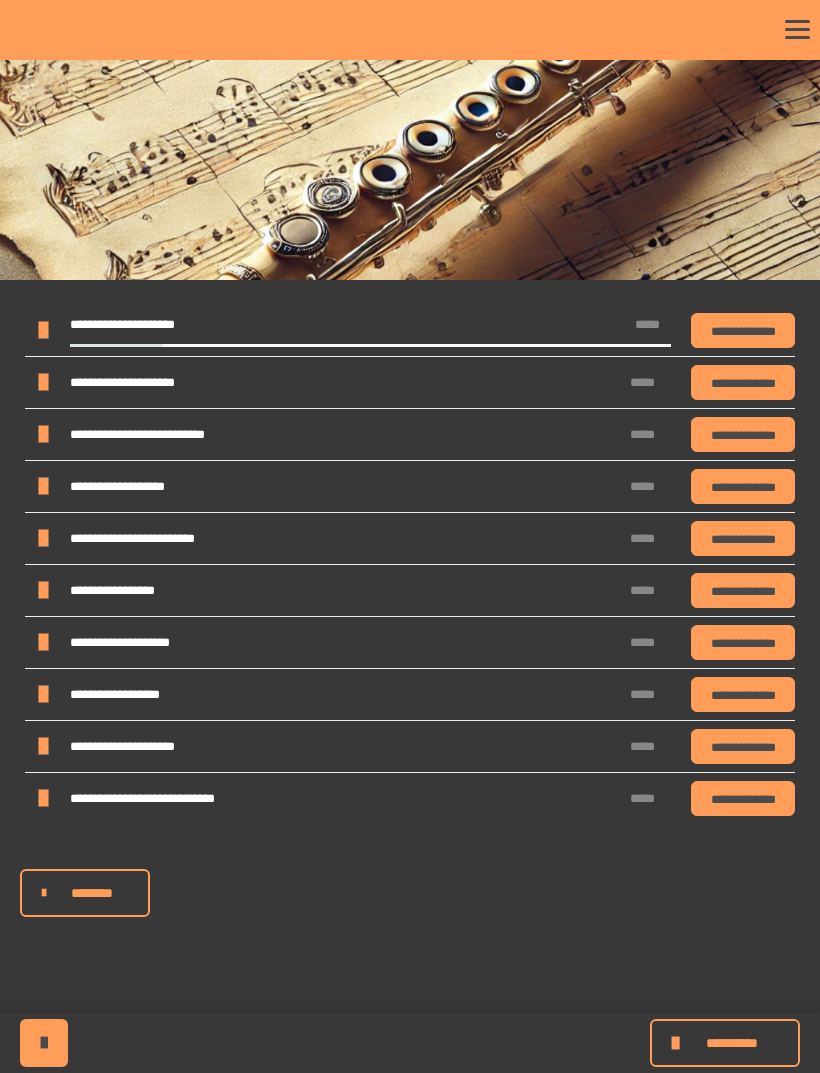 click at bounding box center (42, 331) 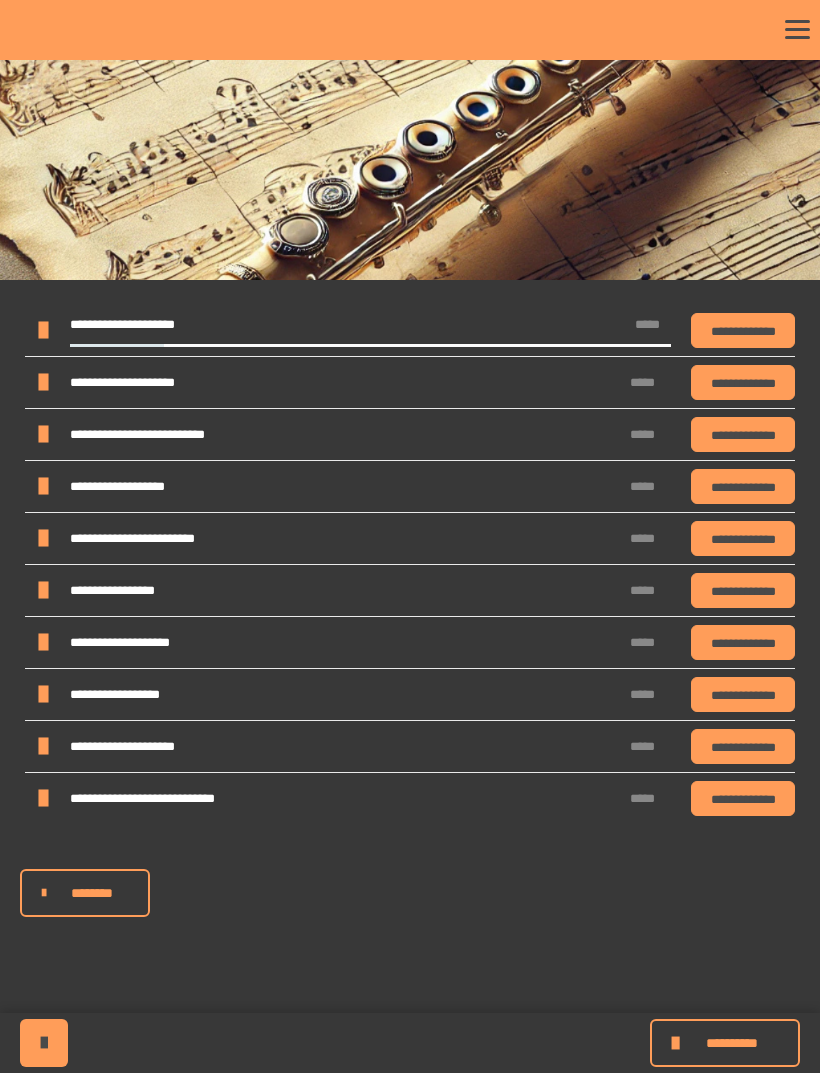 click at bounding box center [42, 383] 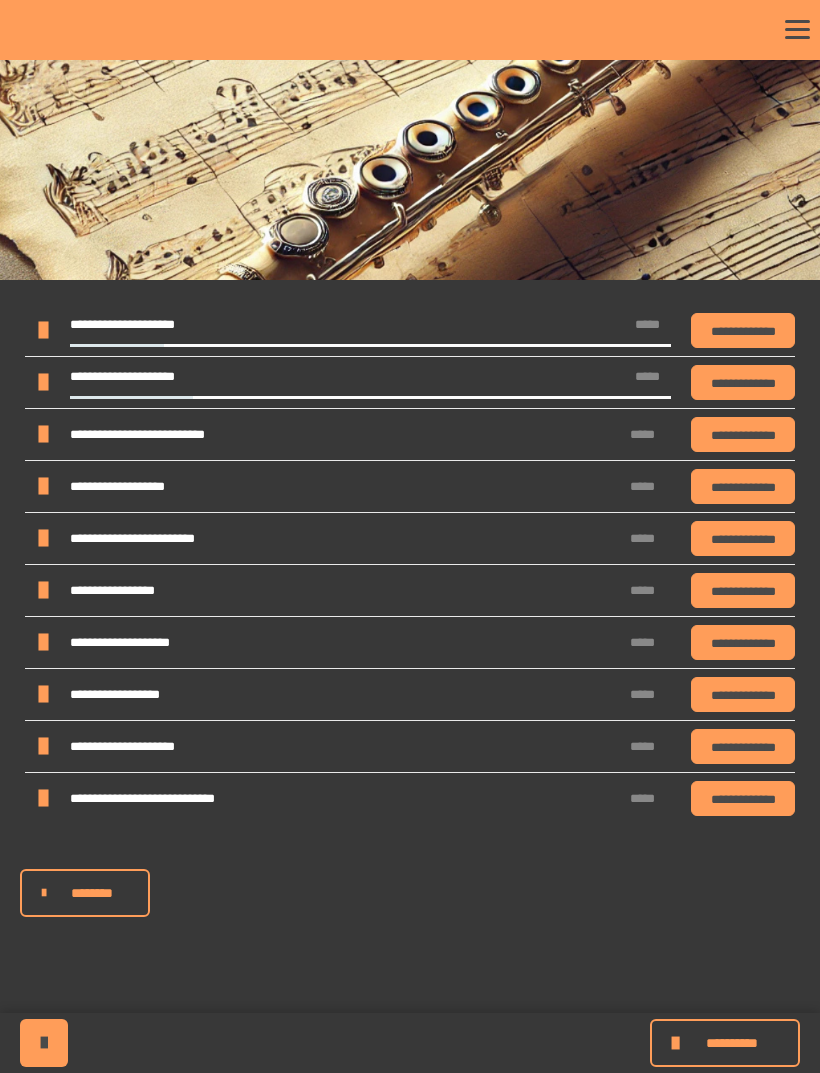click at bounding box center (42, 383) 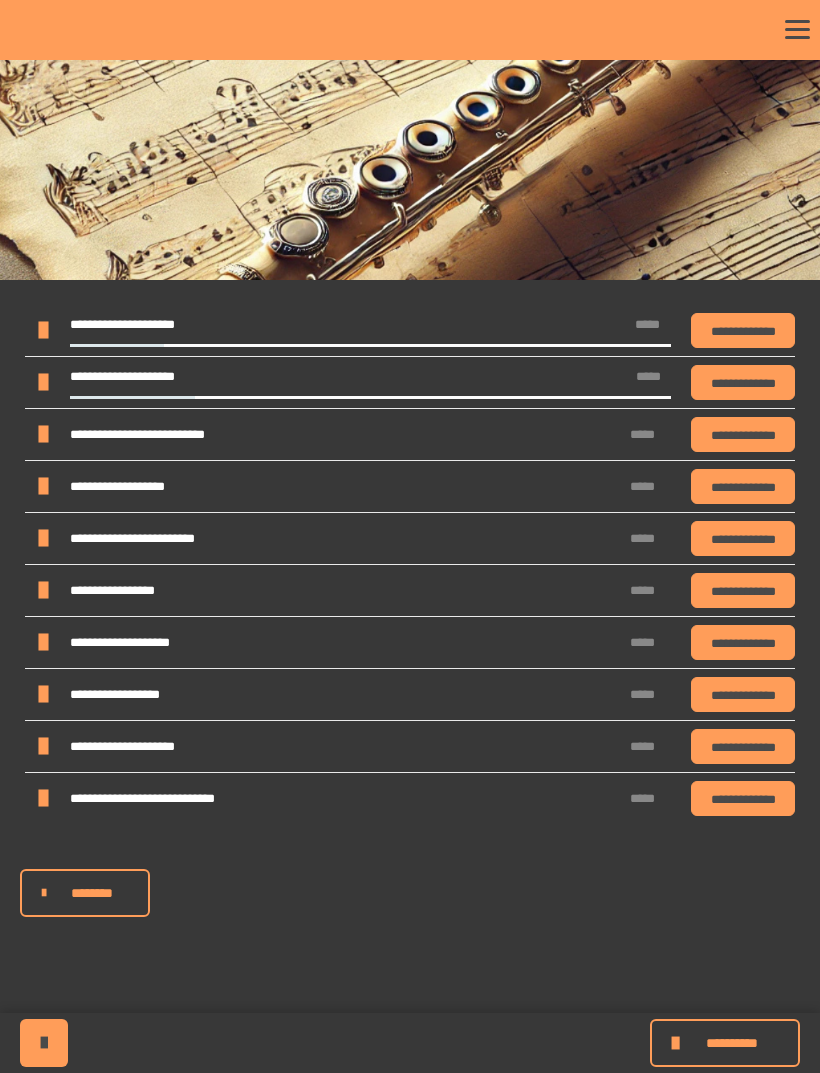 click on "**********" at bounding box center [731, 1043] 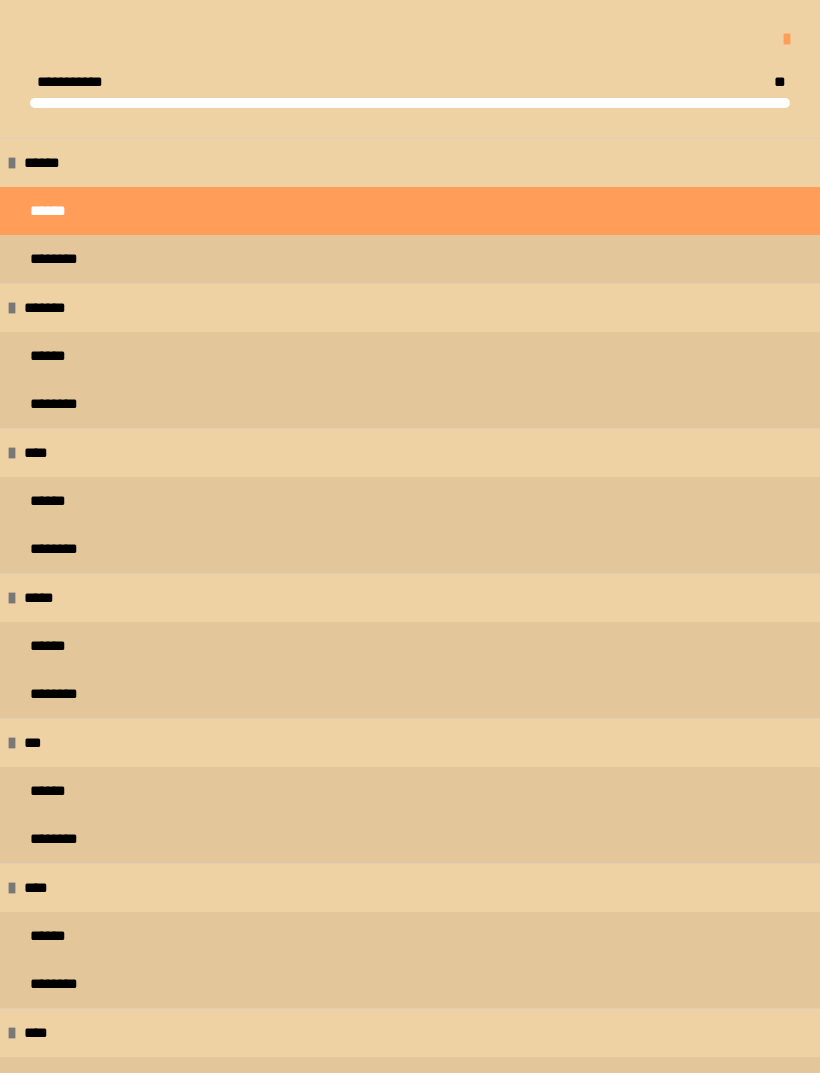 scroll, scrollTop: 144, scrollLeft: 0, axis: vertical 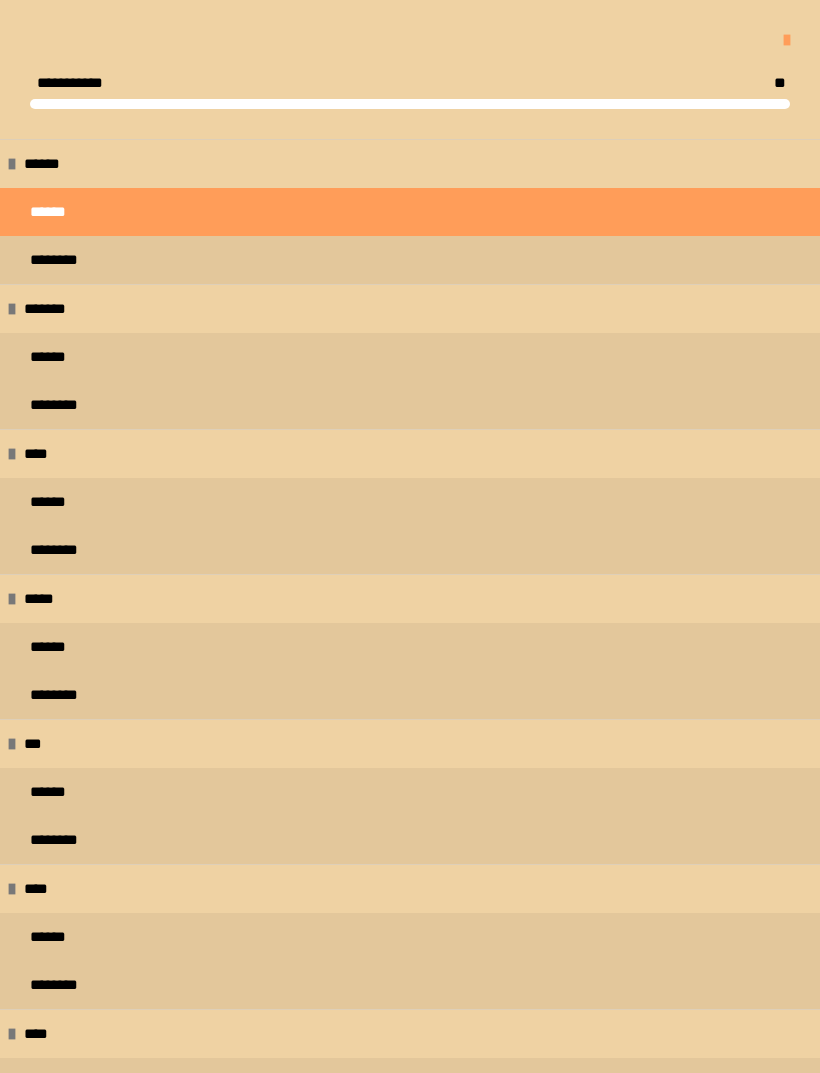 click on "********" at bounding box center [59, 1130] 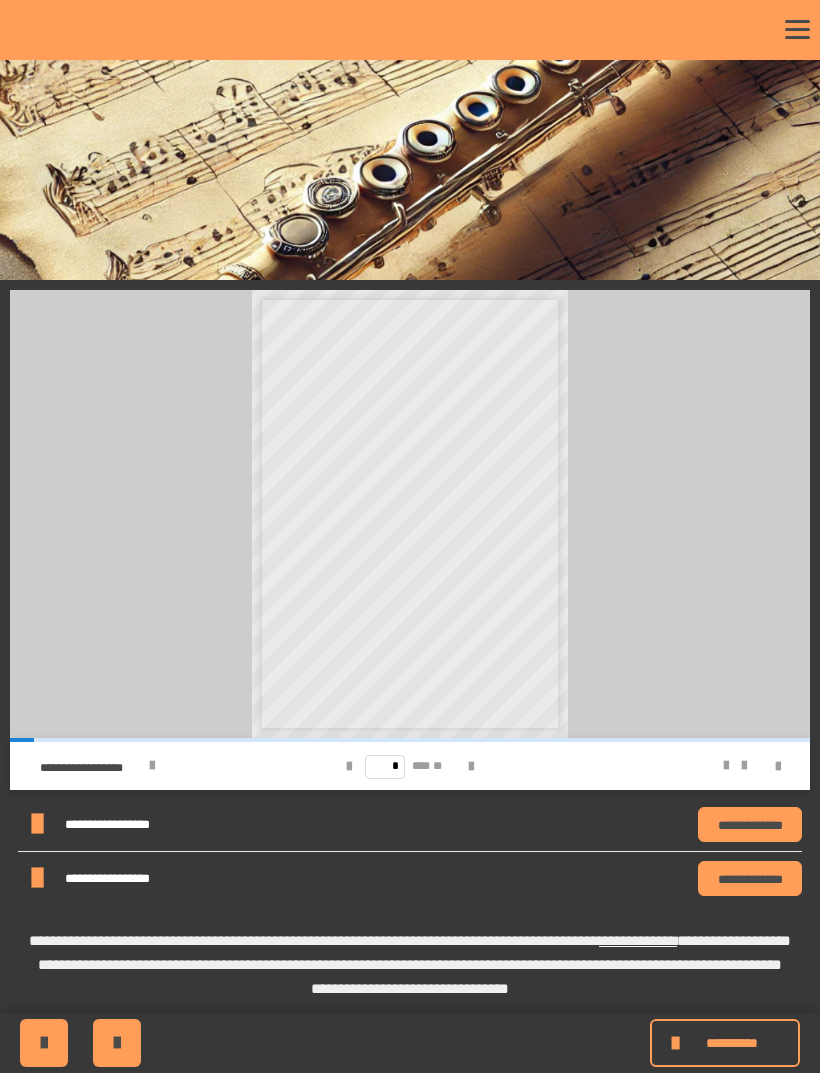 click at bounding box center [471, 767] 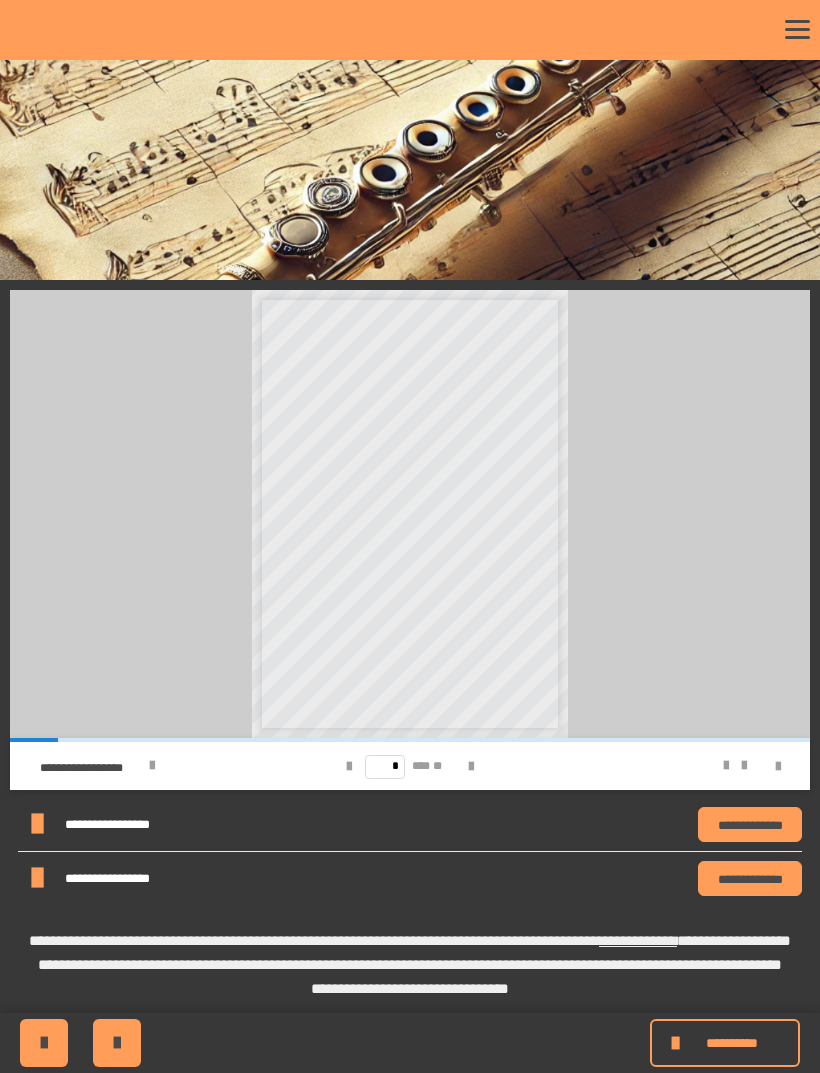 click at bounding box center (471, 766) 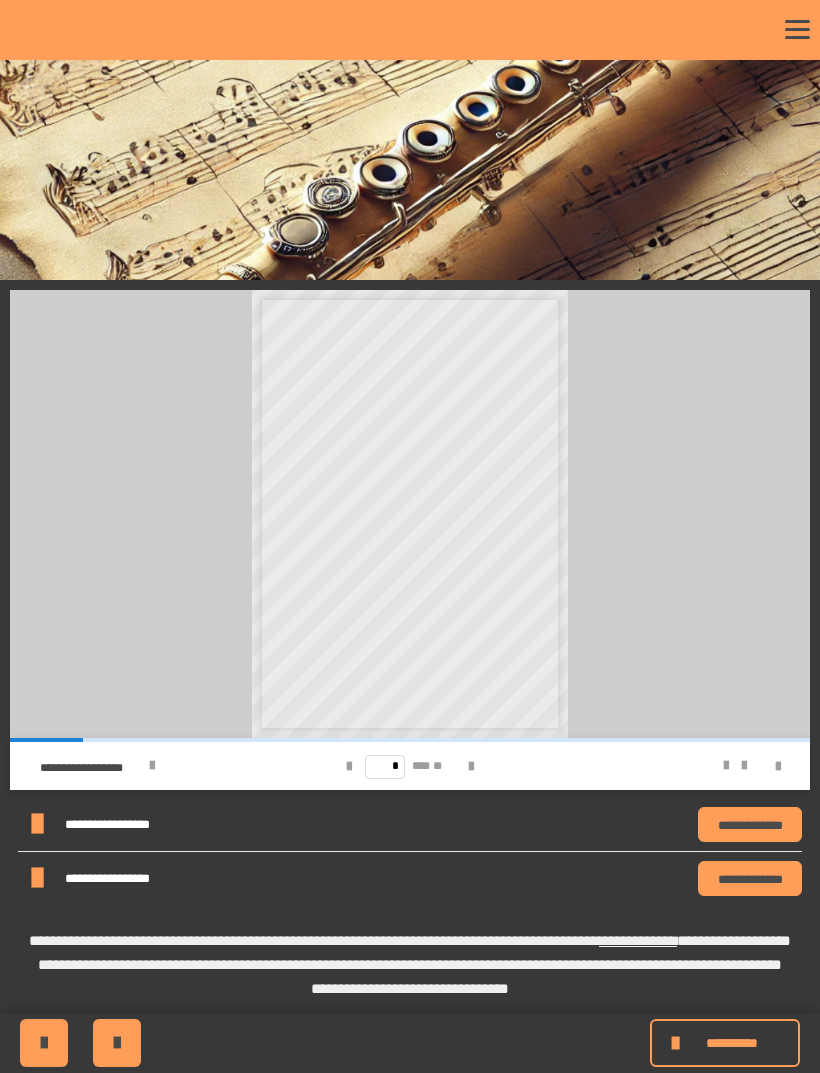 click at bounding box center [471, 767] 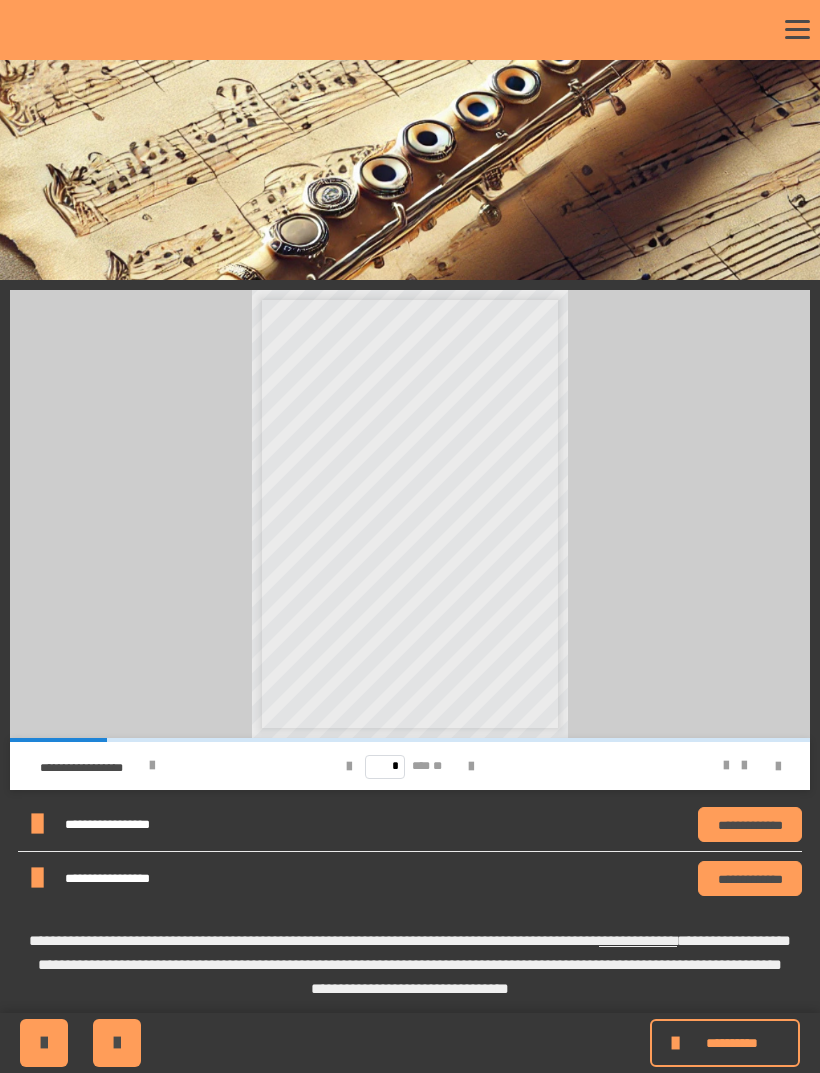 click at bounding box center [471, 766] 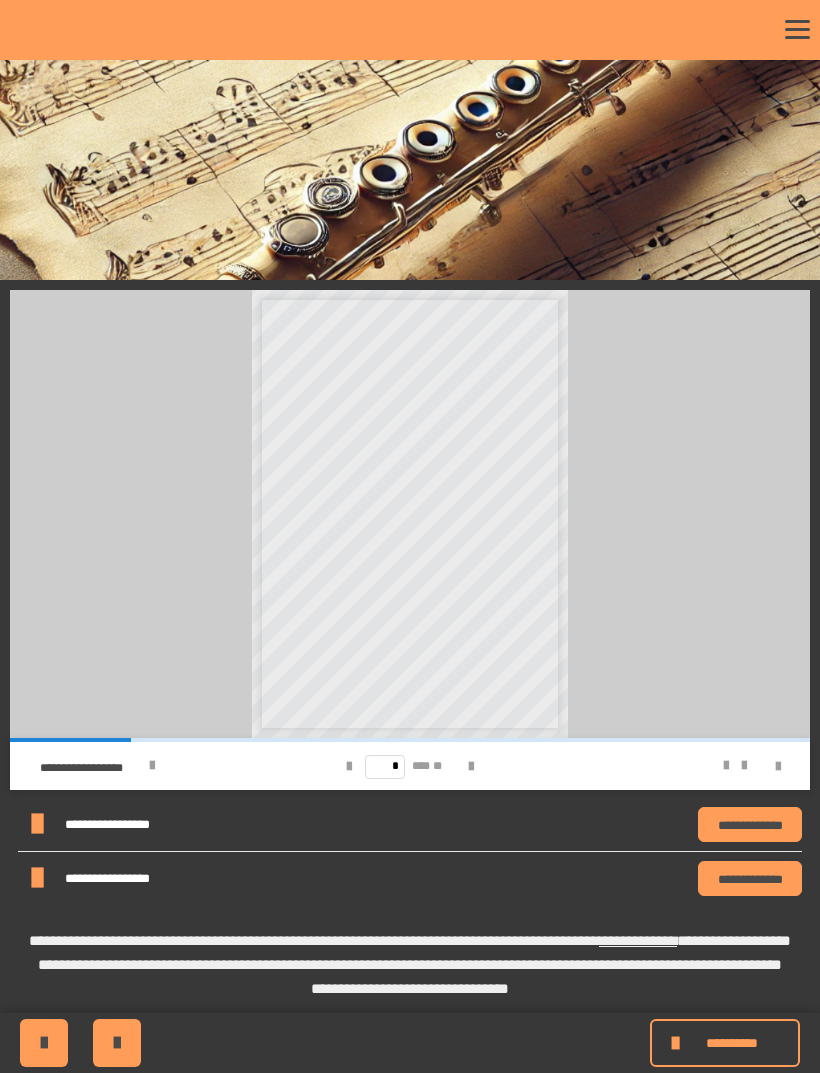 click at bounding box center [471, 767] 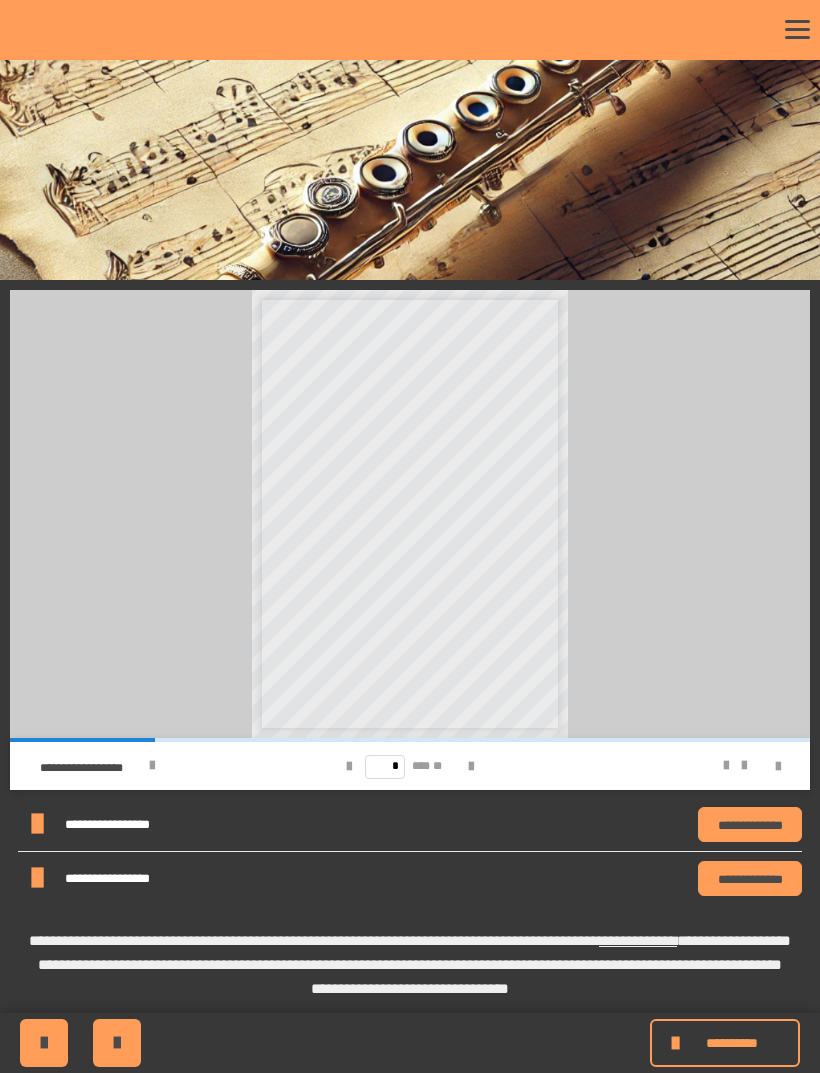 click on "**********" at bounding box center [731, 1043] 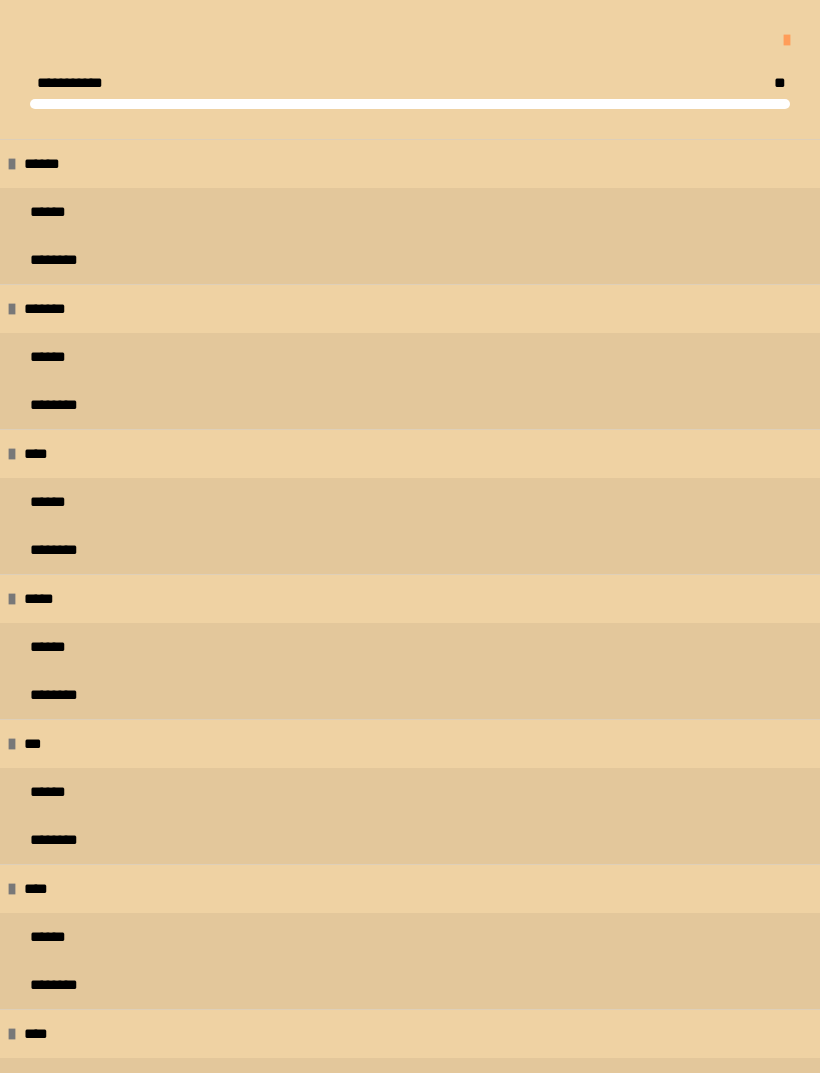 click on "******" at bounding box center [53, 1082] 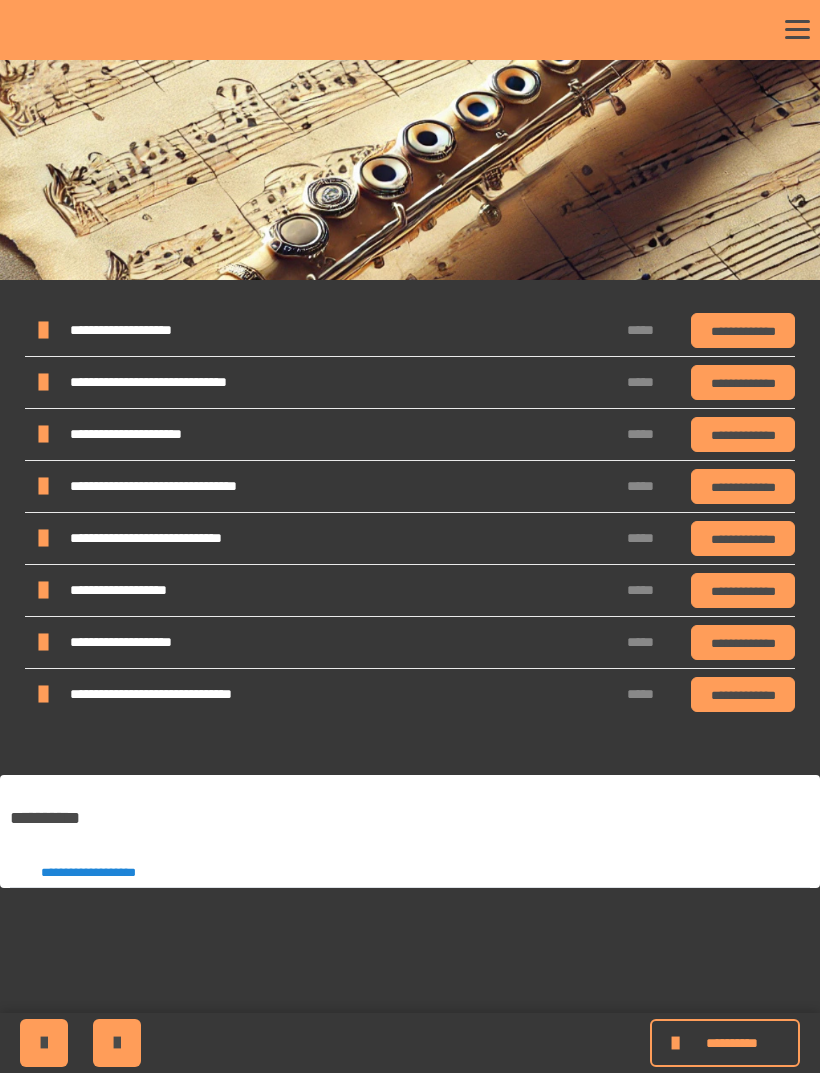click at bounding box center (44, 1043) 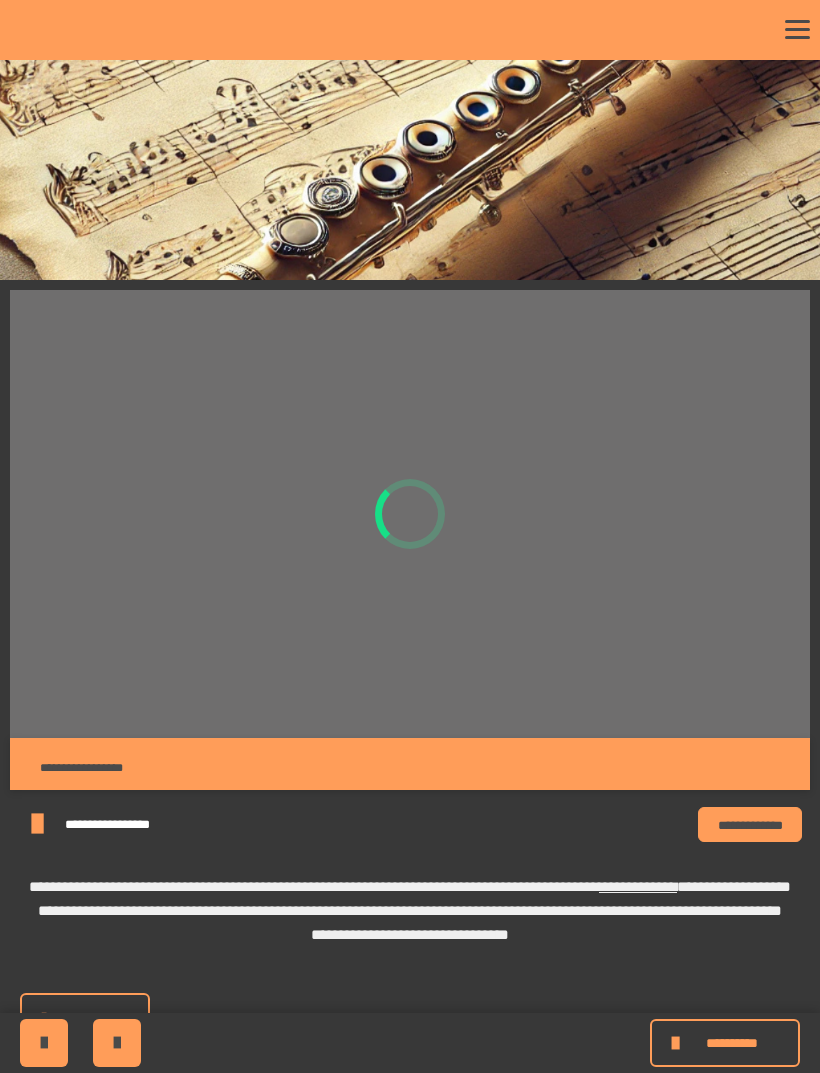 click at bounding box center [44, 1043] 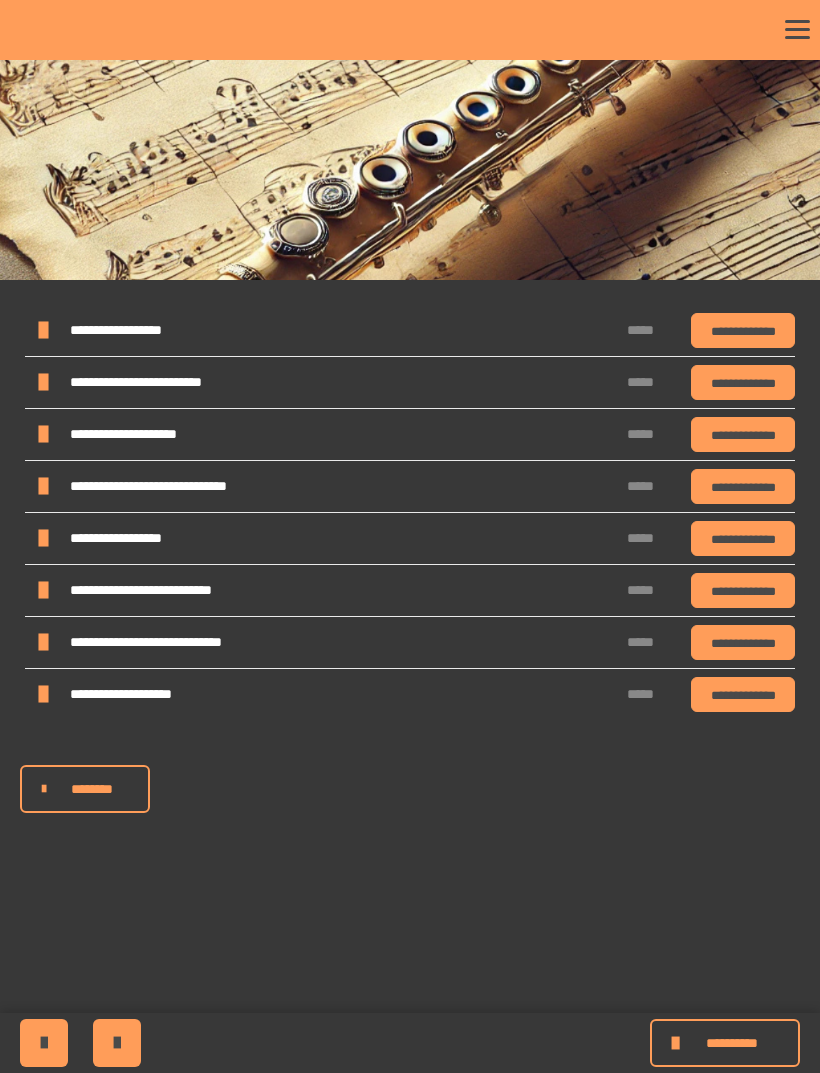 click on "**********" at bounding box center [731, 1043] 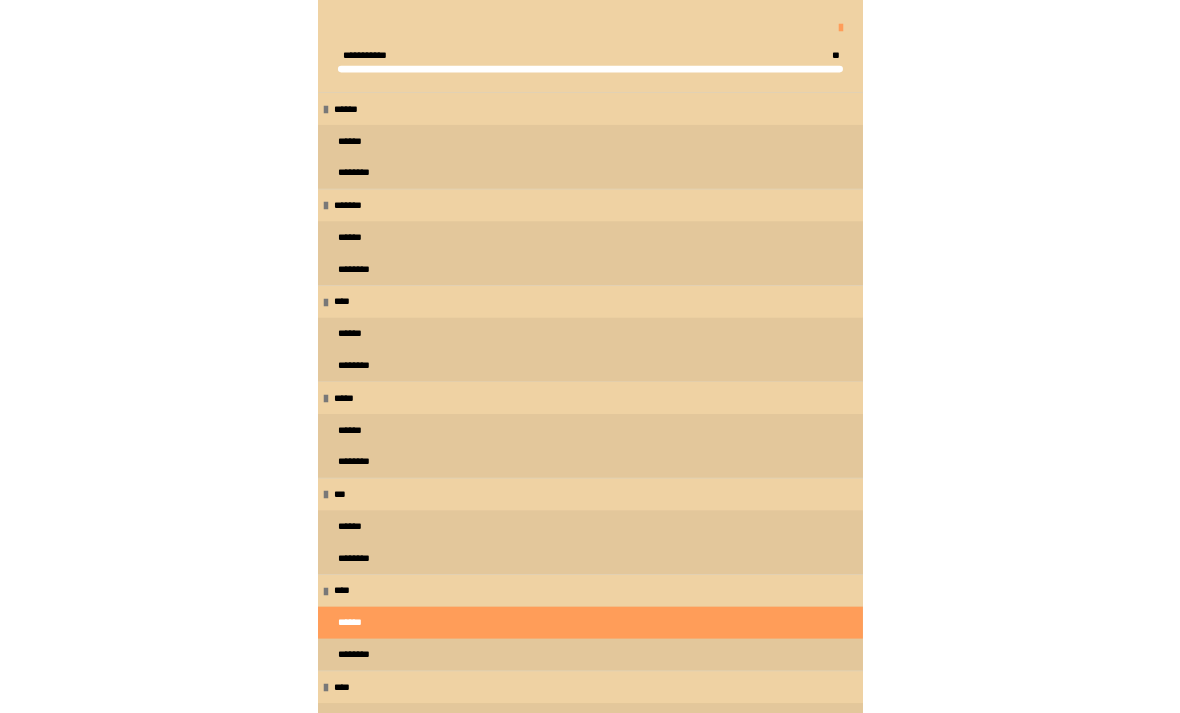 scroll, scrollTop: 218, scrollLeft: 0, axis: vertical 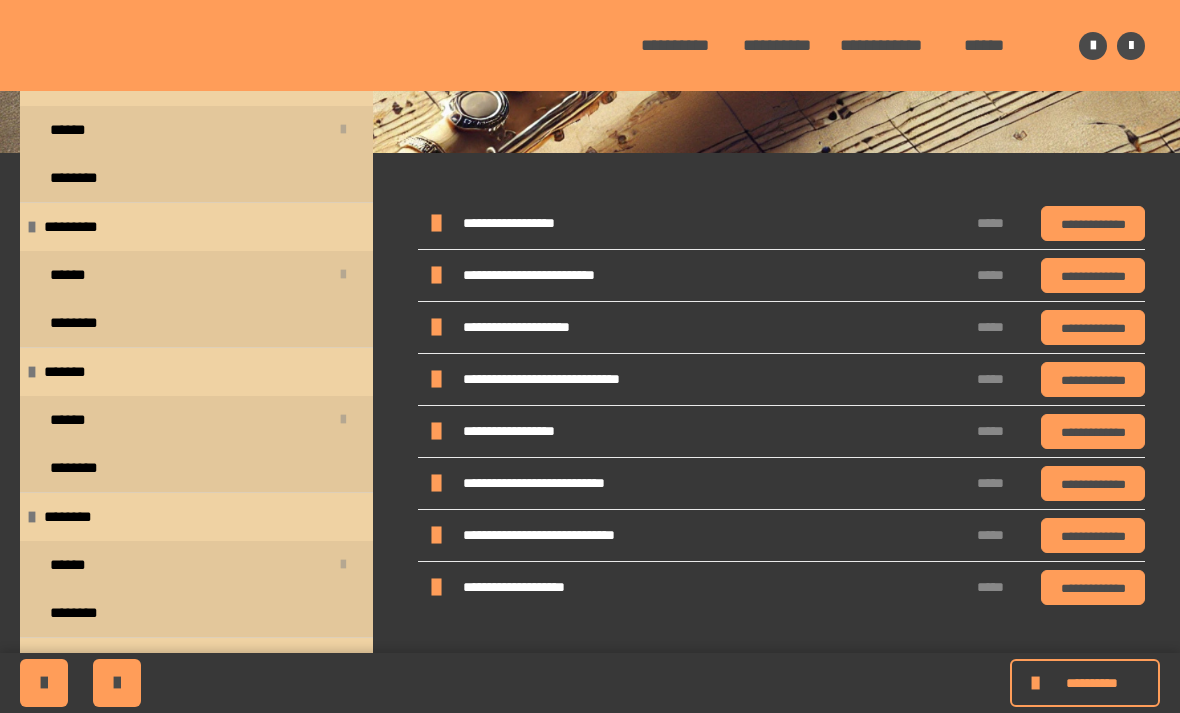 click on "******" at bounding box center [196, 710] 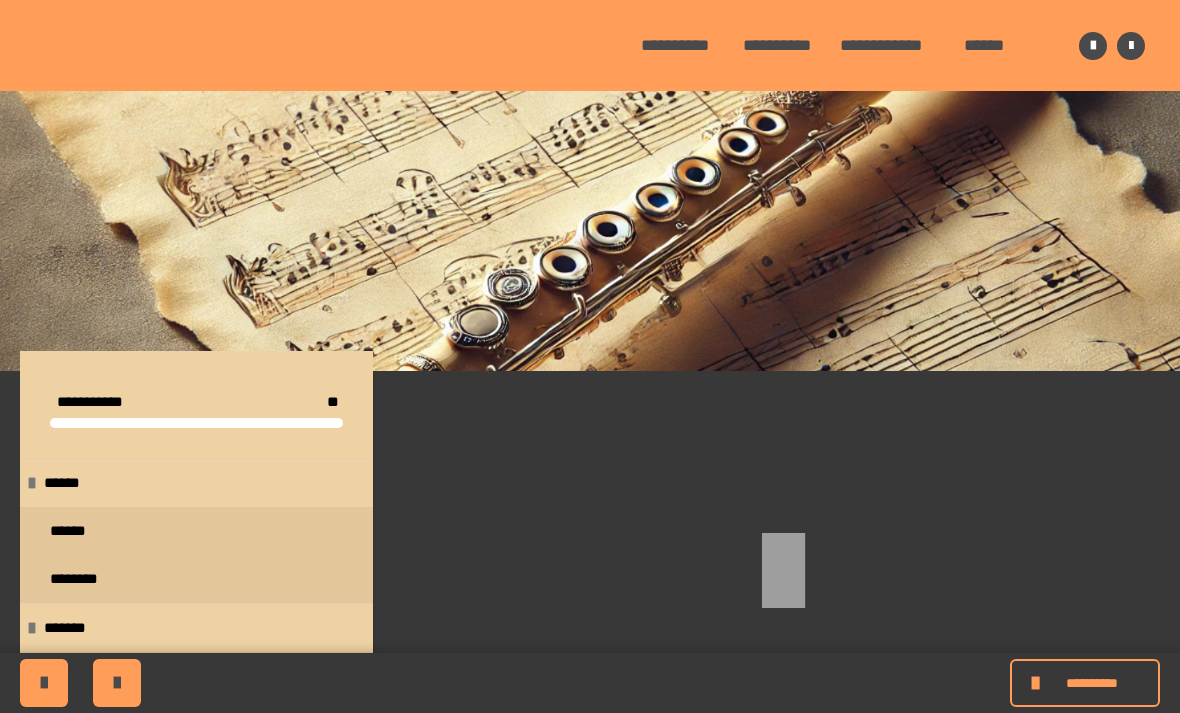 scroll, scrollTop: 0, scrollLeft: 0, axis: both 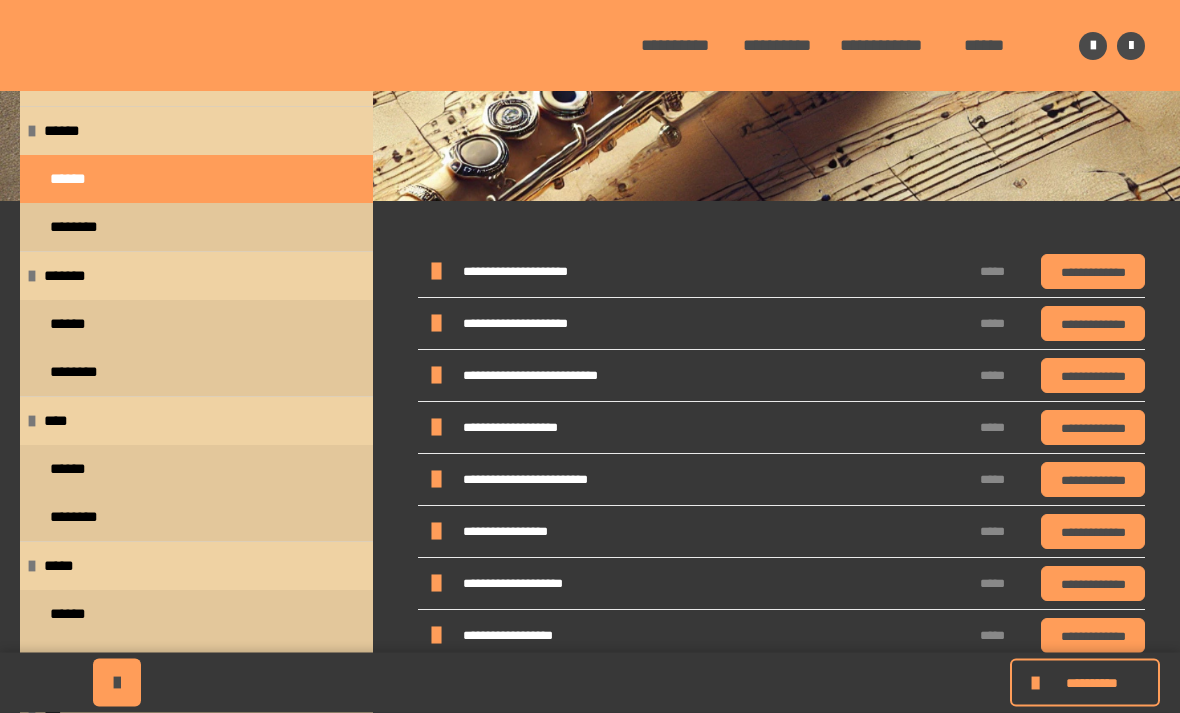 click at bounding box center [435, 429] 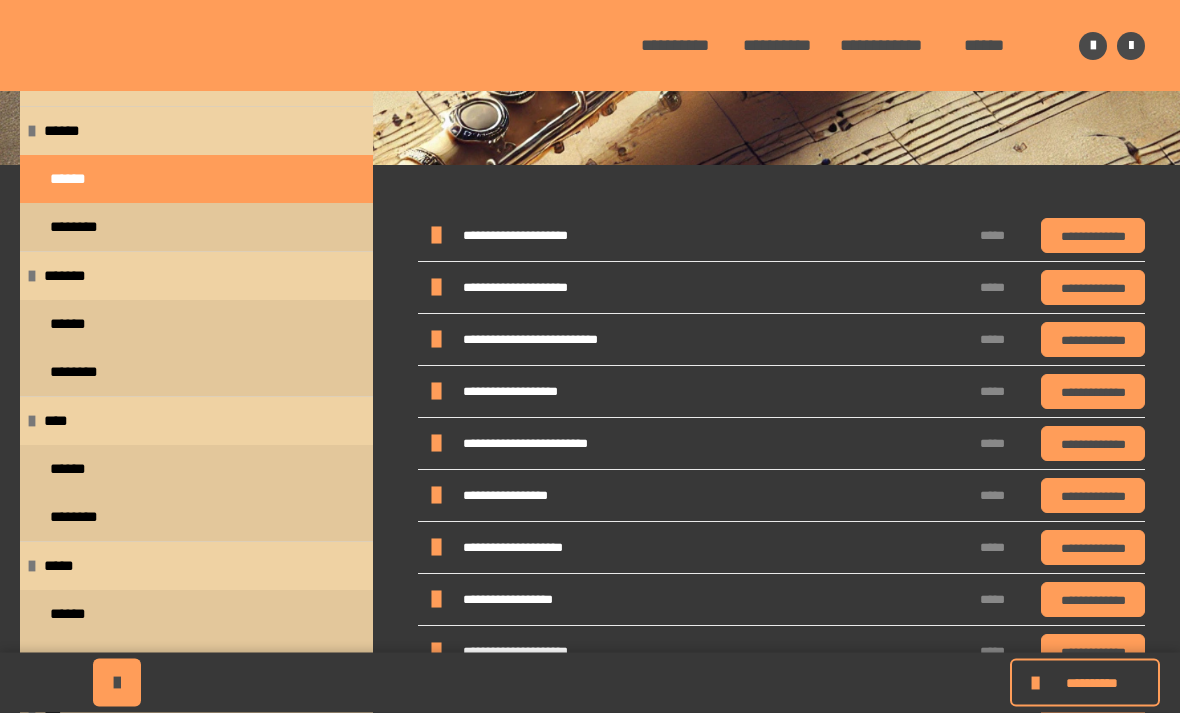 scroll, scrollTop: 199, scrollLeft: 0, axis: vertical 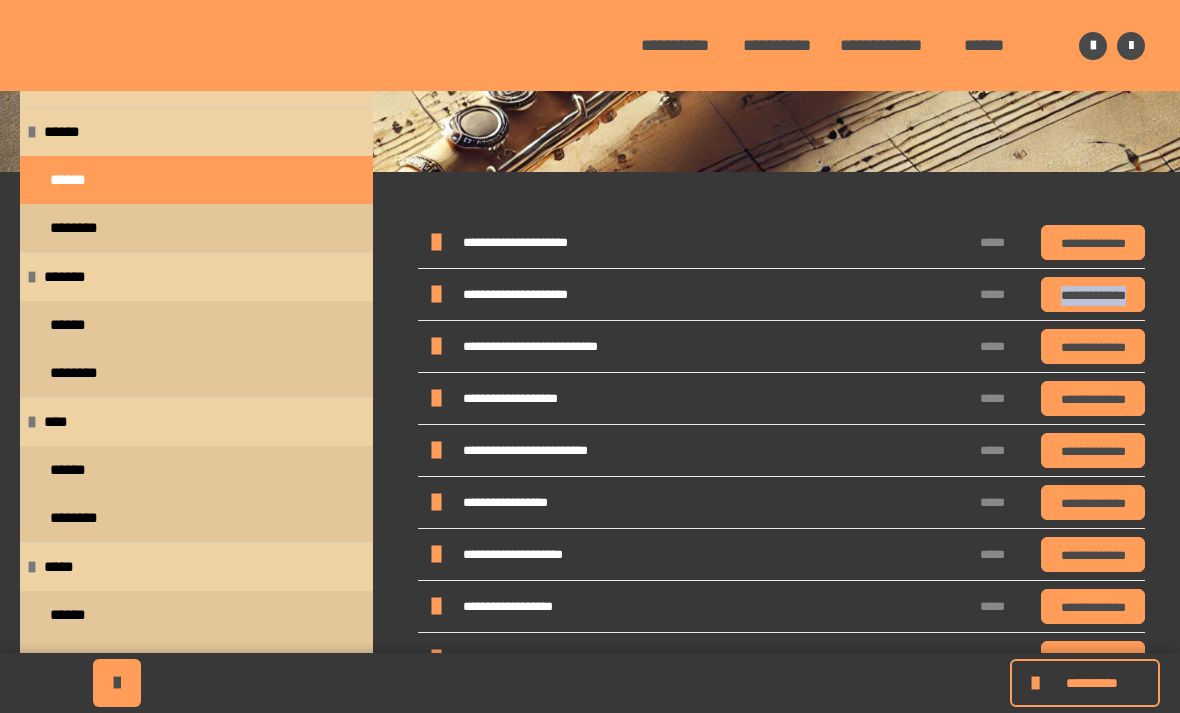click on "**********" at bounding box center [737, 347] 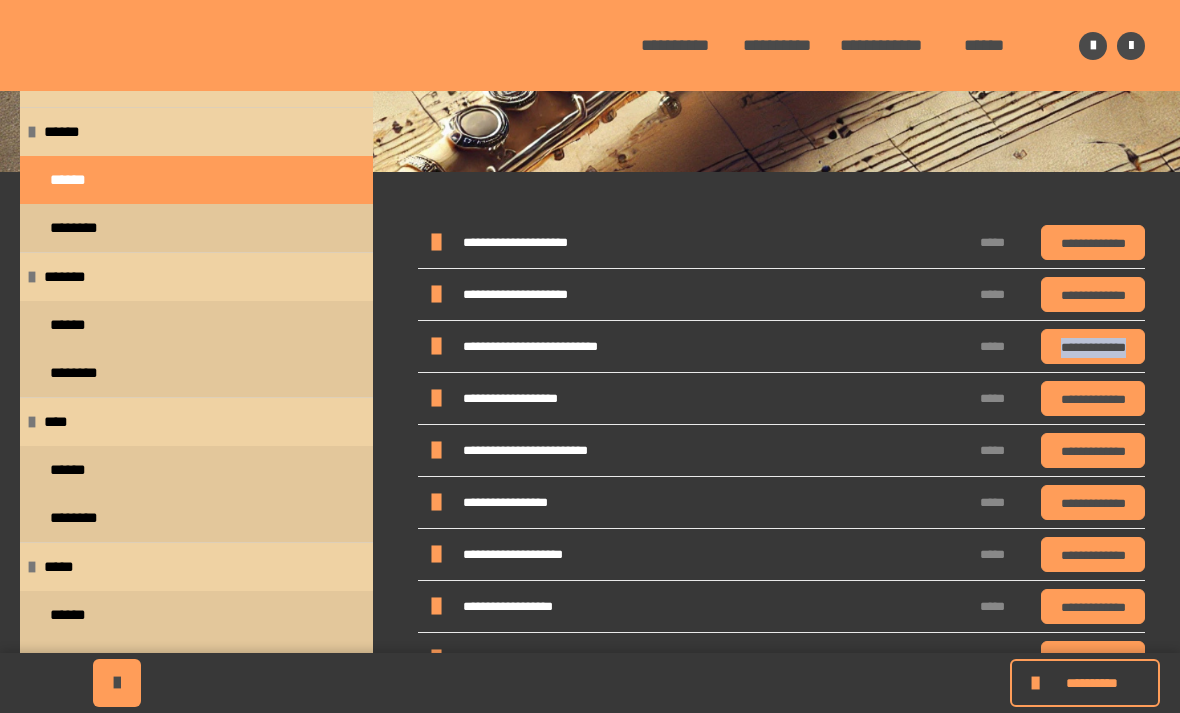 click on "**********" at bounding box center [737, 399] 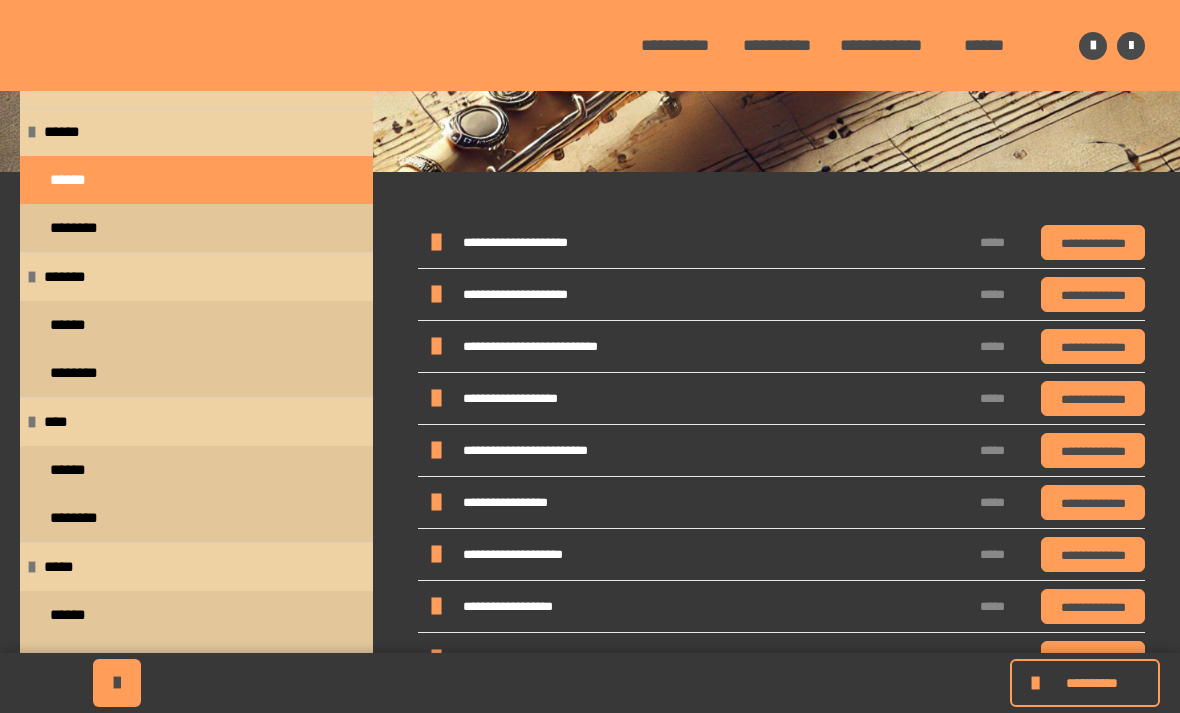 click on "**********" at bounding box center [533, 398] 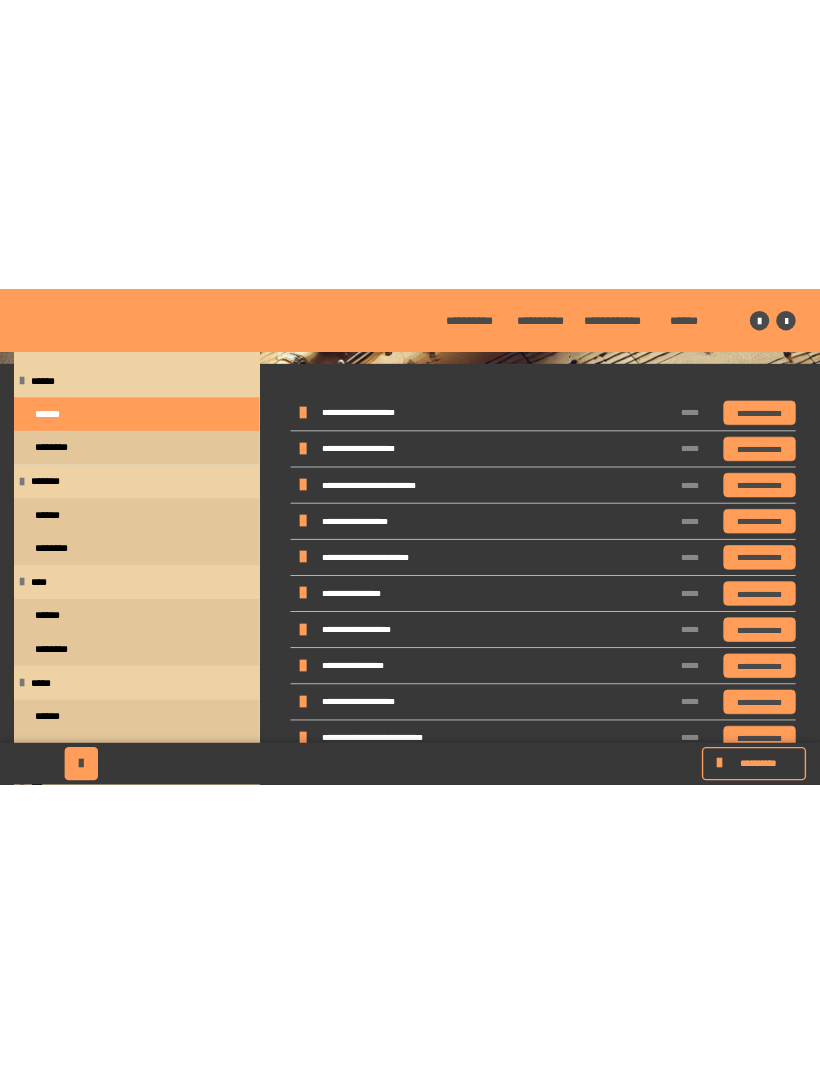 scroll, scrollTop: 0, scrollLeft: 0, axis: both 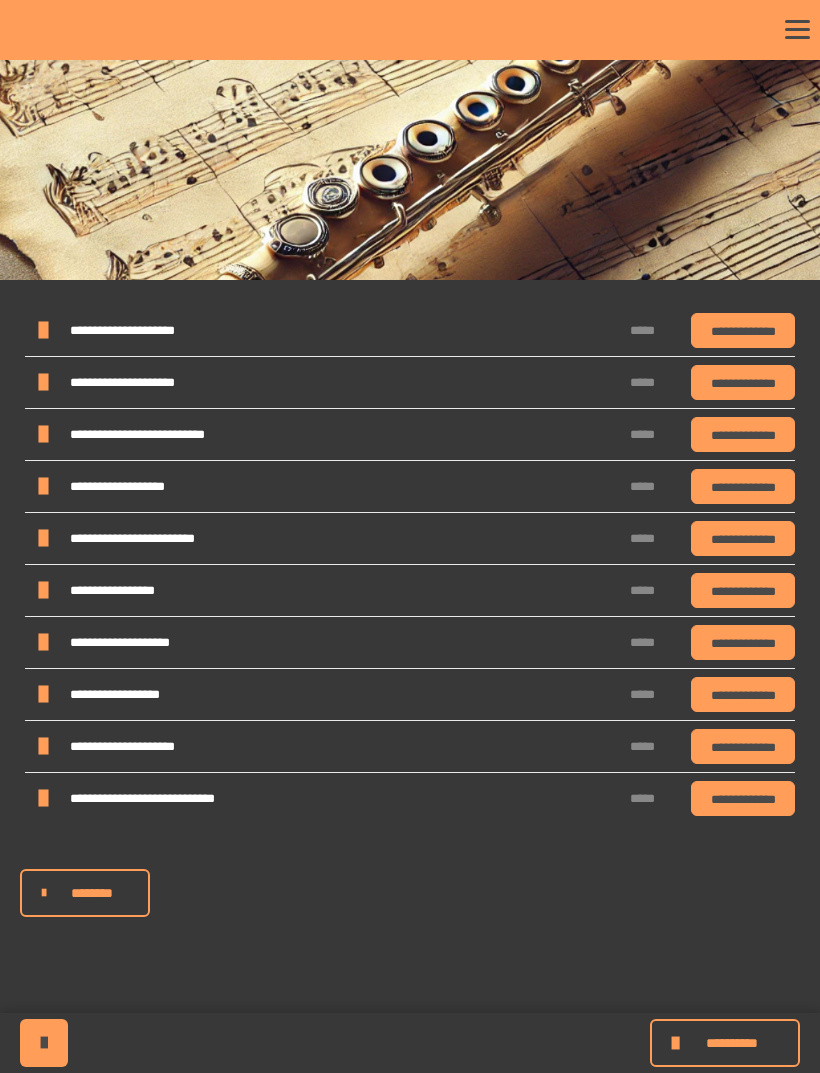 click at bounding box center (42, 487) 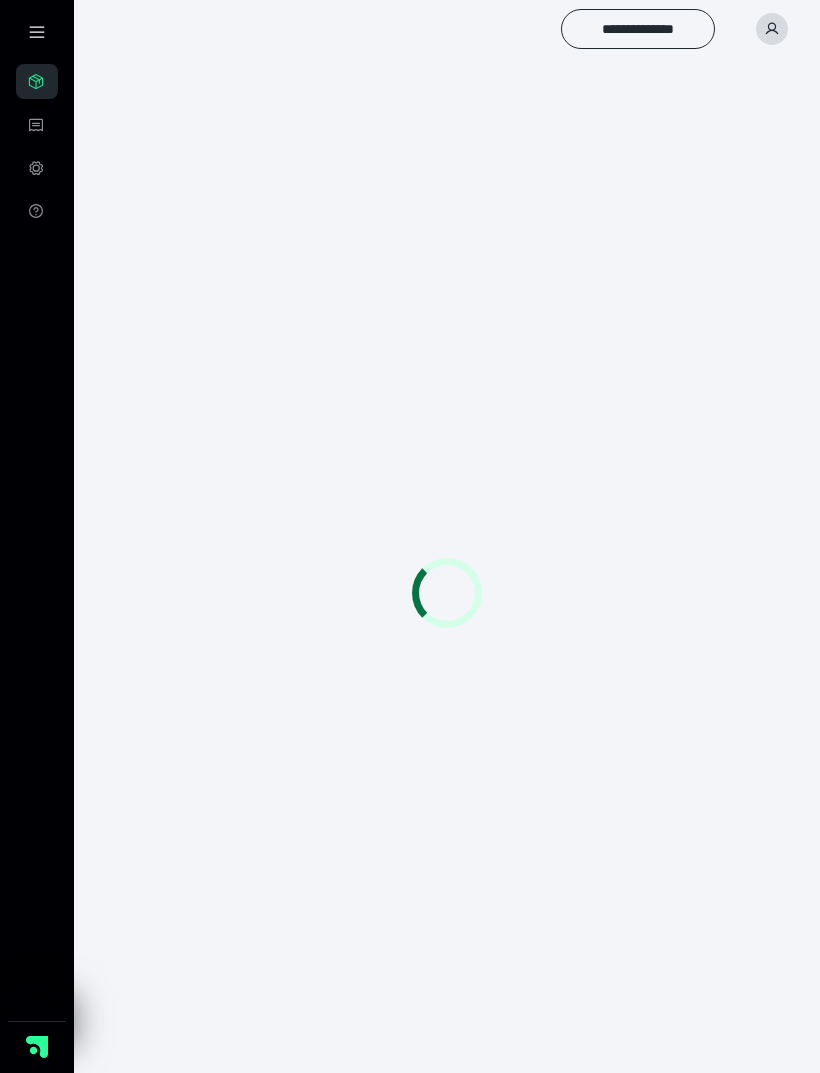 scroll, scrollTop: 0, scrollLeft: 0, axis: both 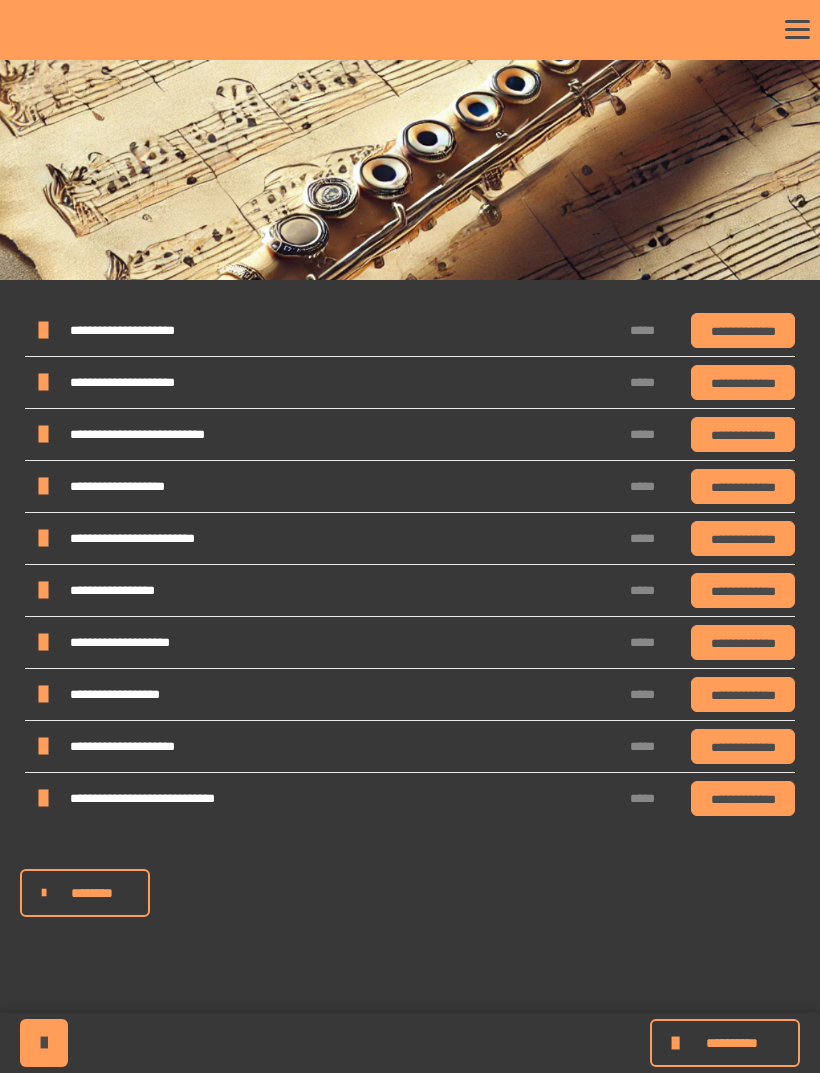 click at bounding box center [42, 487] 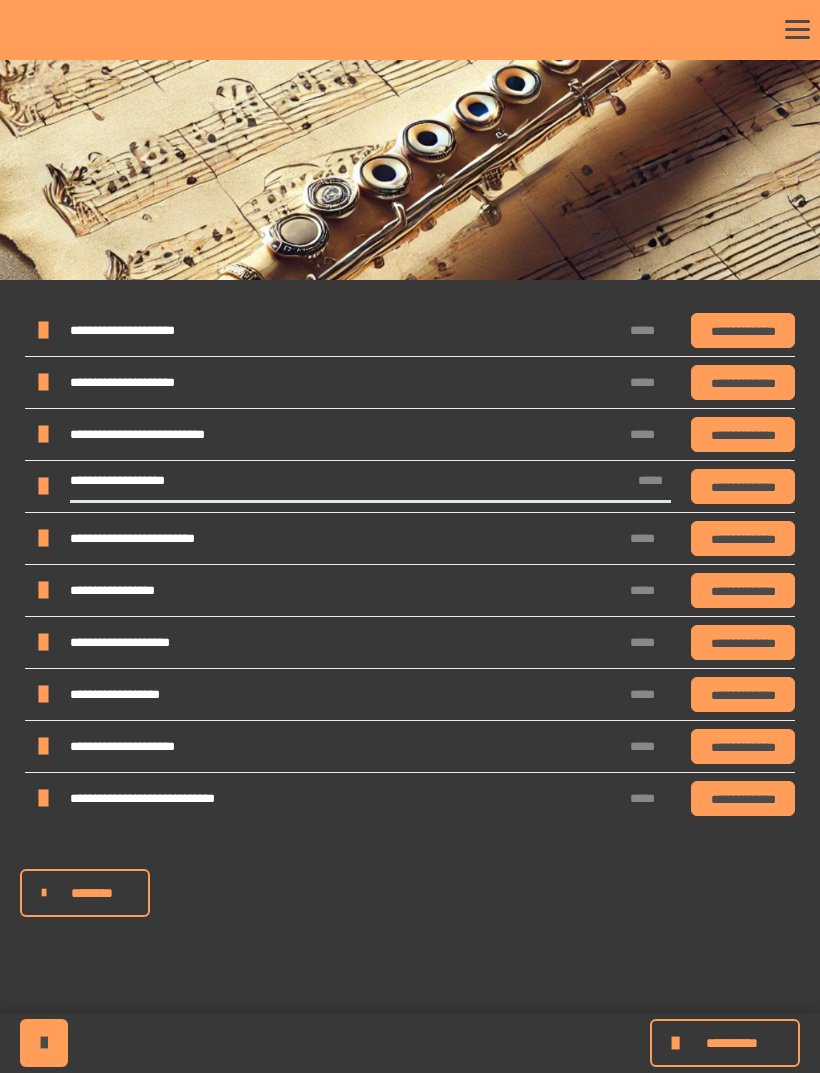 click at bounding box center (42, 487) 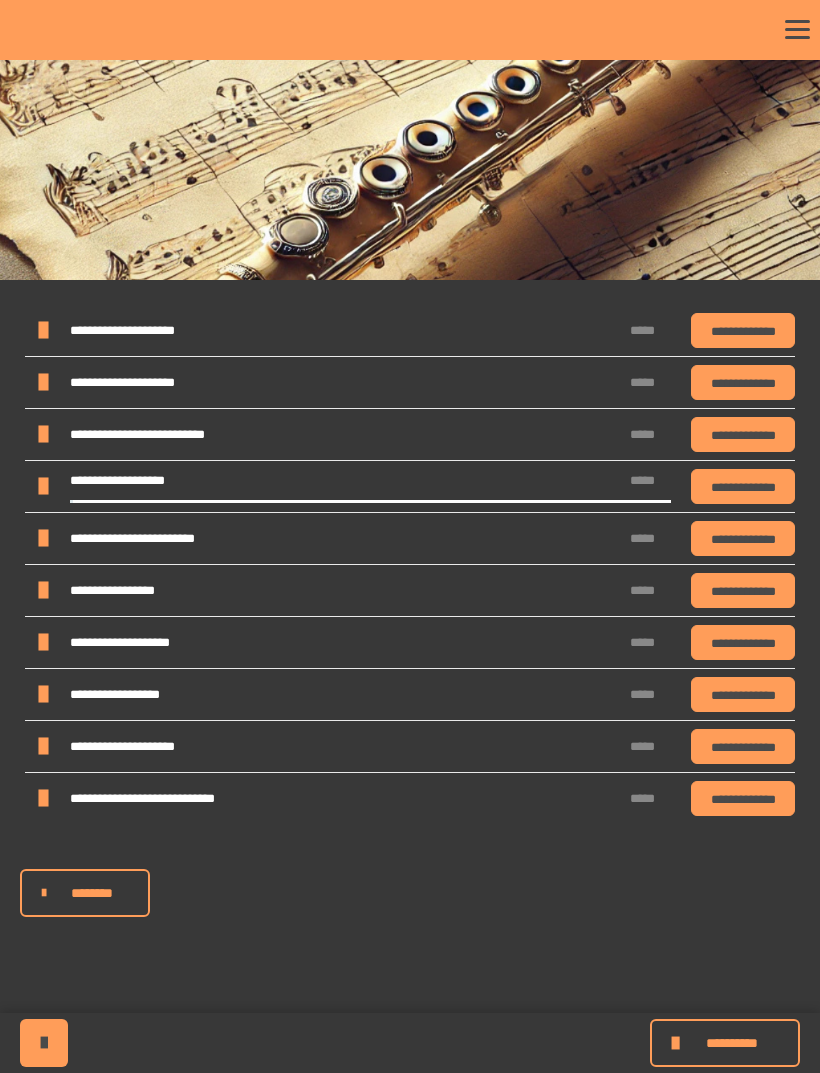 click at bounding box center [42, 487] 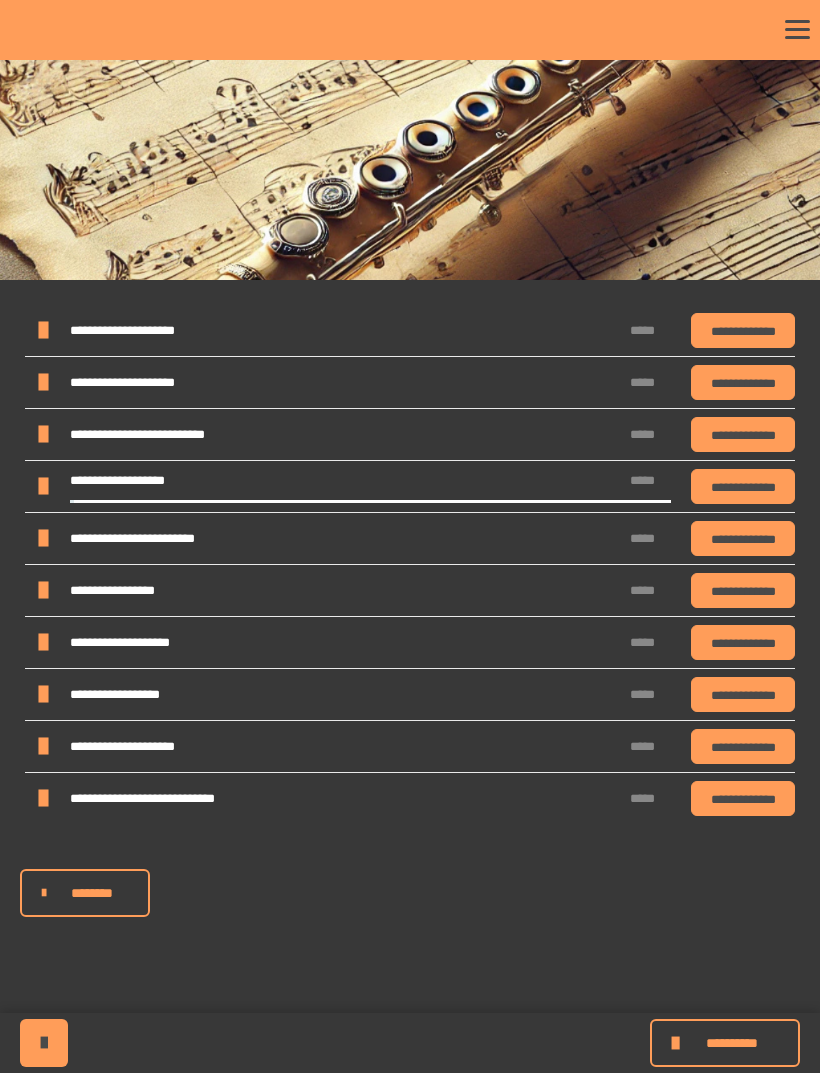 click at bounding box center (42, 695) 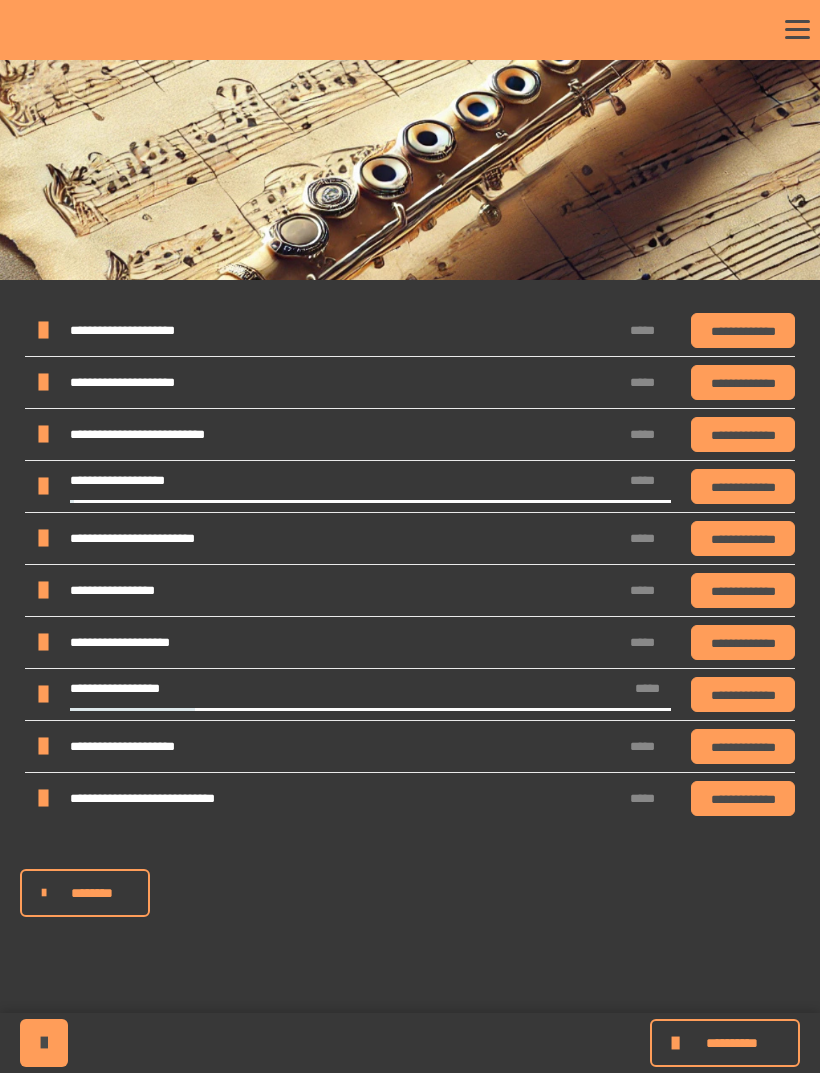 click at bounding box center (42, 695) 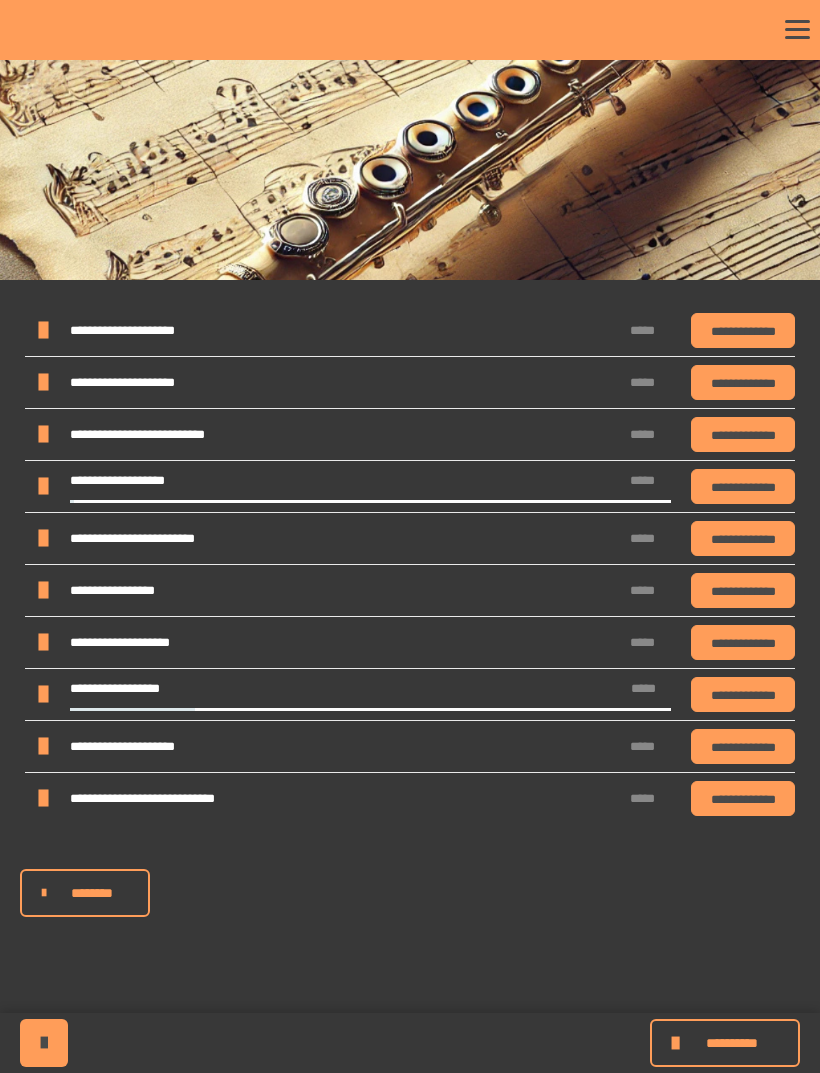 click on "**********" at bounding box center [731, 1043] 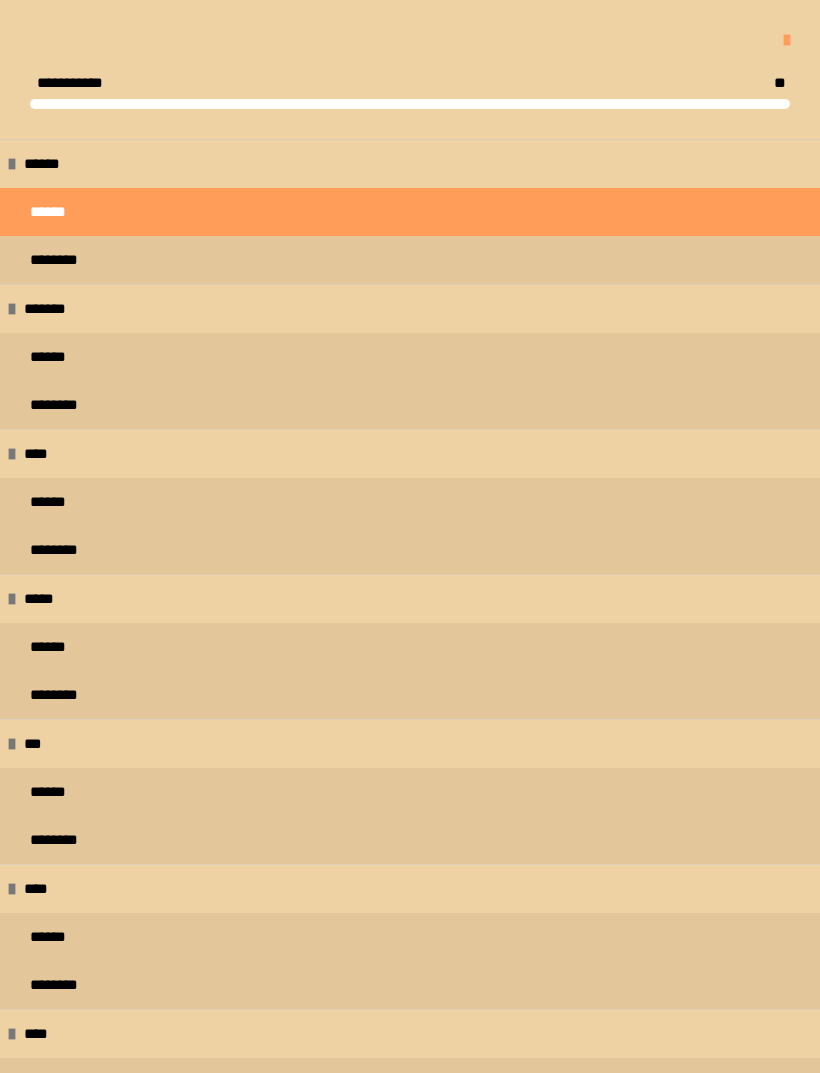 scroll, scrollTop: 320, scrollLeft: 0, axis: vertical 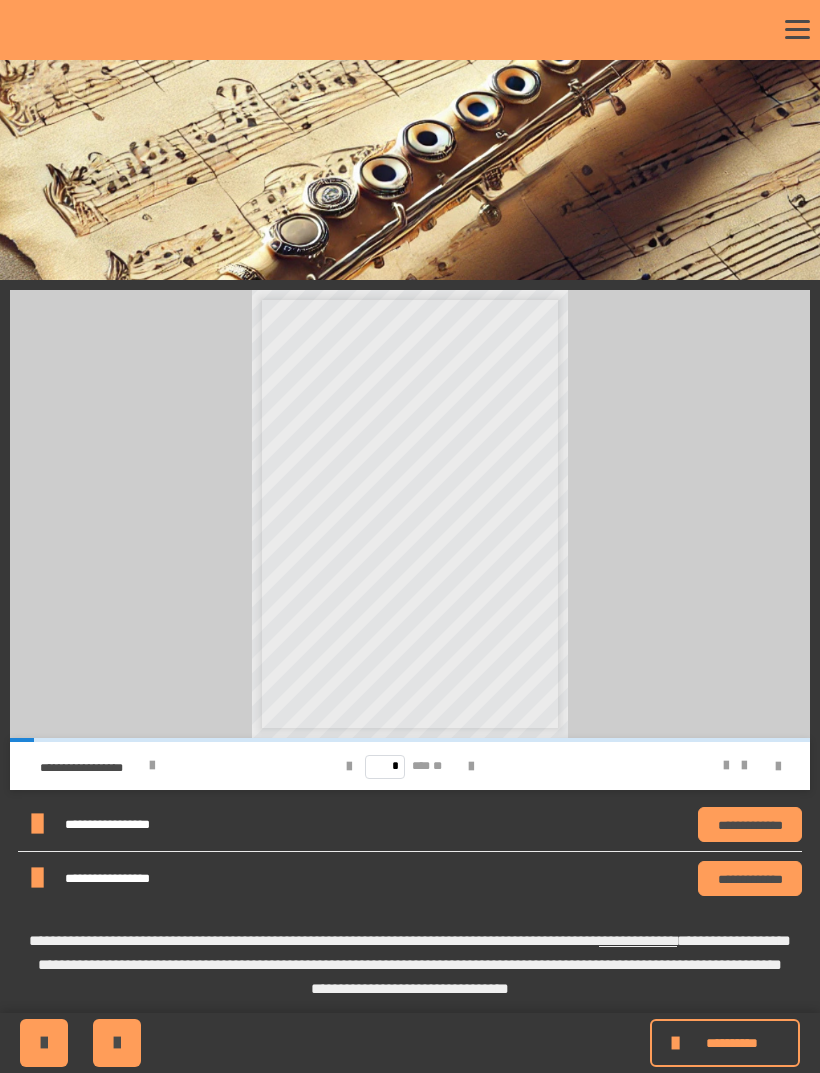 click at bounding box center (44, 1043) 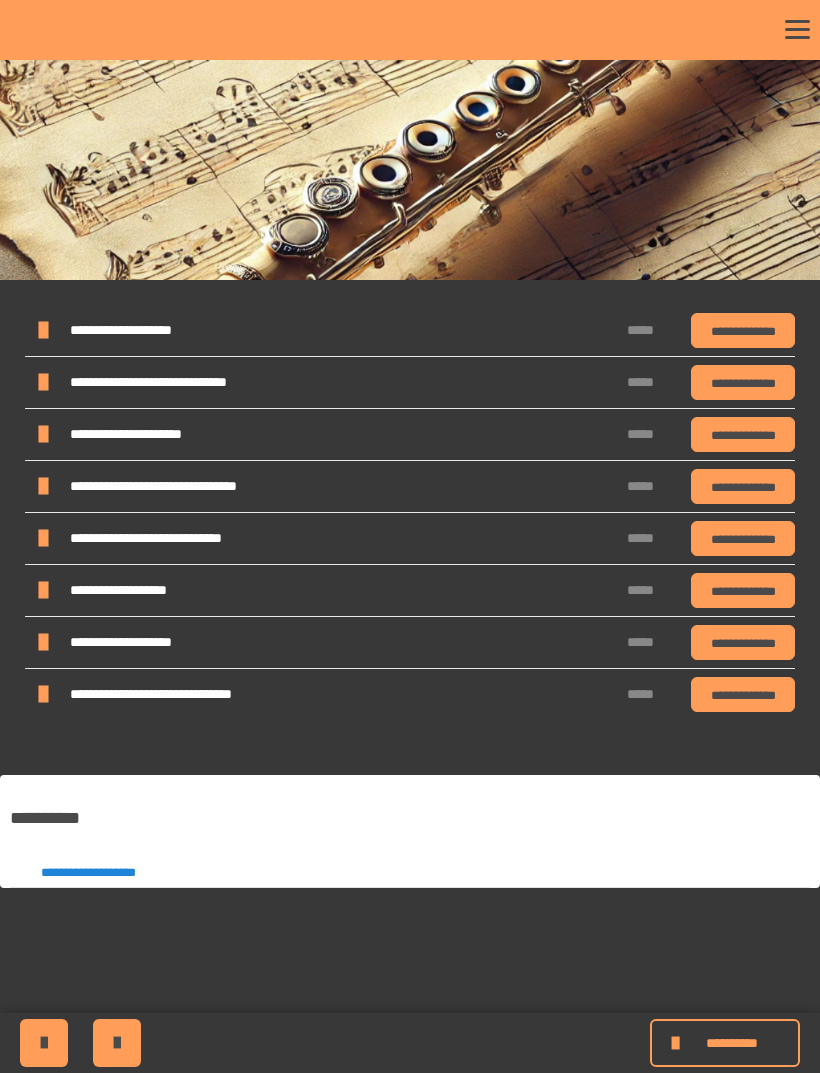 click on "**********" at bounding box center [731, 1043] 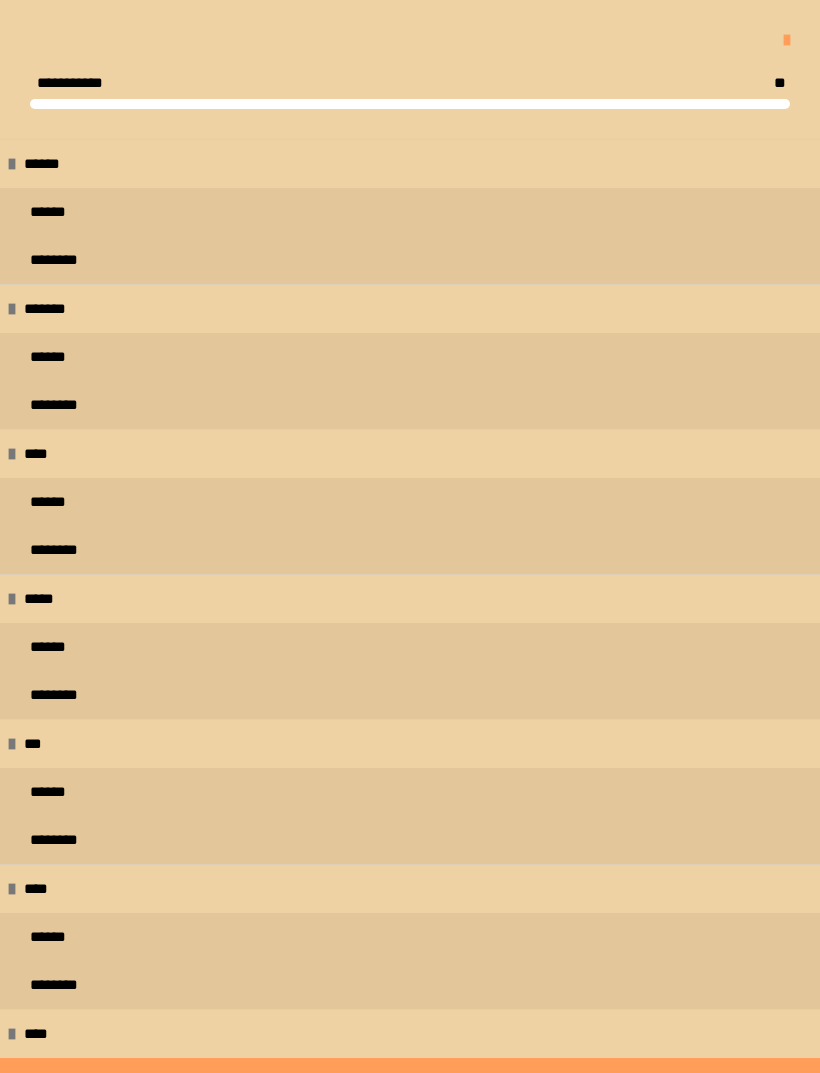 click on "********" at bounding box center (410, 985) 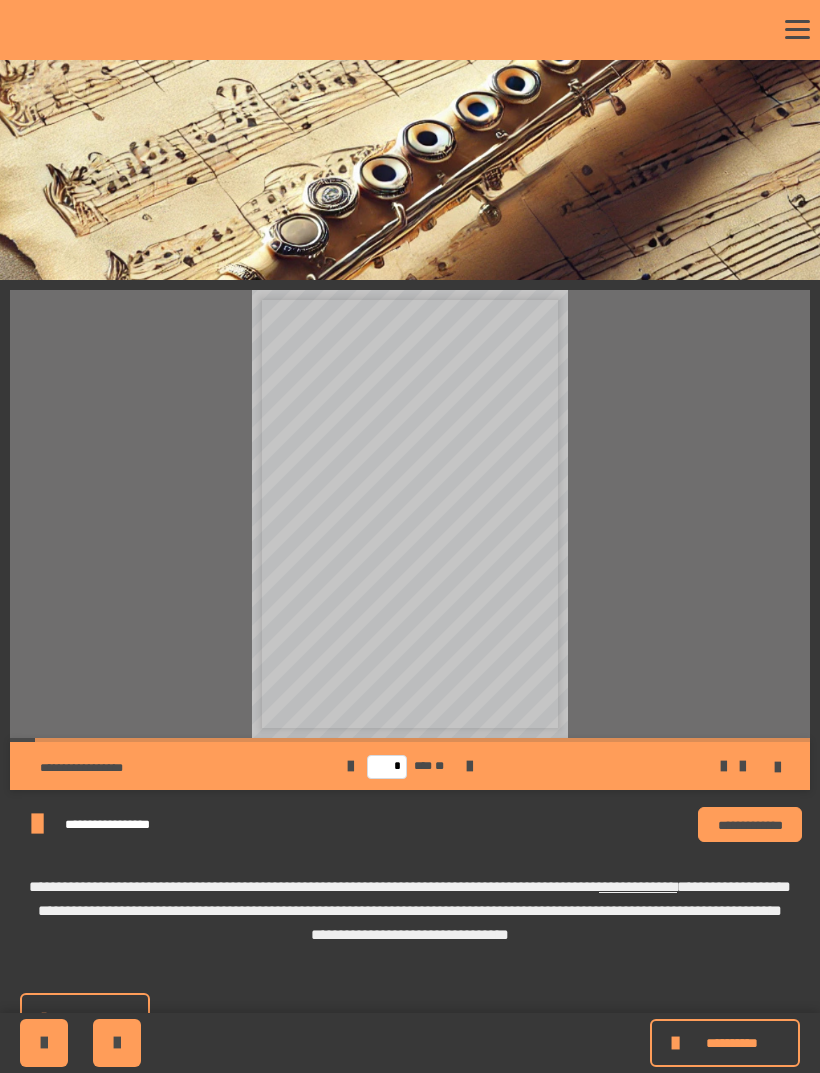 click at bounding box center [678, 1043] 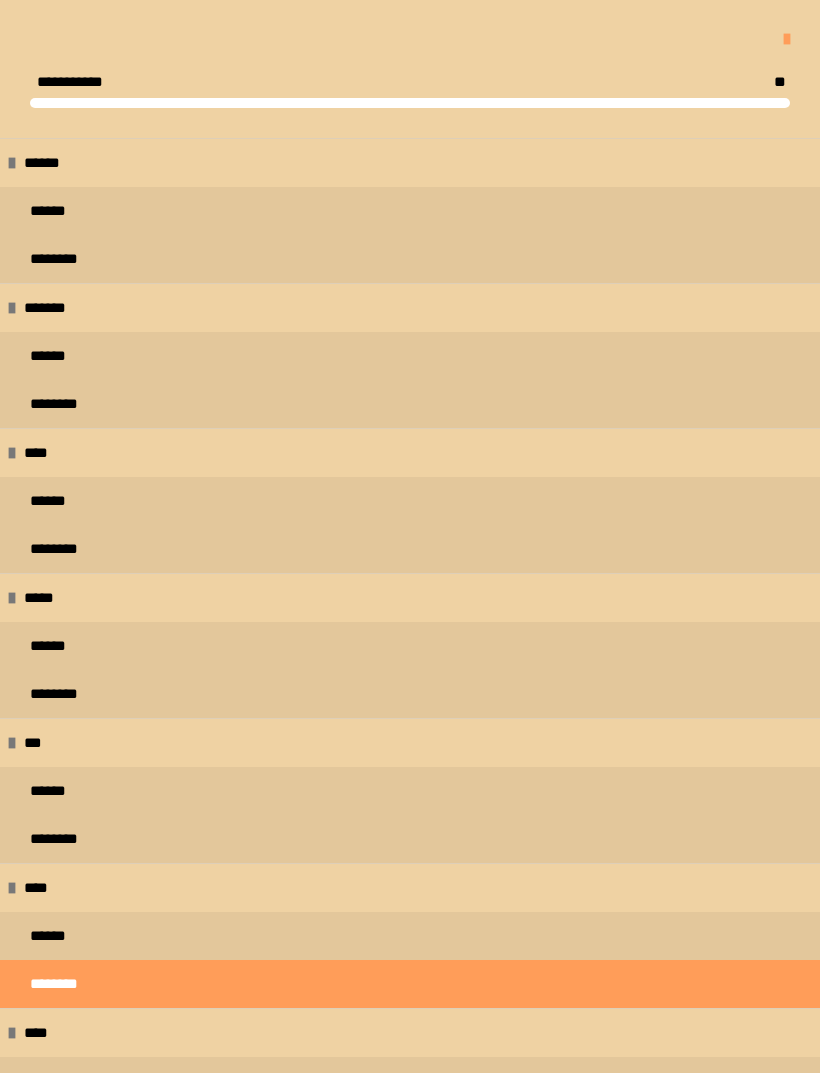 scroll, scrollTop: 164, scrollLeft: 0, axis: vertical 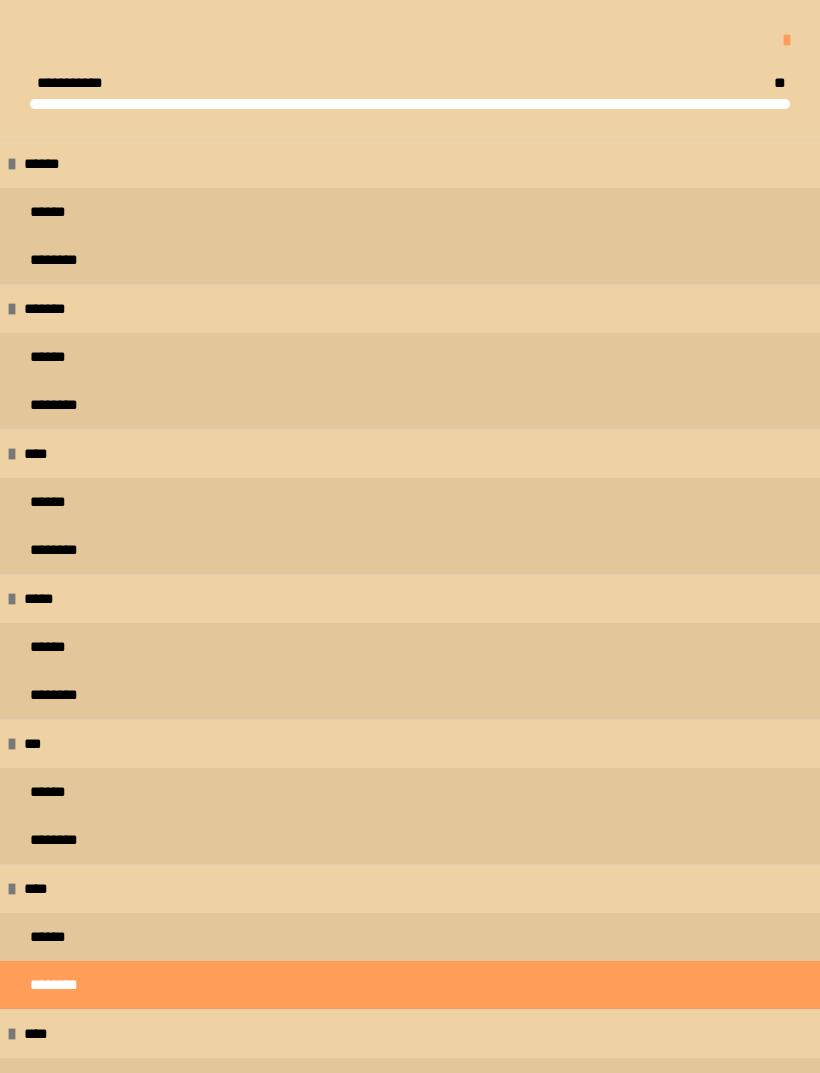 click on "********" at bounding box center (410, 1130) 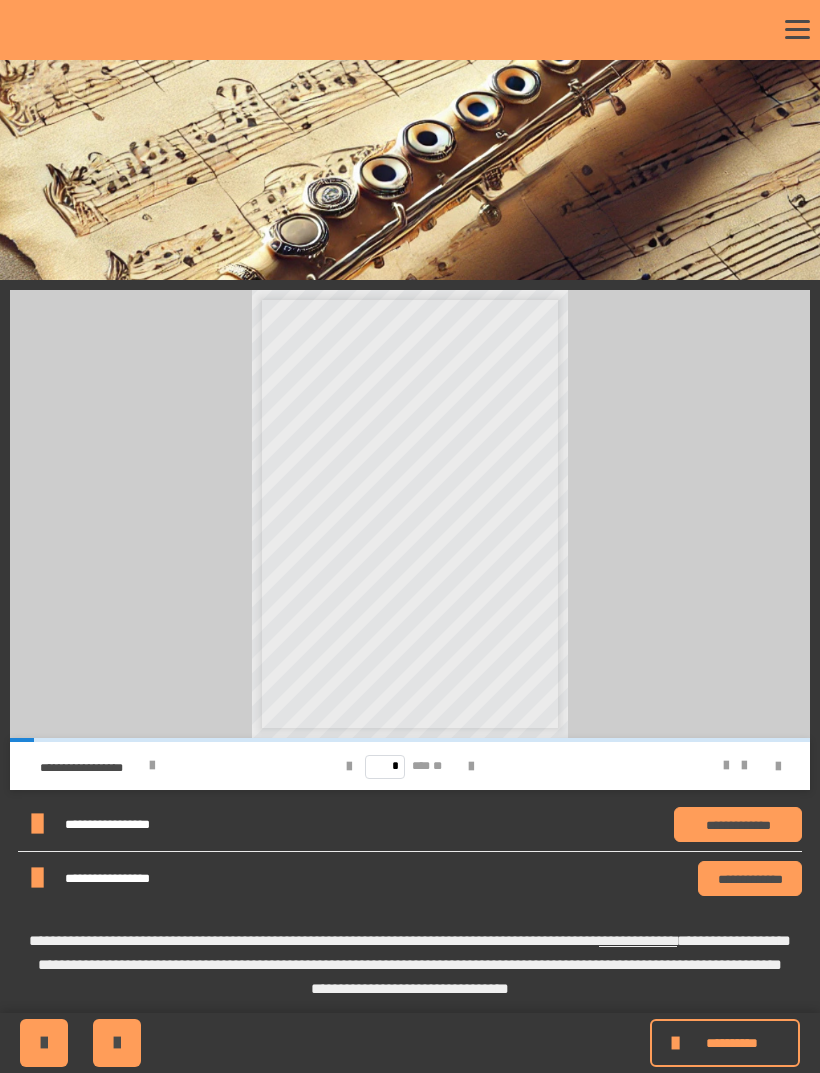 click on "**********" at bounding box center (738, 824) 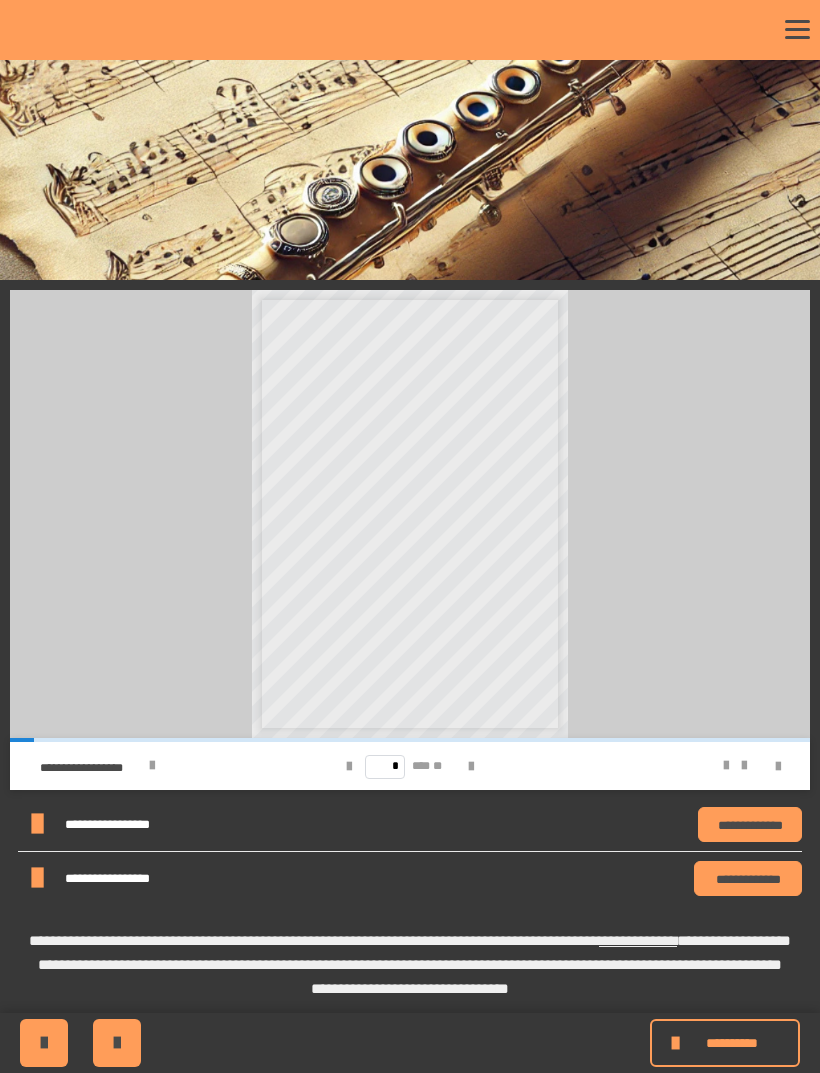 click on "**********" at bounding box center (748, 878) 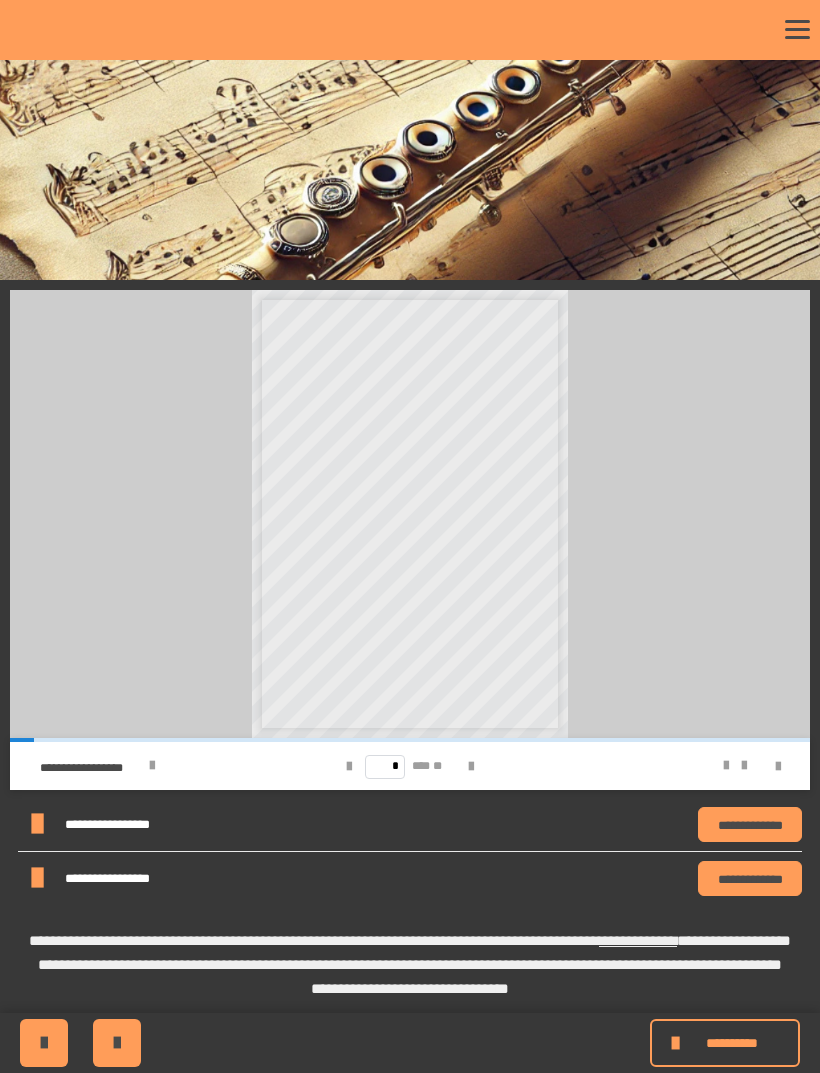 click on "**********" at bounding box center (725, 1043) 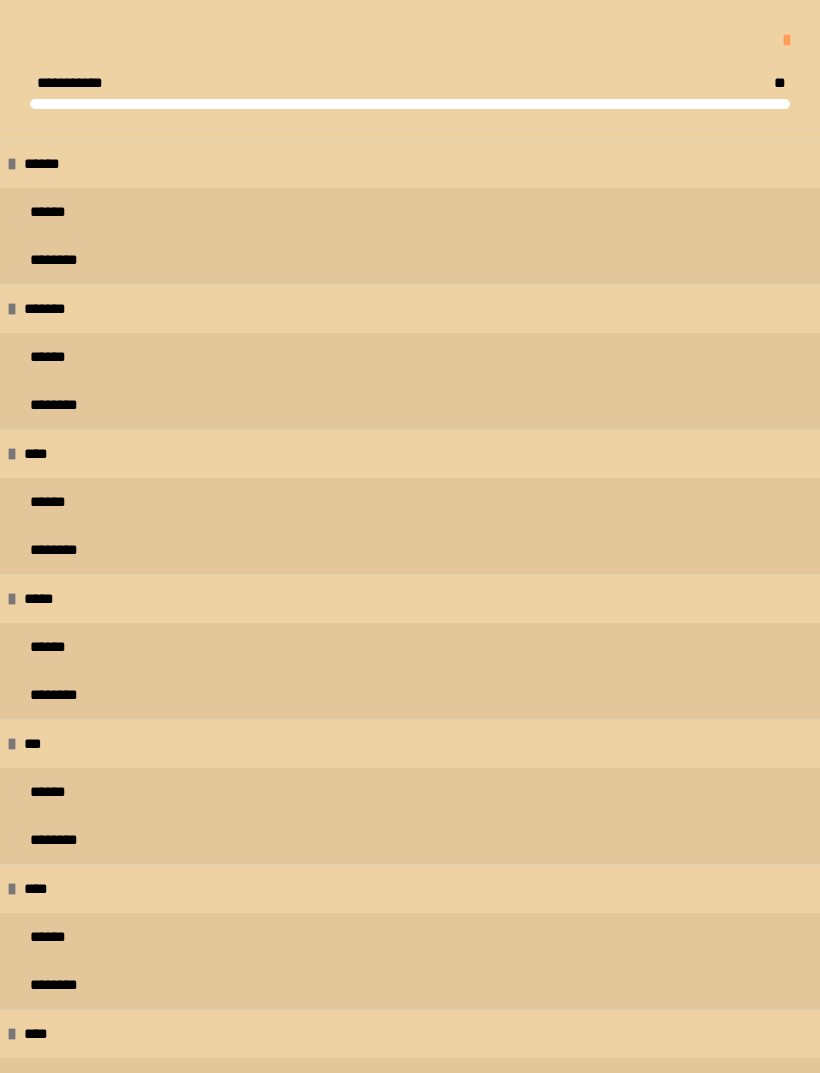 click on "********" at bounding box center (410, 260) 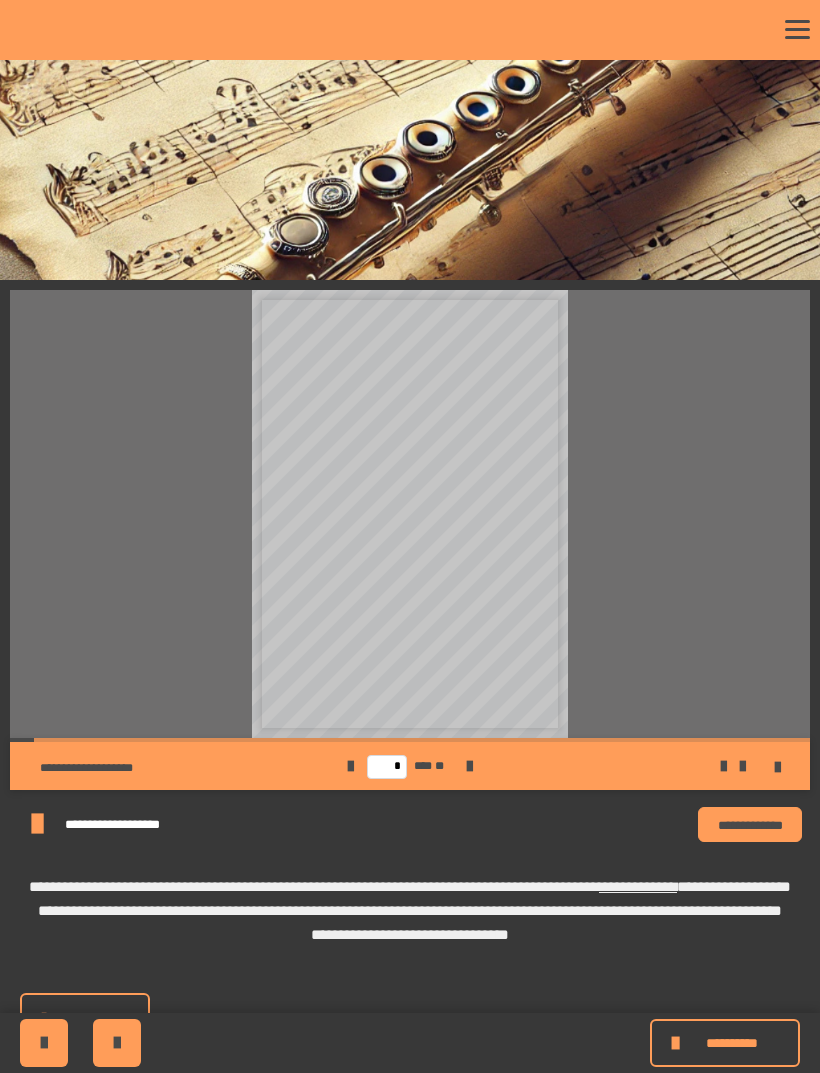 click on "**********" at bounding box center (750, 824) 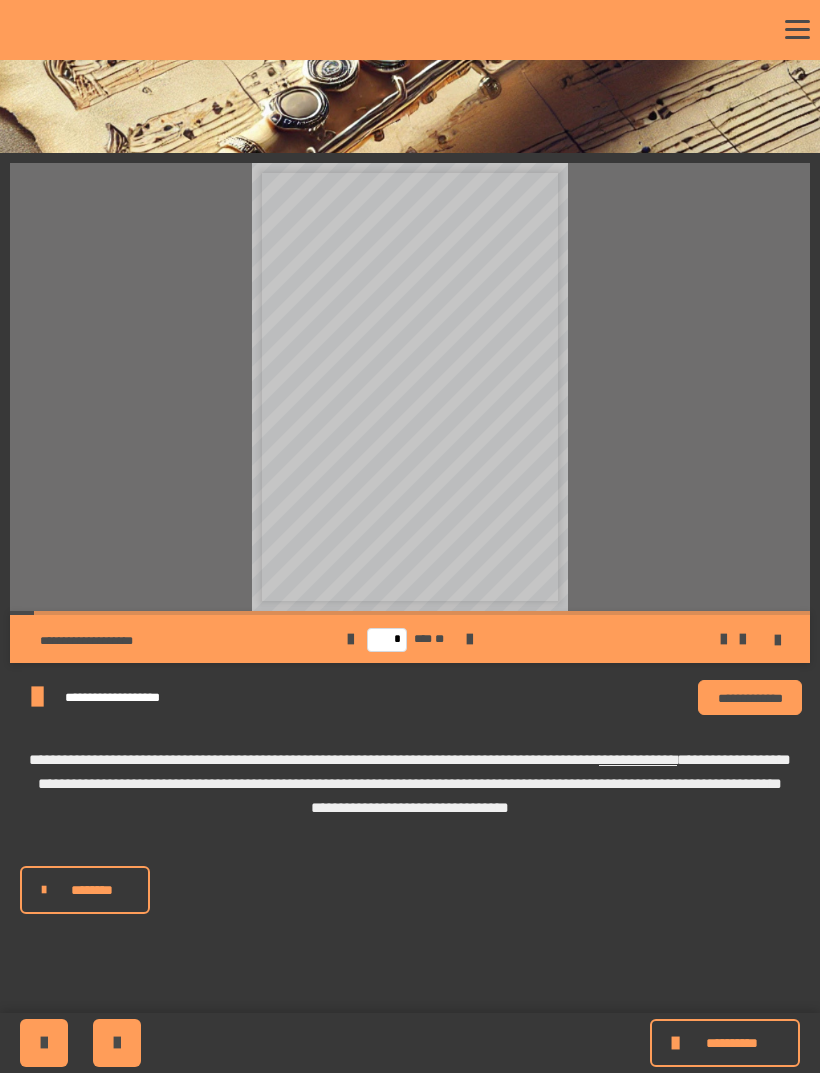 scroll, scrollTop: 320, scrollLeft: 0, axis: vertical 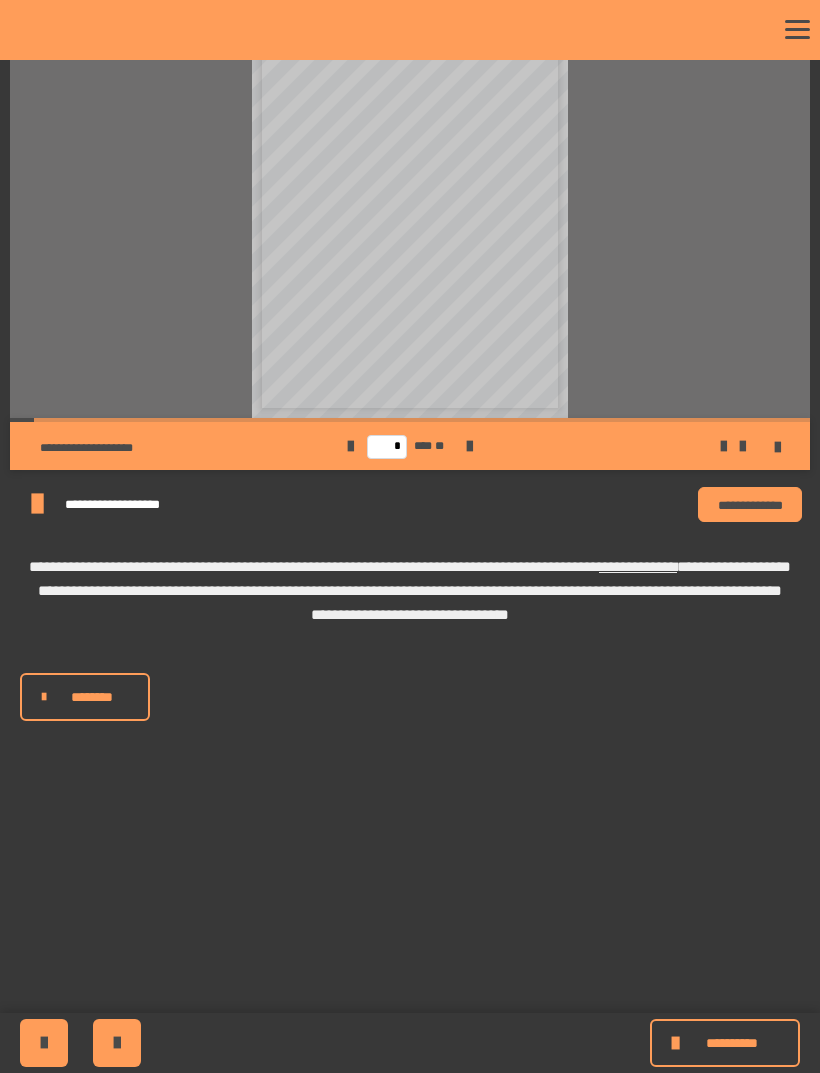click on "**********" at bounding box center (731, 1043) 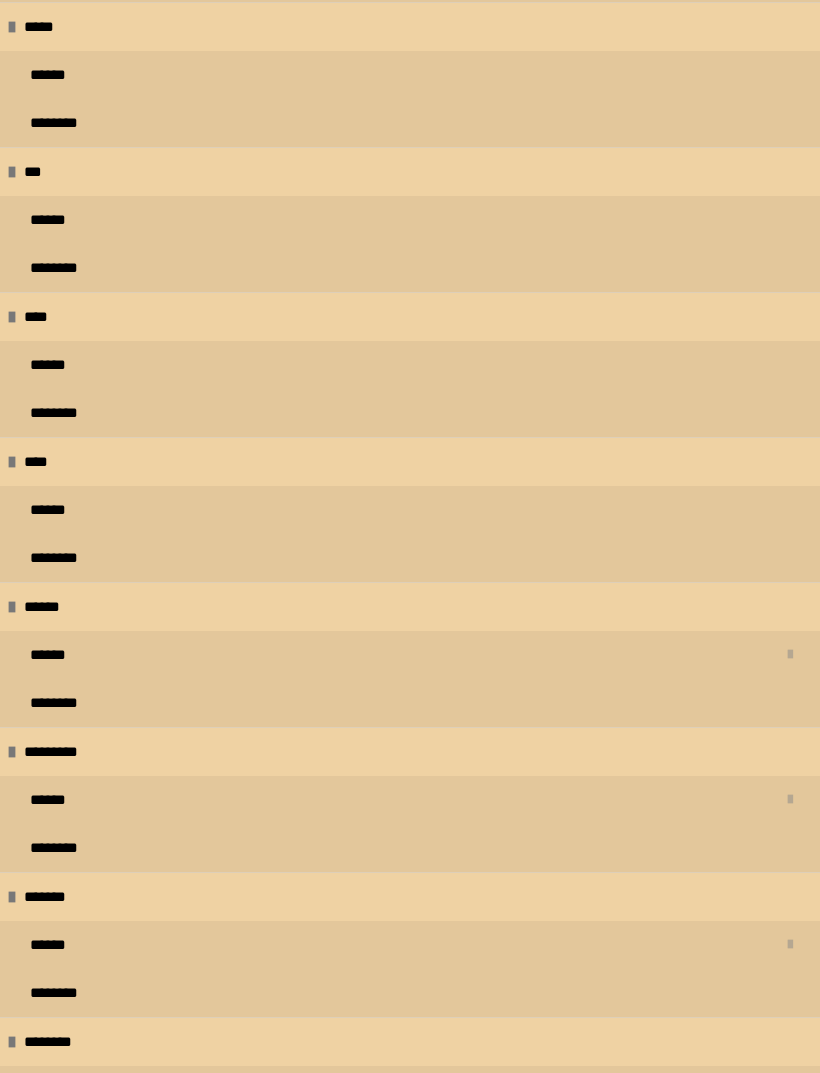 scroll, scrollTop: 568, scrollLeft: 0, axis: vertical 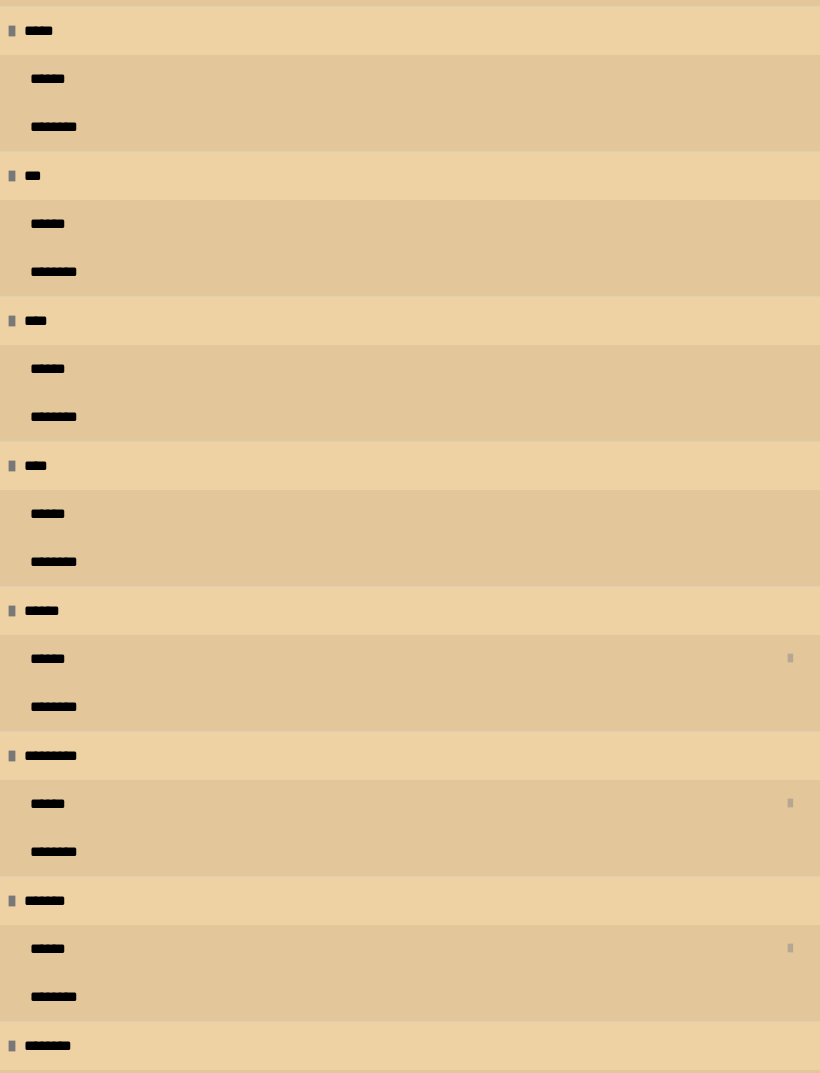 click on "********" at bounding box center (410, 562) 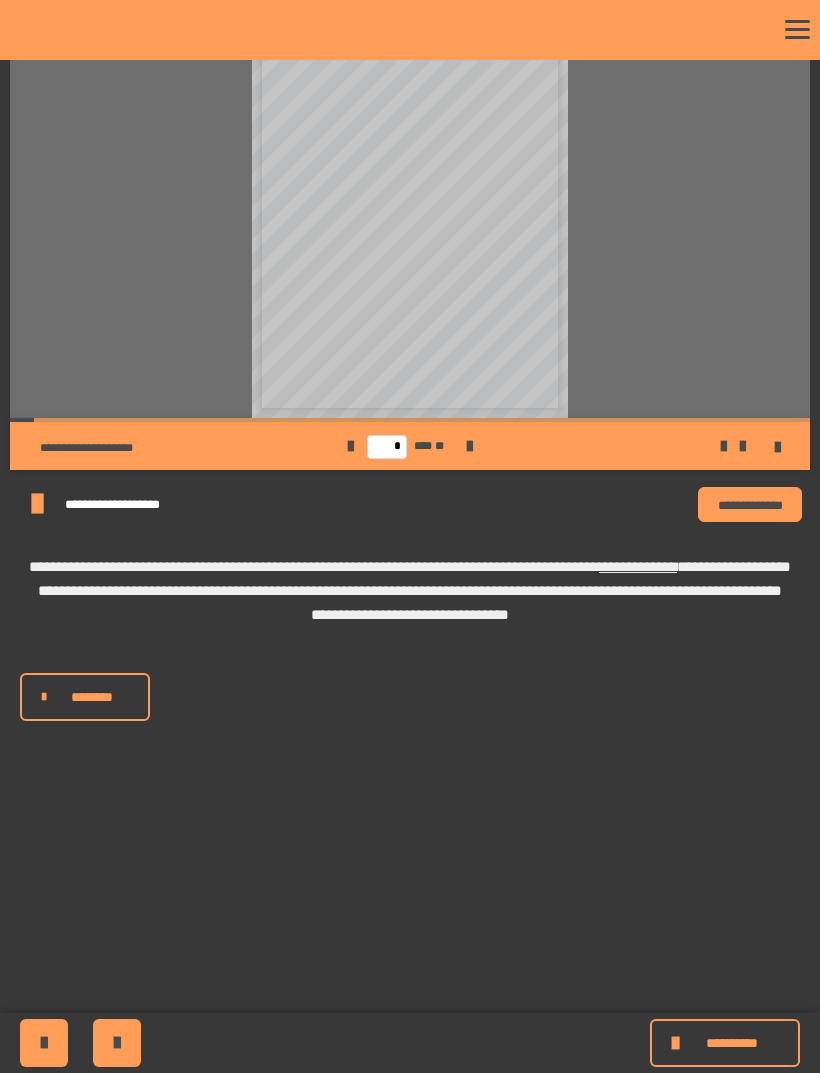 scroll, scrollTop: 0, scrollLeft: 0, axis: both 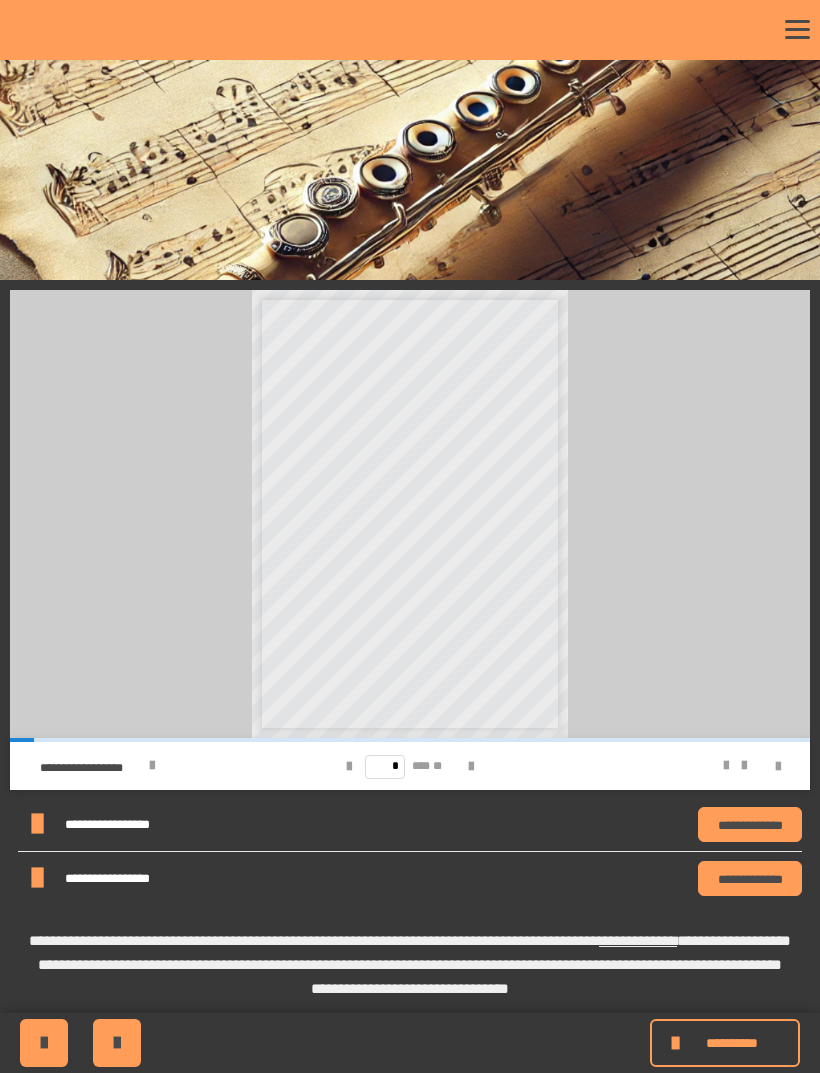 click on "**********" at bounding box center (124, 824) 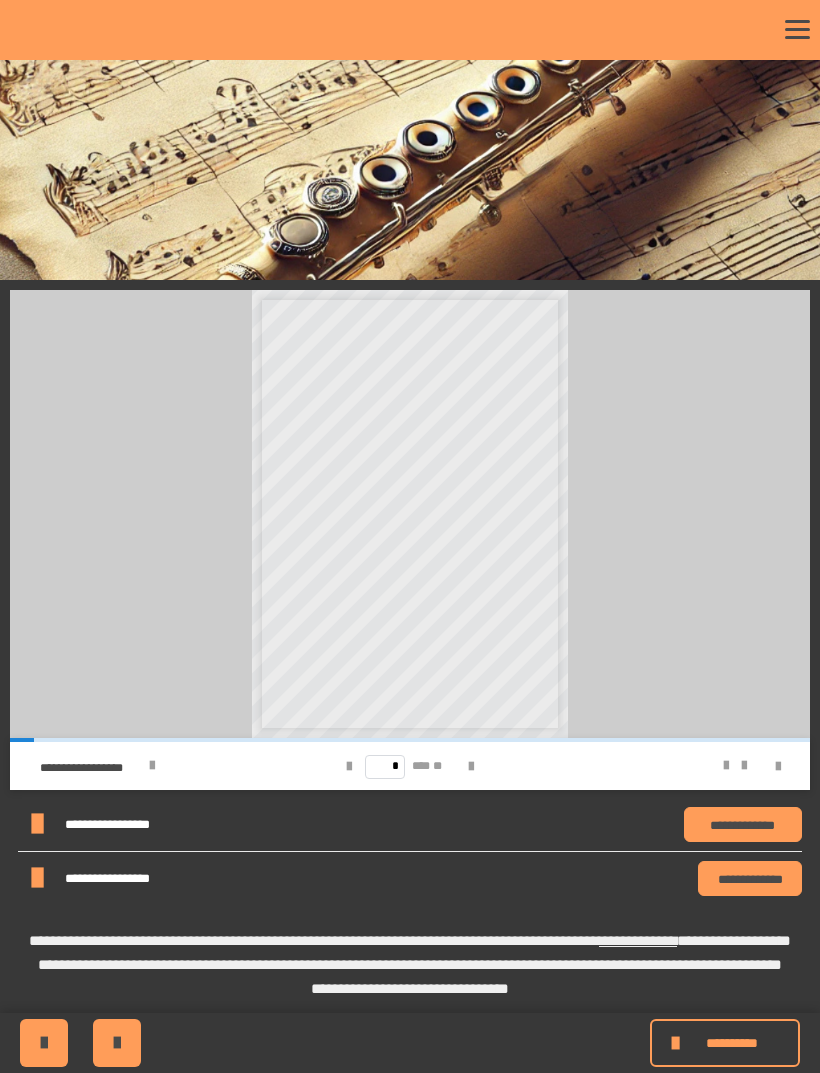 click on "**********" at bounding box center (743, 824) 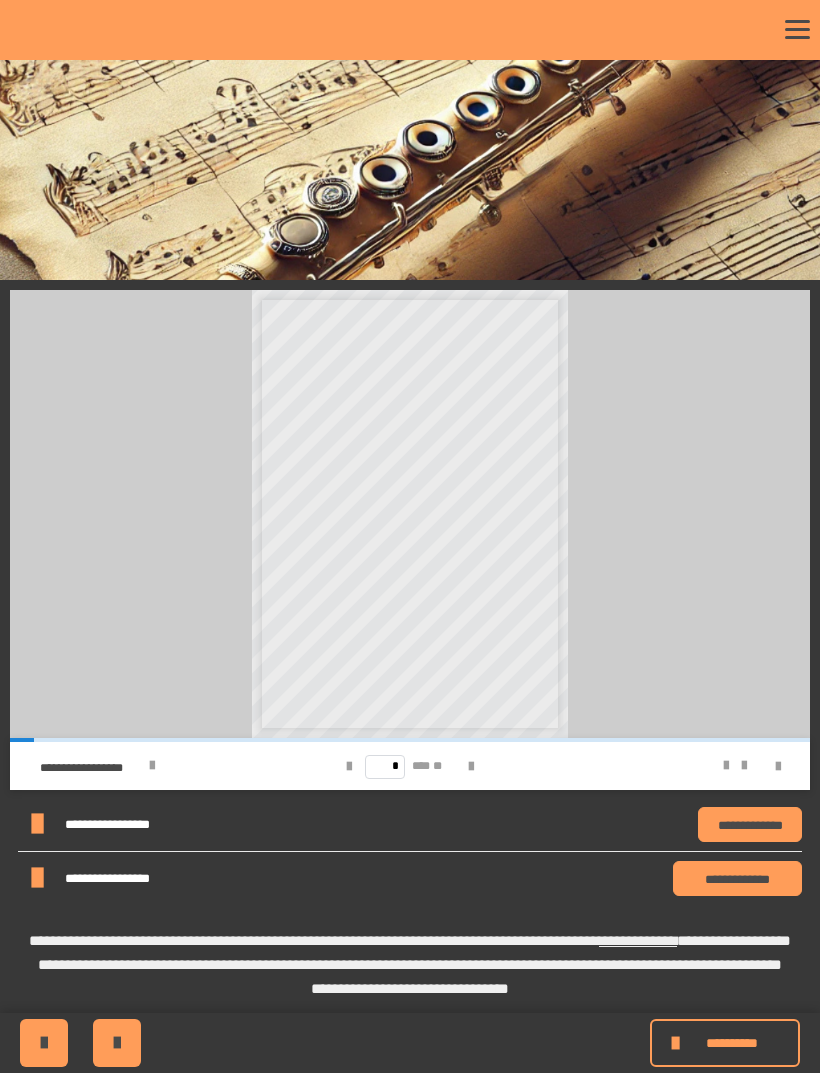 click on "**********" at bounding box center [737, 878] 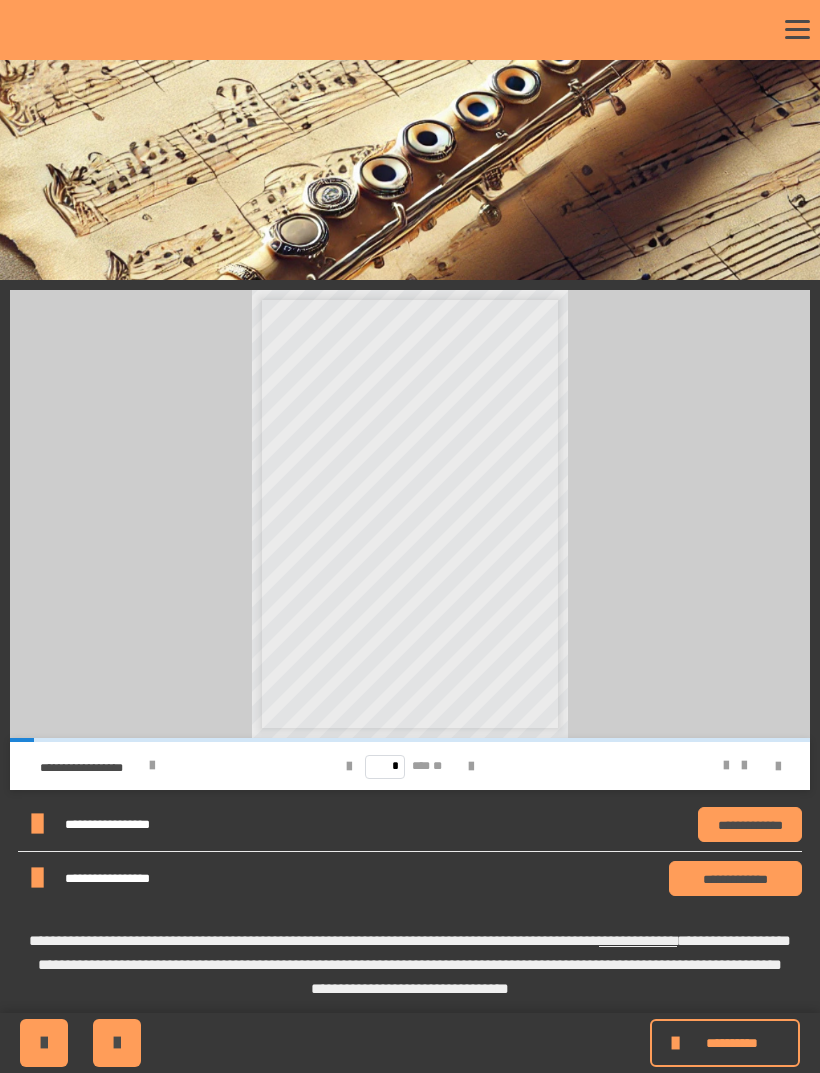 click on "**********" at bounding box center (731, 1043) 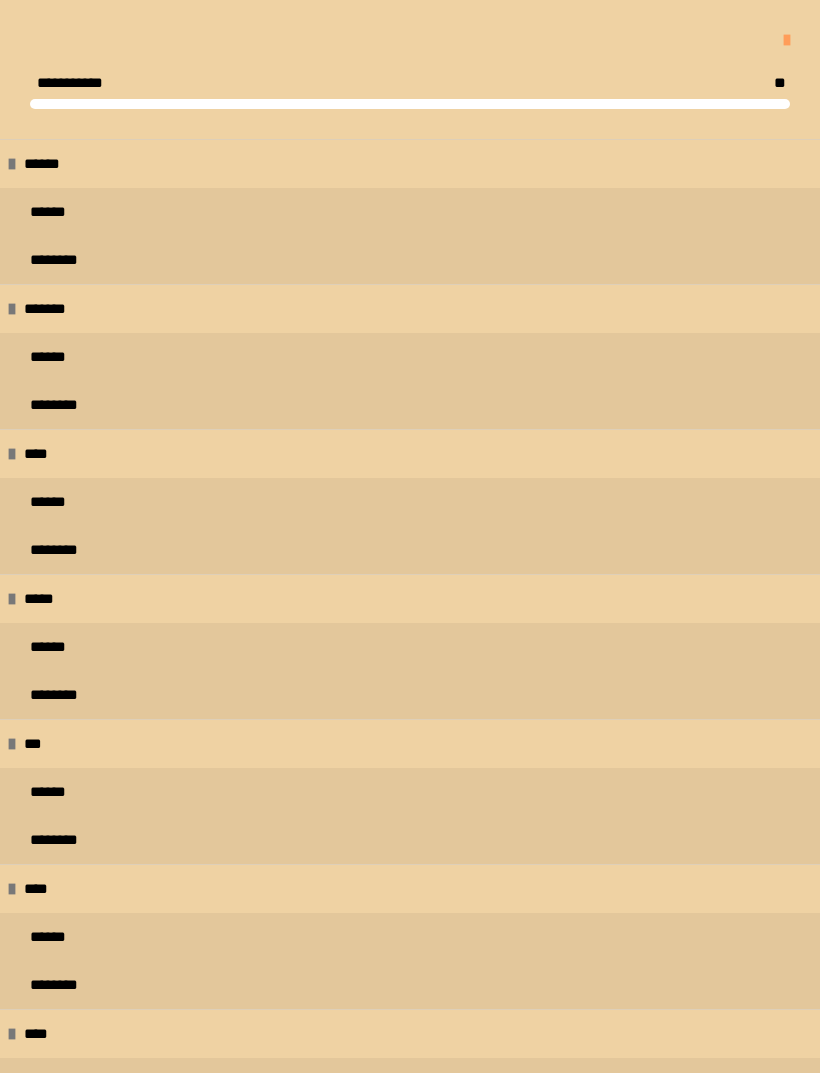 scroll, scrollTop: 0, scrollLeft: 0, axis: both 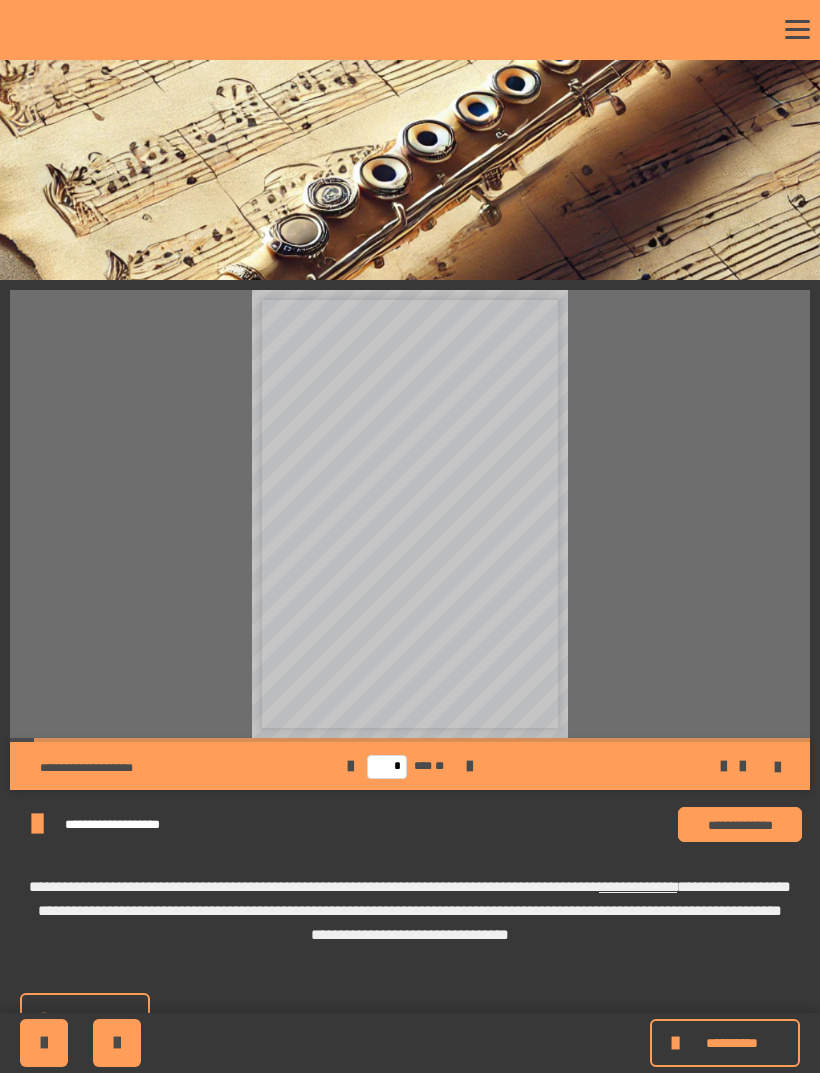 click on "**********" at bounding box center [740, 824] 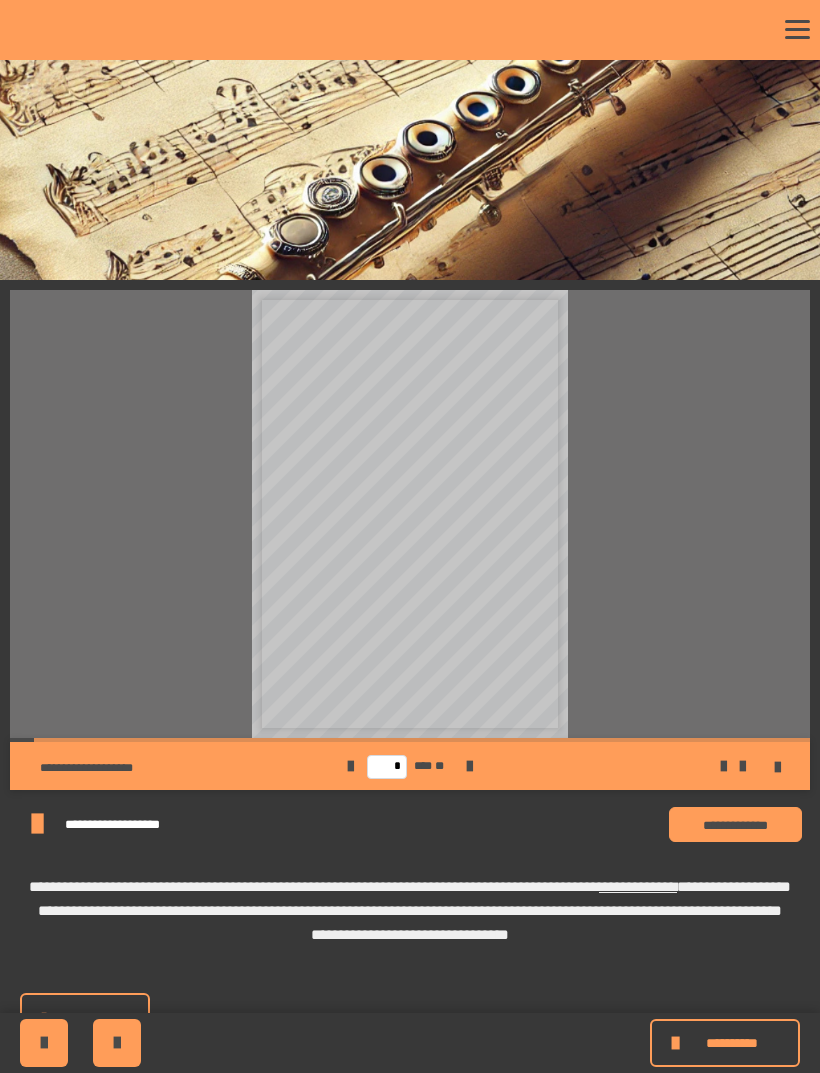 click on "**********" at bounding box center (731, 1043) 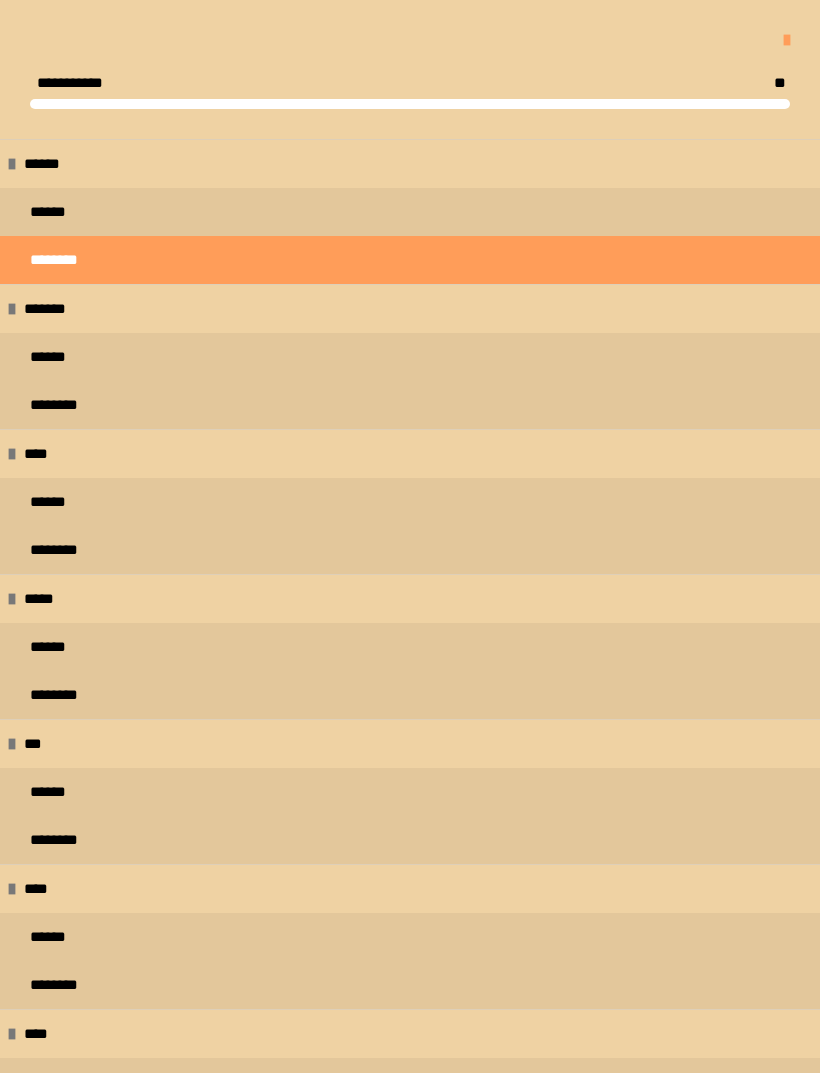 click on "********" at bounding box center [59, 405] 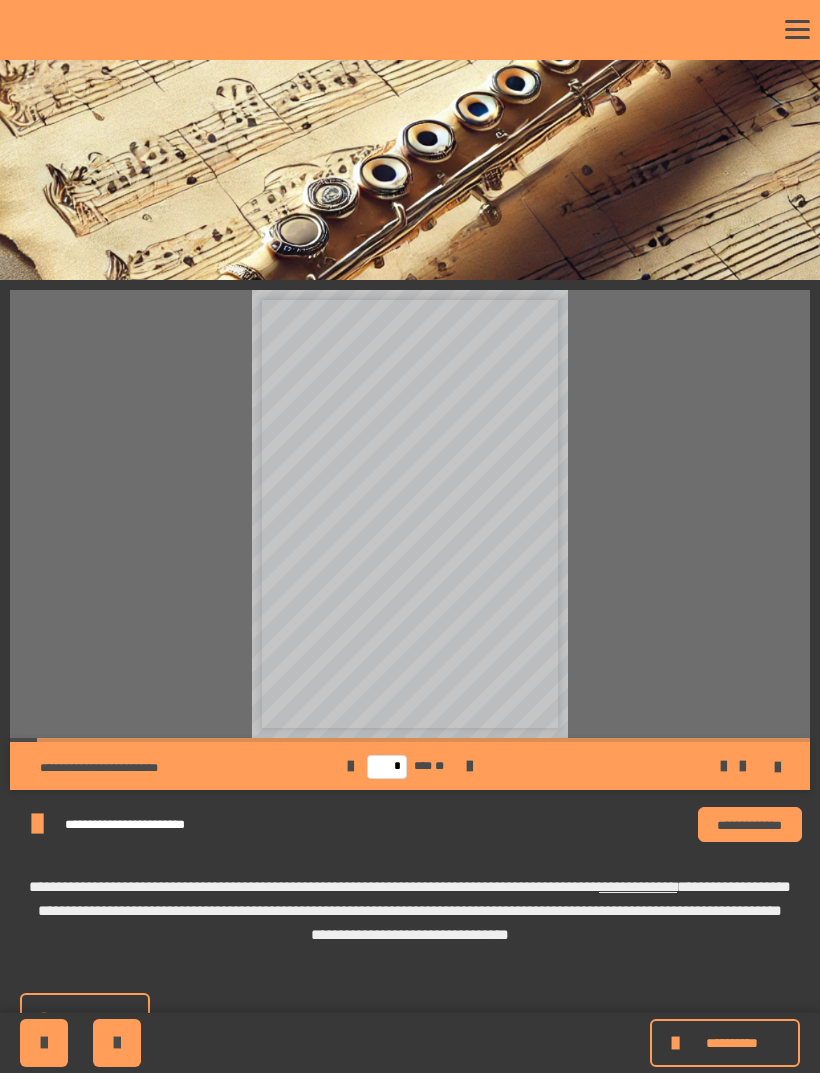 click on "**********" at bounding box center [750, 824] 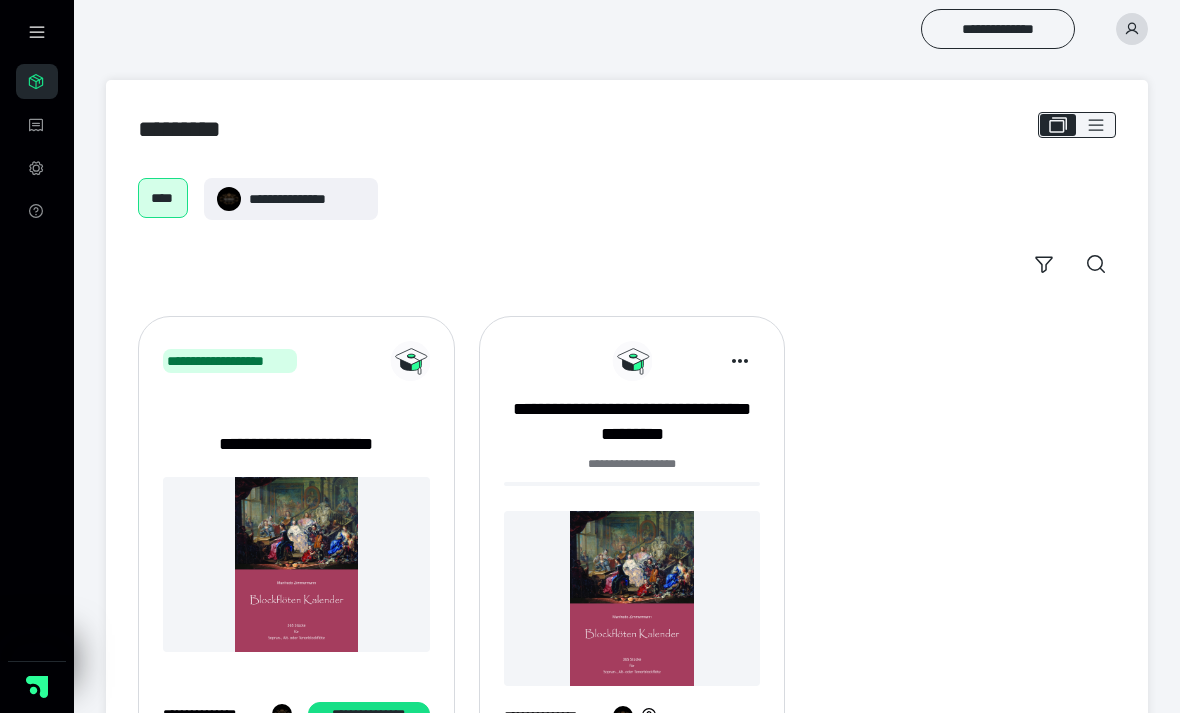 scroll, scrollTop: 0, scrollLeft: 0, axis: both 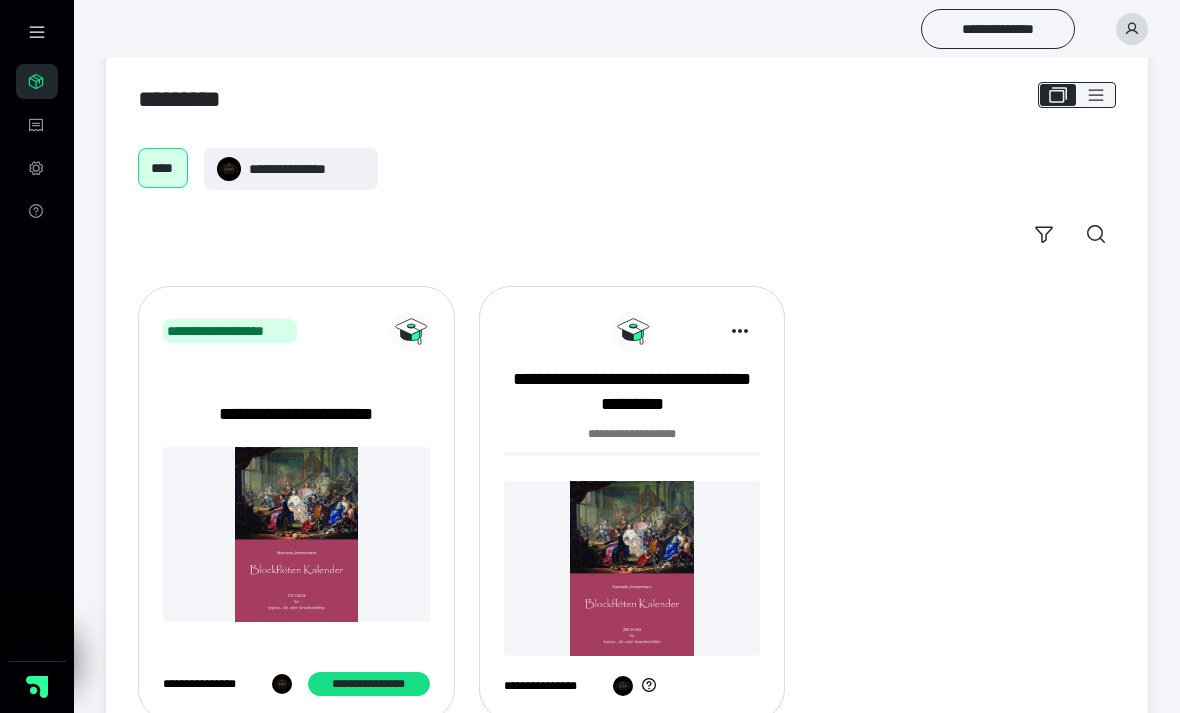 click on "**********" at bounding box center (632, 392) 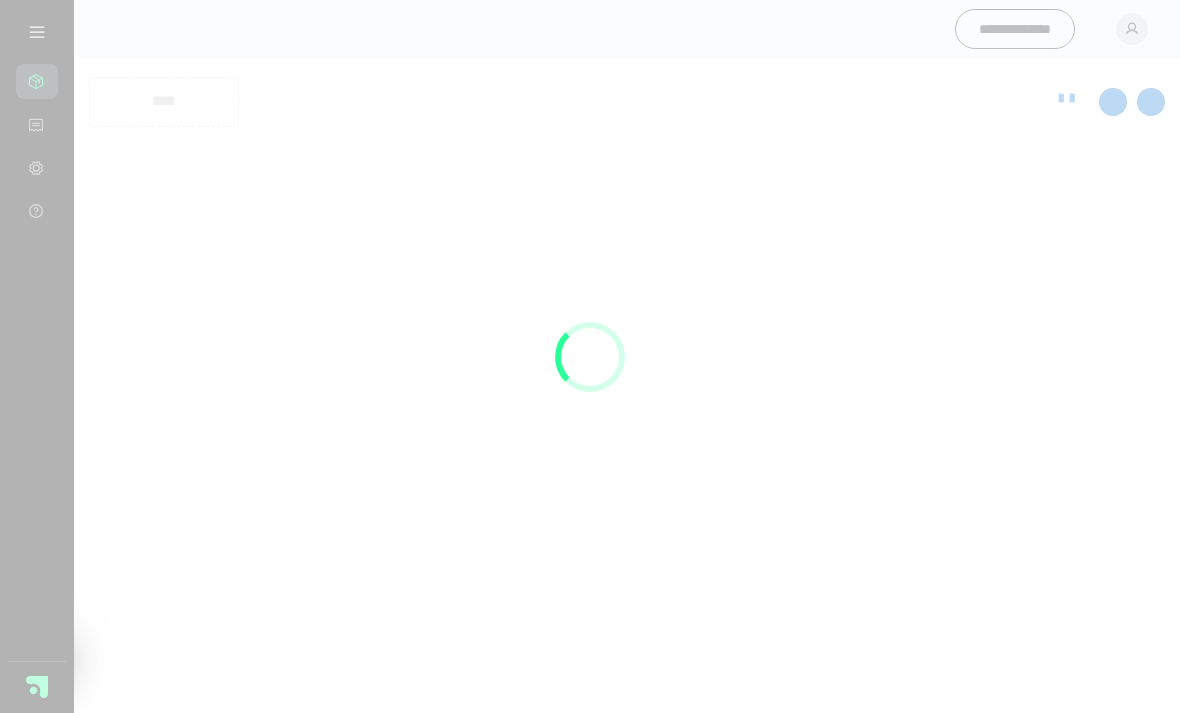 scroll, scrollTop: 0, scrollLeft: 0, axis: both 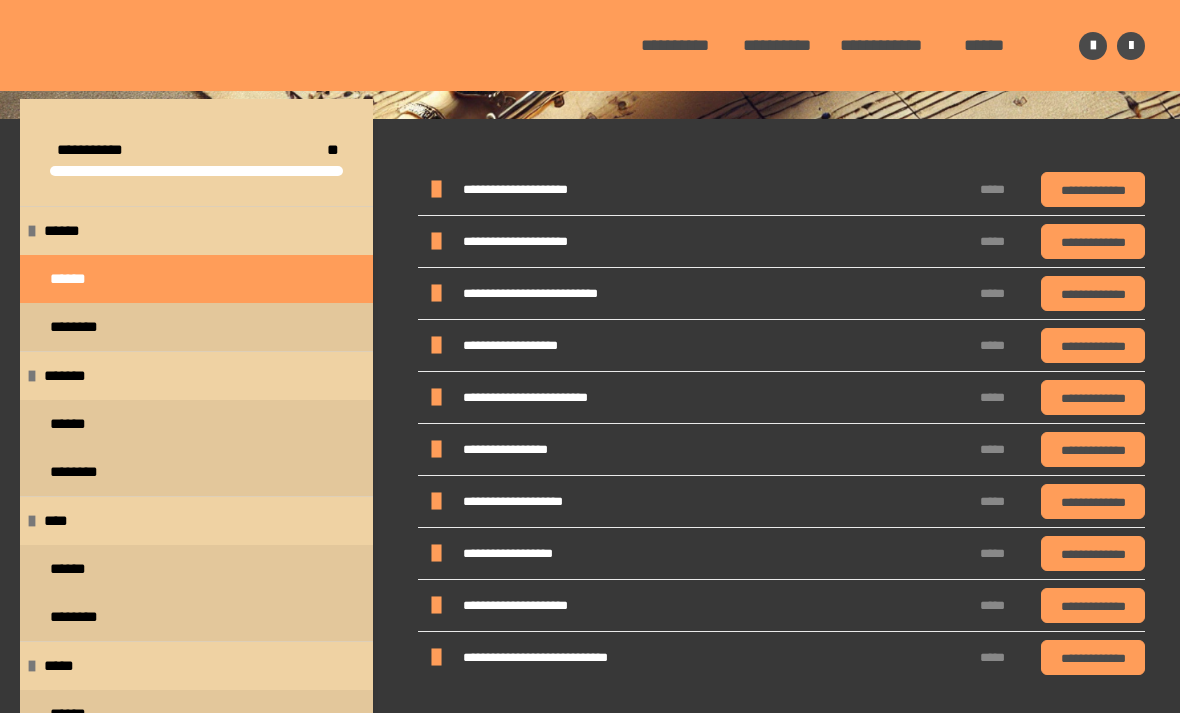 click on "********" at bounding box center [196, 617] 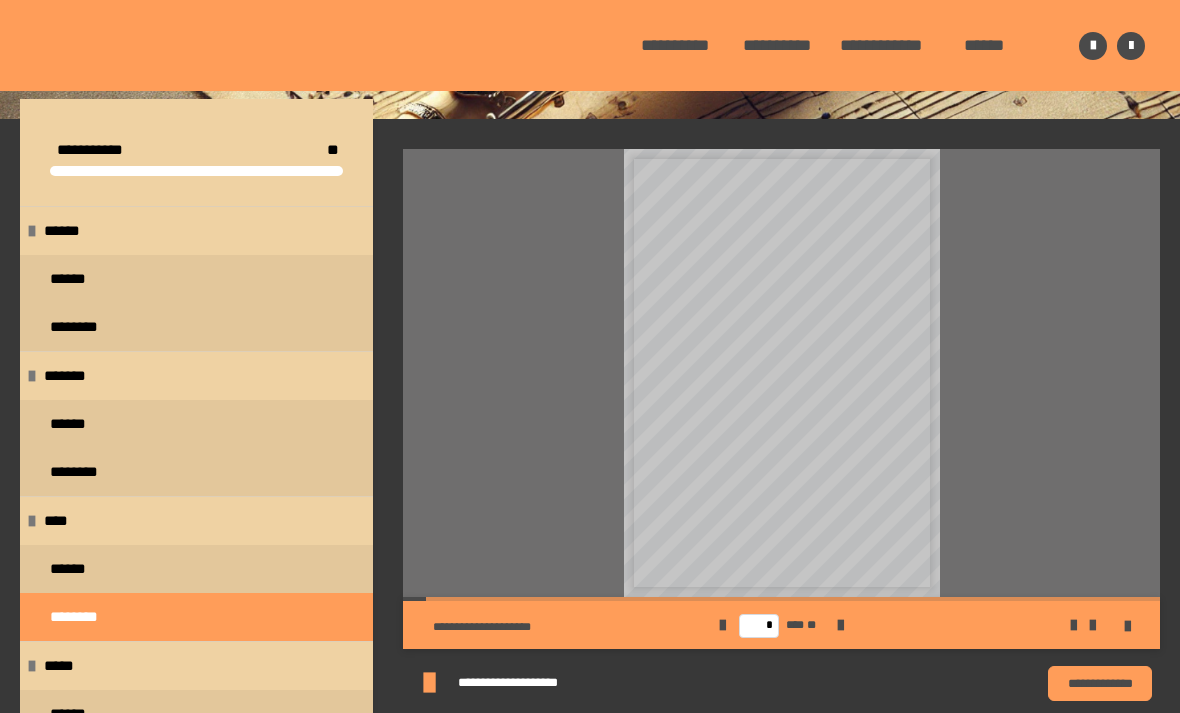 click on "**********" at bounding box center (1100, 683) 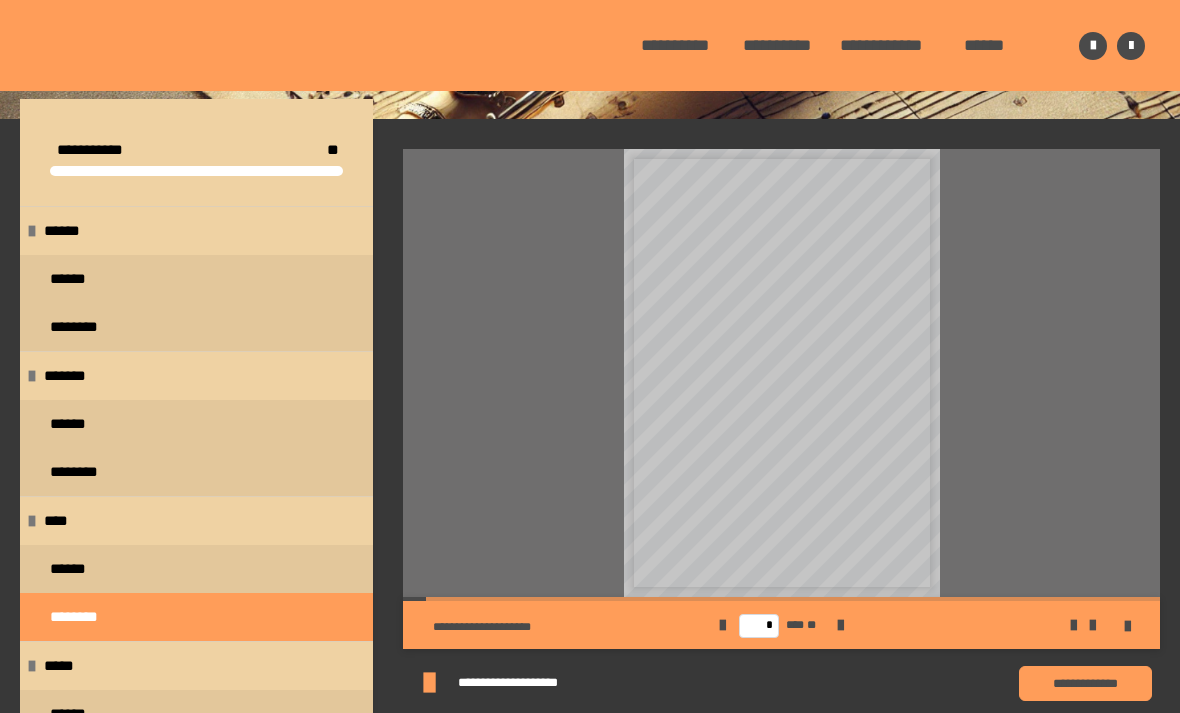 scroll, scrollTop: 284, scrollLeft: 0, axis: vertical 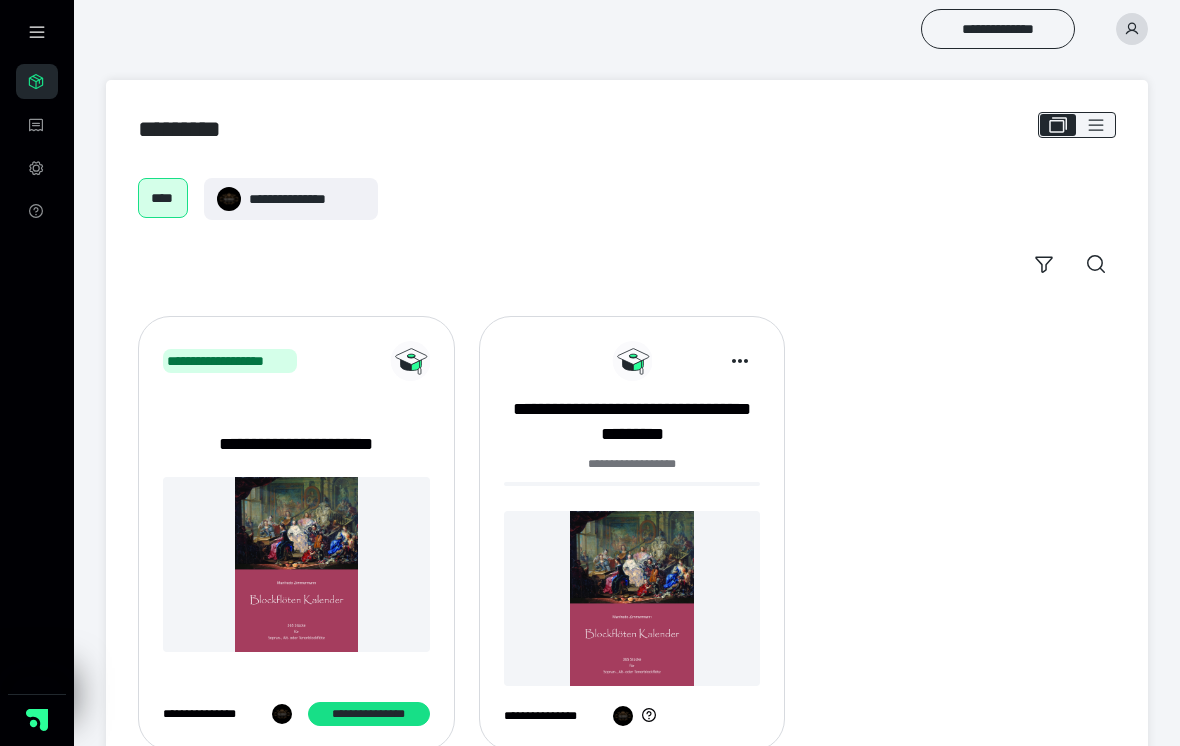 click on "**********" at bounding box center [632, 422] 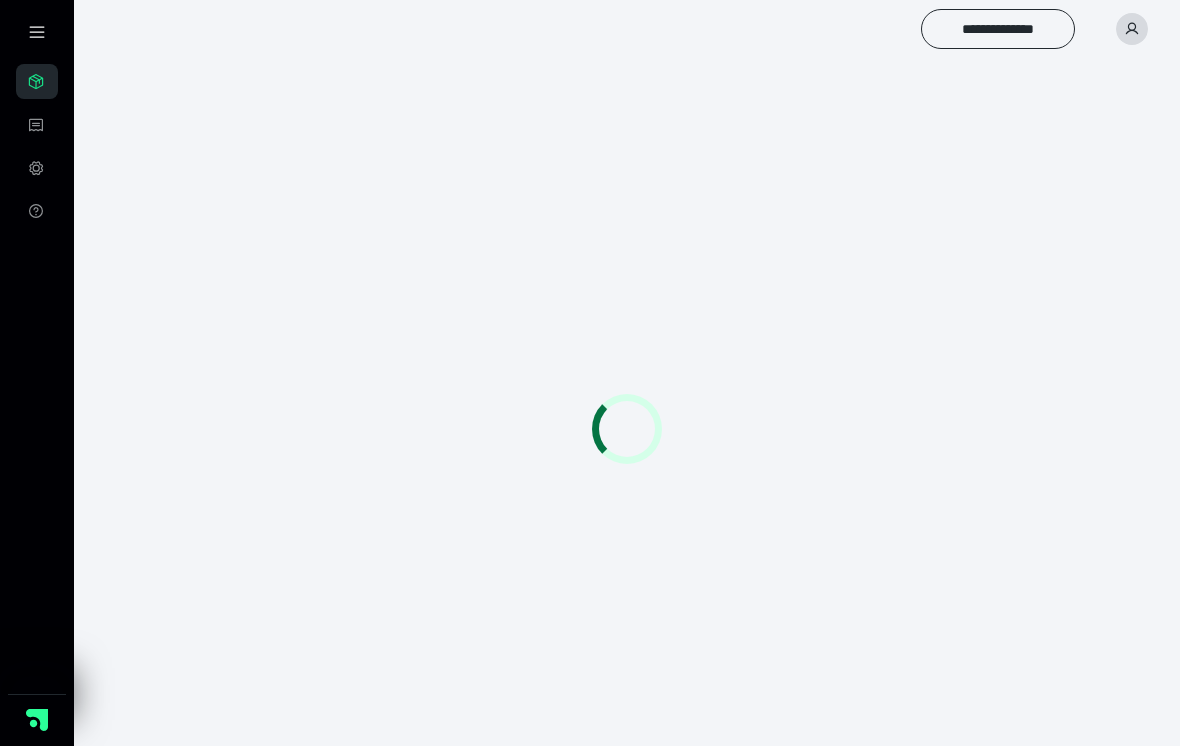 scroll, scrollTop: 0, scrollLeft: 0, axis: both 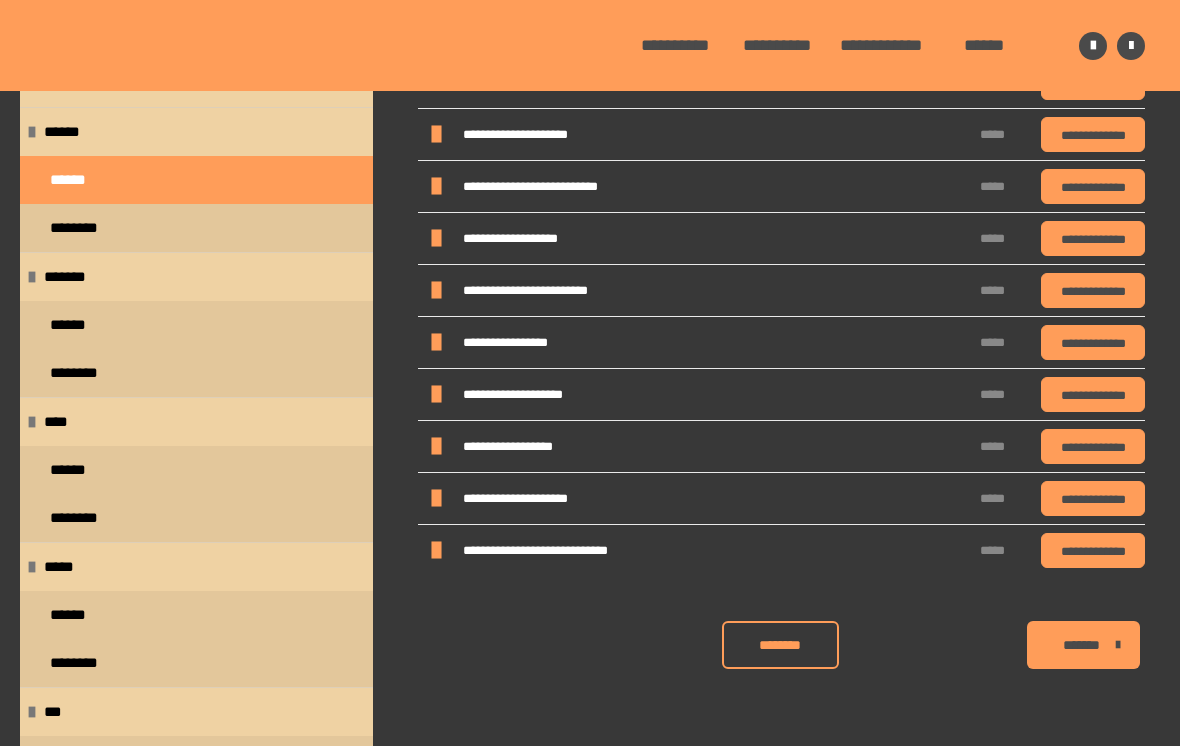 click on "********" at bounding box center (196, 663) 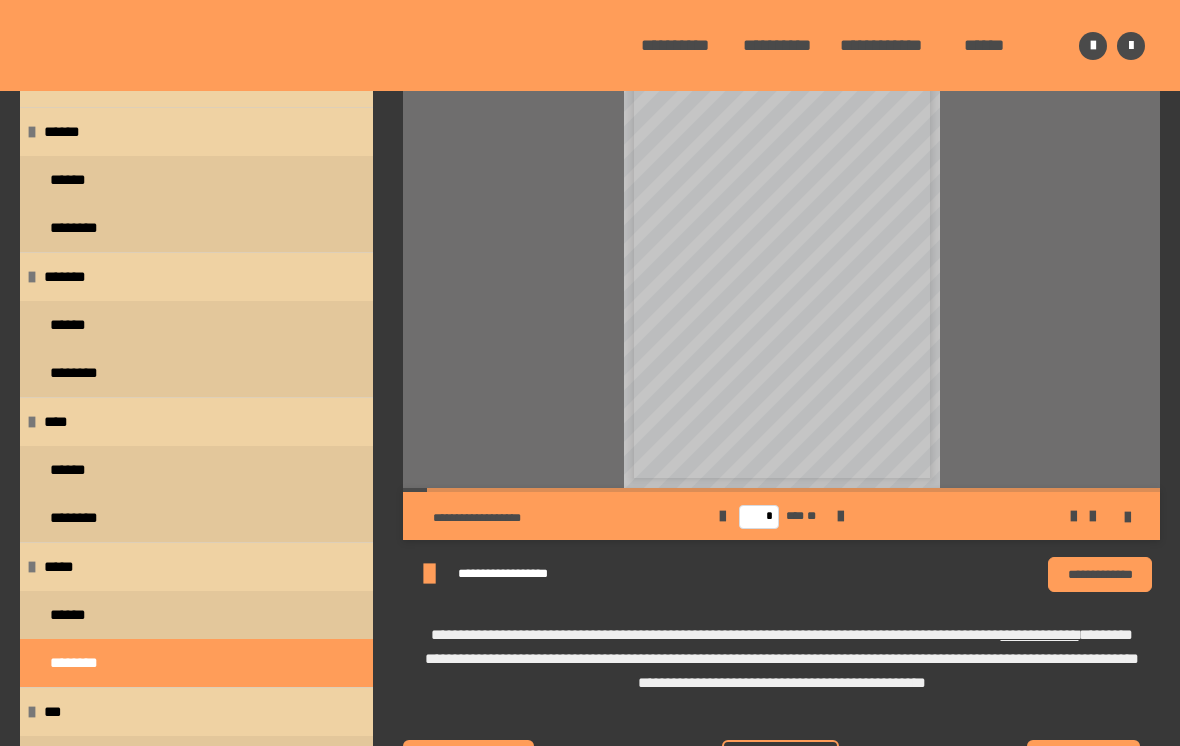 click on "**********" at bounding box center (1100, 574) 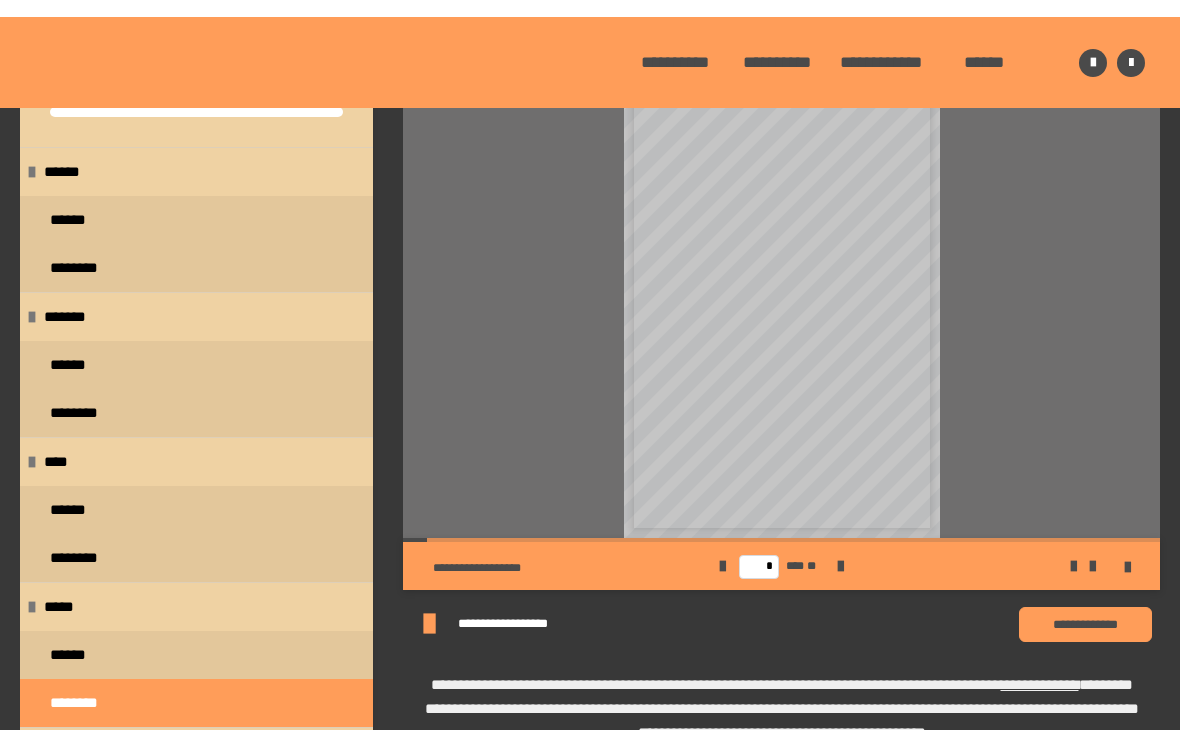 scroll, scrollTop: 360, scrollLeft: 0, axis: vertical 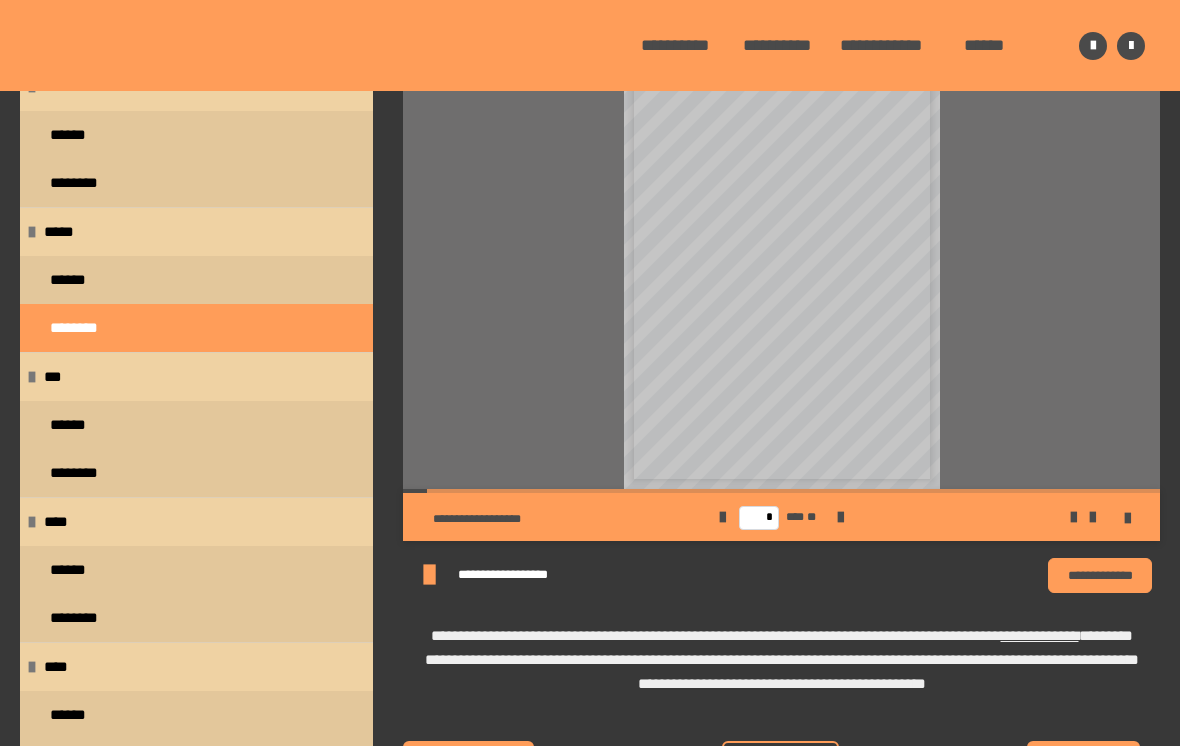 click on "********" at bounding box center [196, 473] 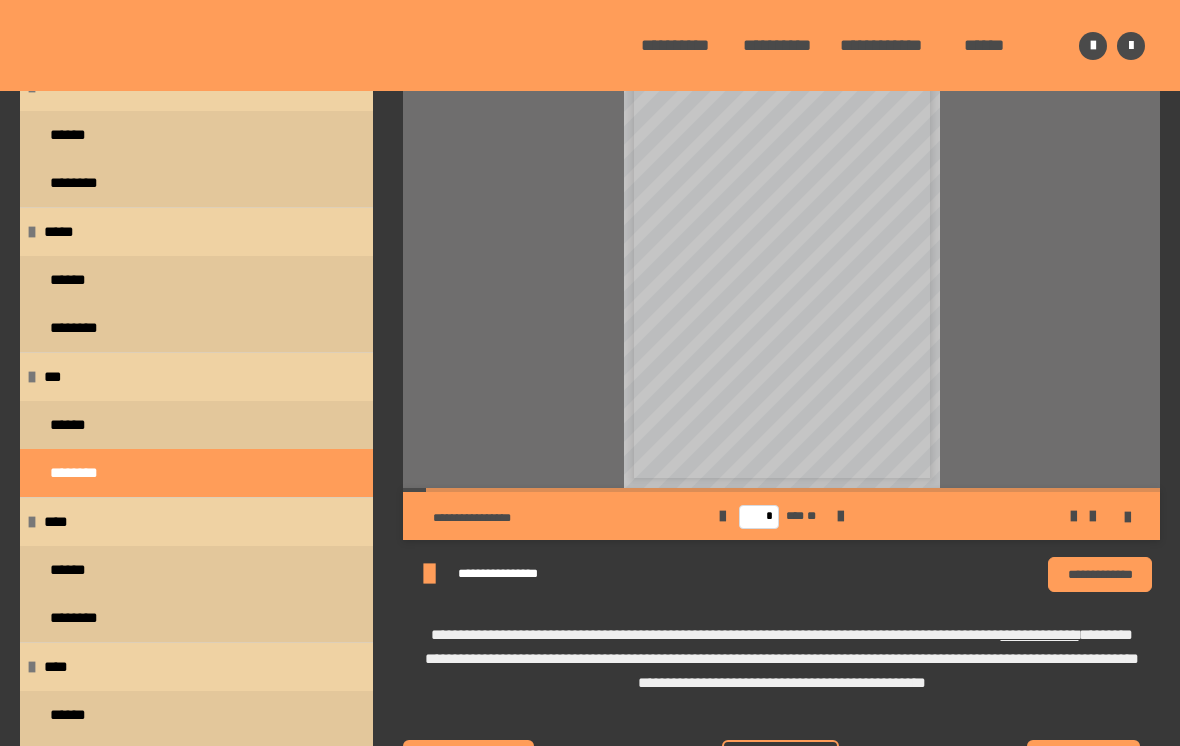 click on "**********" at bounding box center [1100, 574] 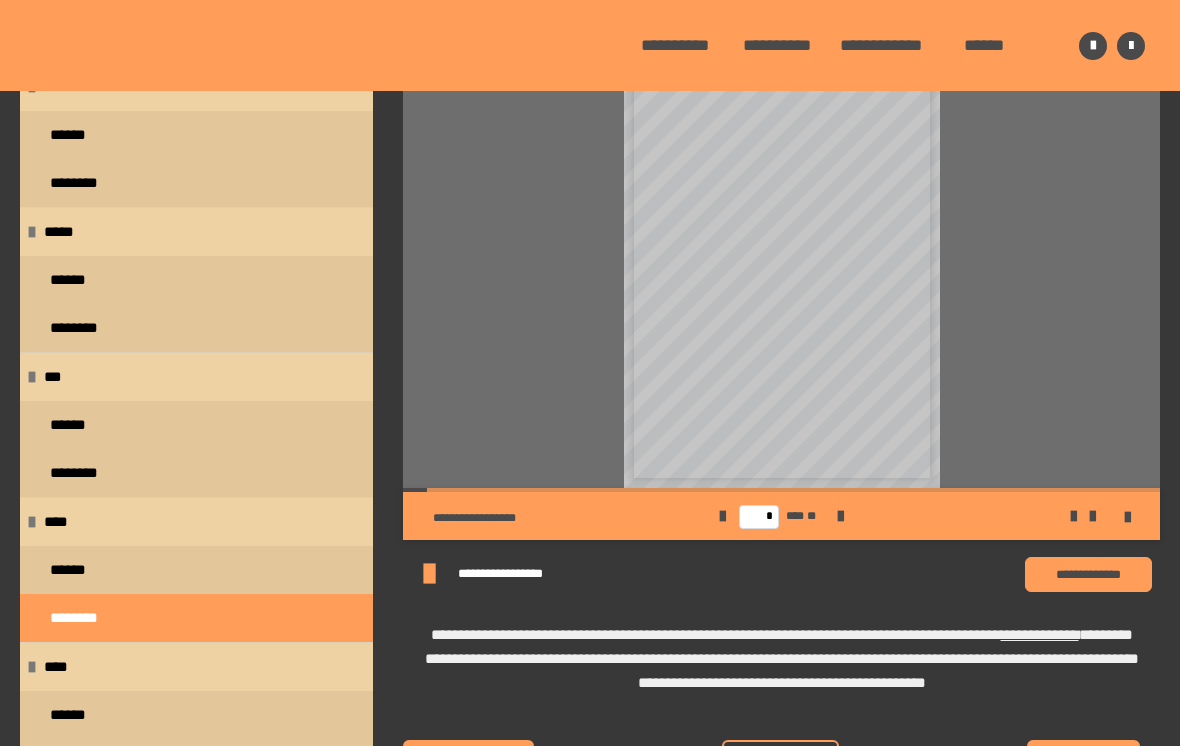 click on "**********" at bounding box center (1089, 574) 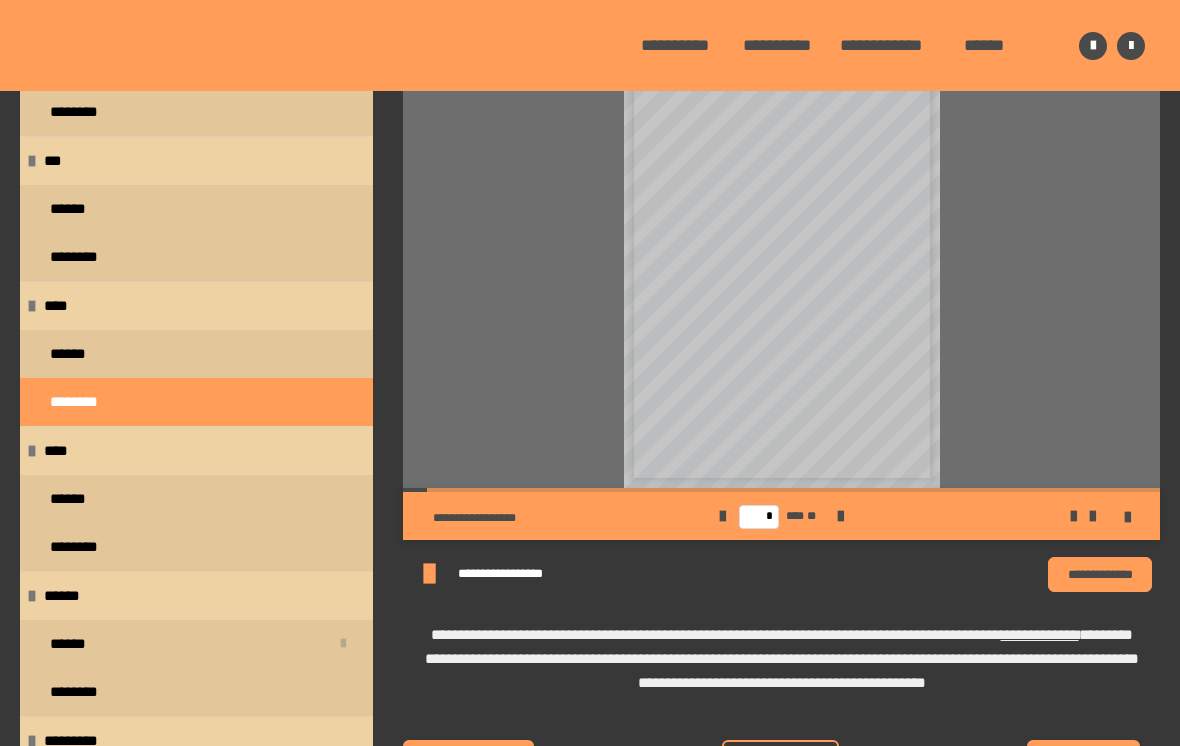 scroll, scrollTop: 557, scrollLeft: 0, axis: vertical 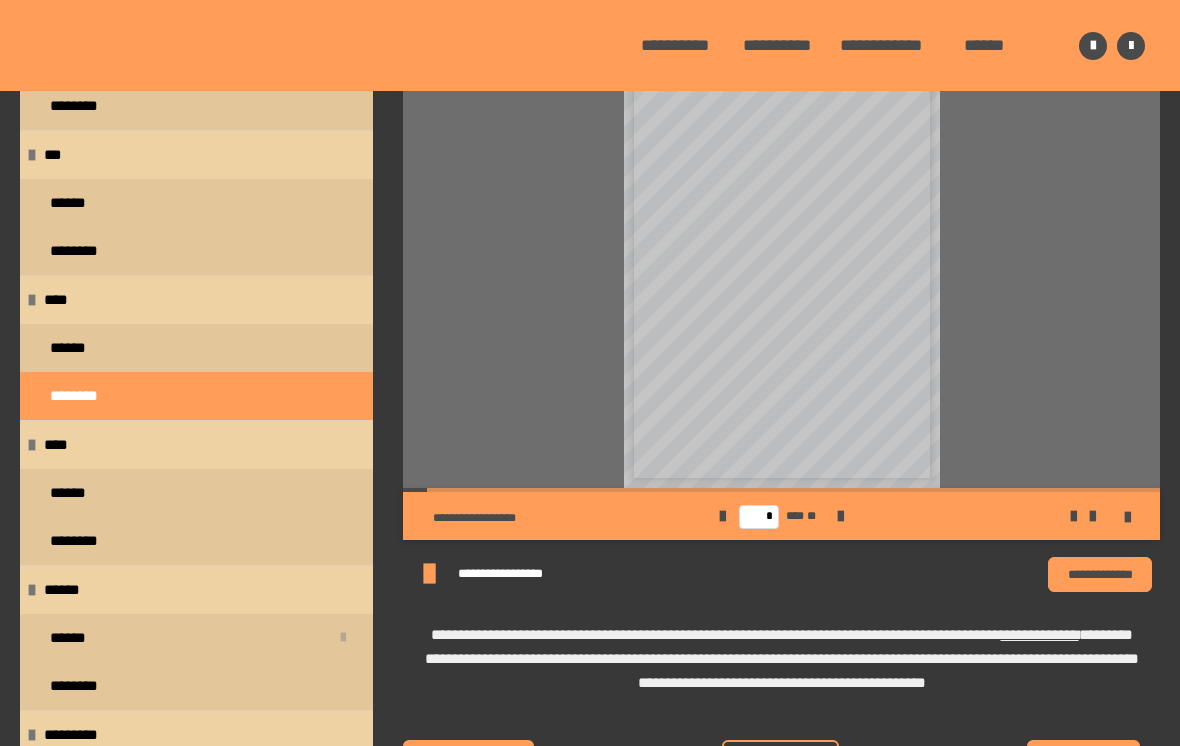 click on "********" at bounding box center (196, 541) 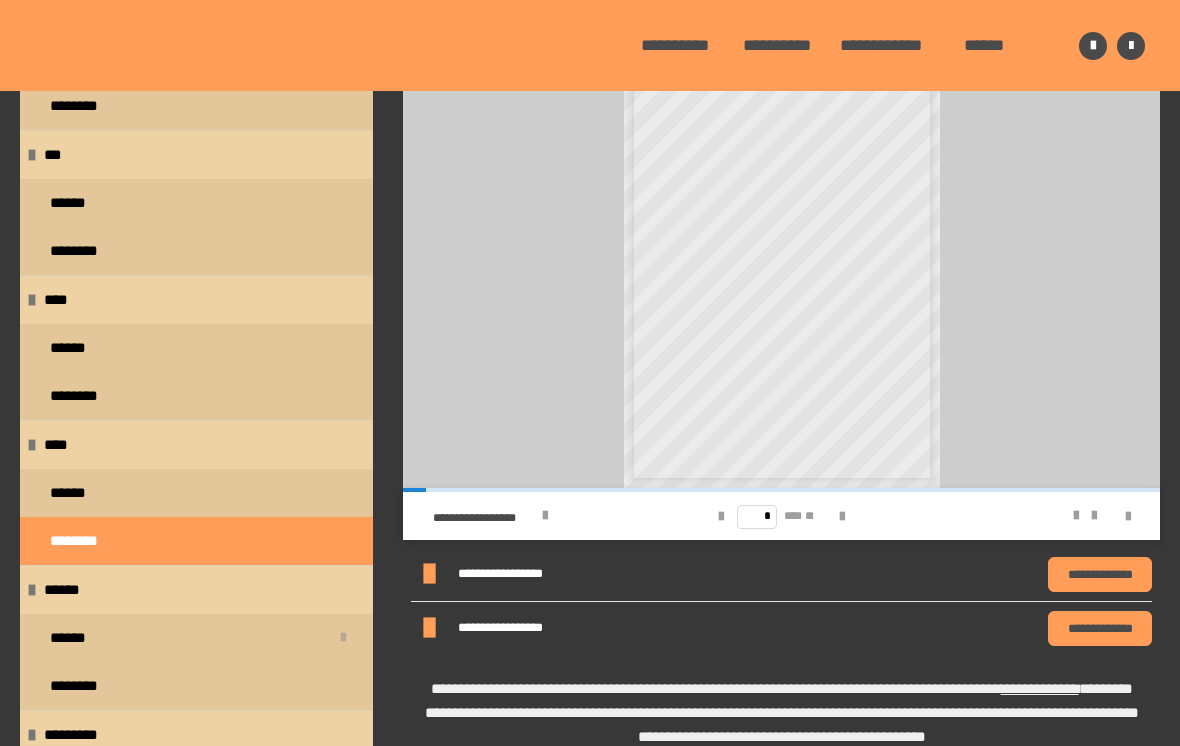 click on "**********" at bounding box center [1100, 628] 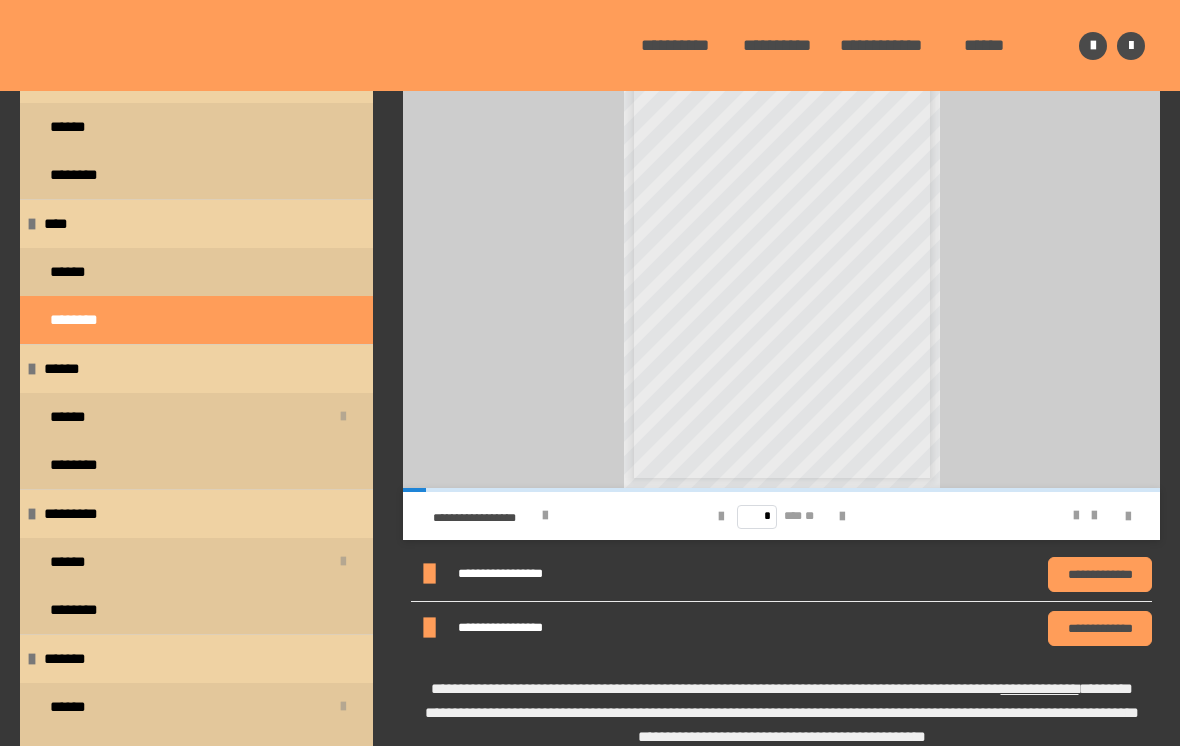 scroll, scrollTop: 766, scrollLeft: 0, axis: vertical 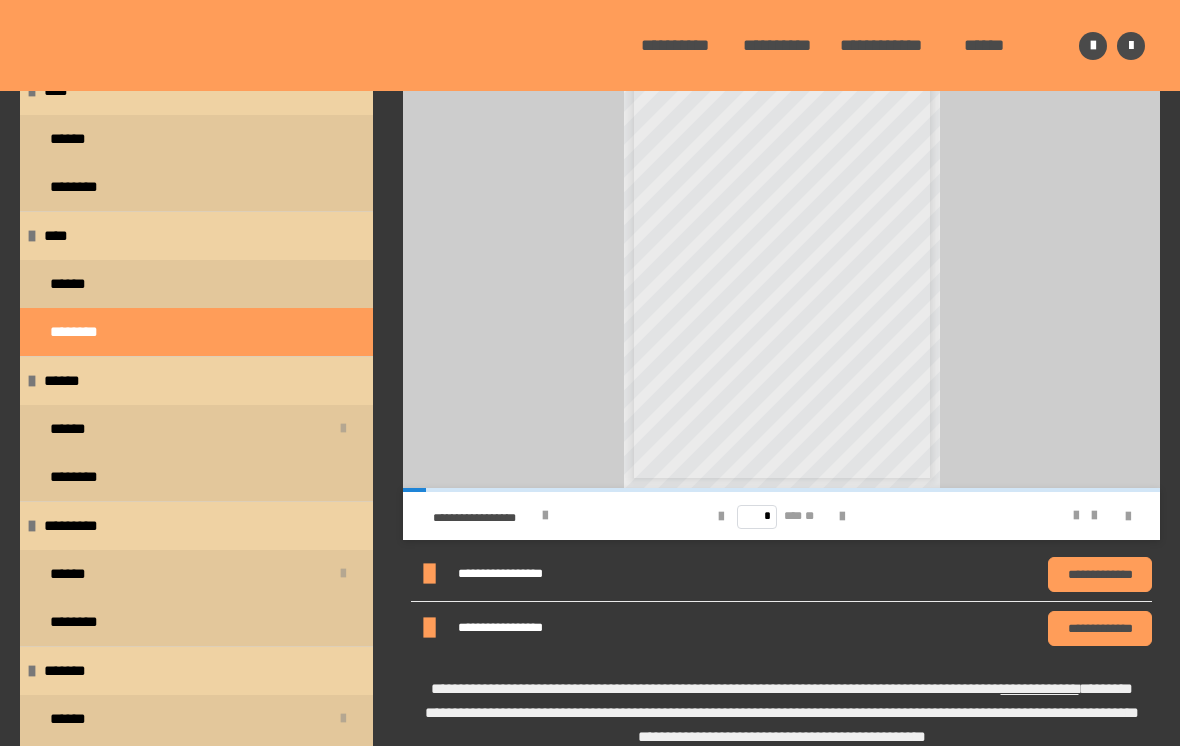 click on "******" at bounding box center (196, 284) 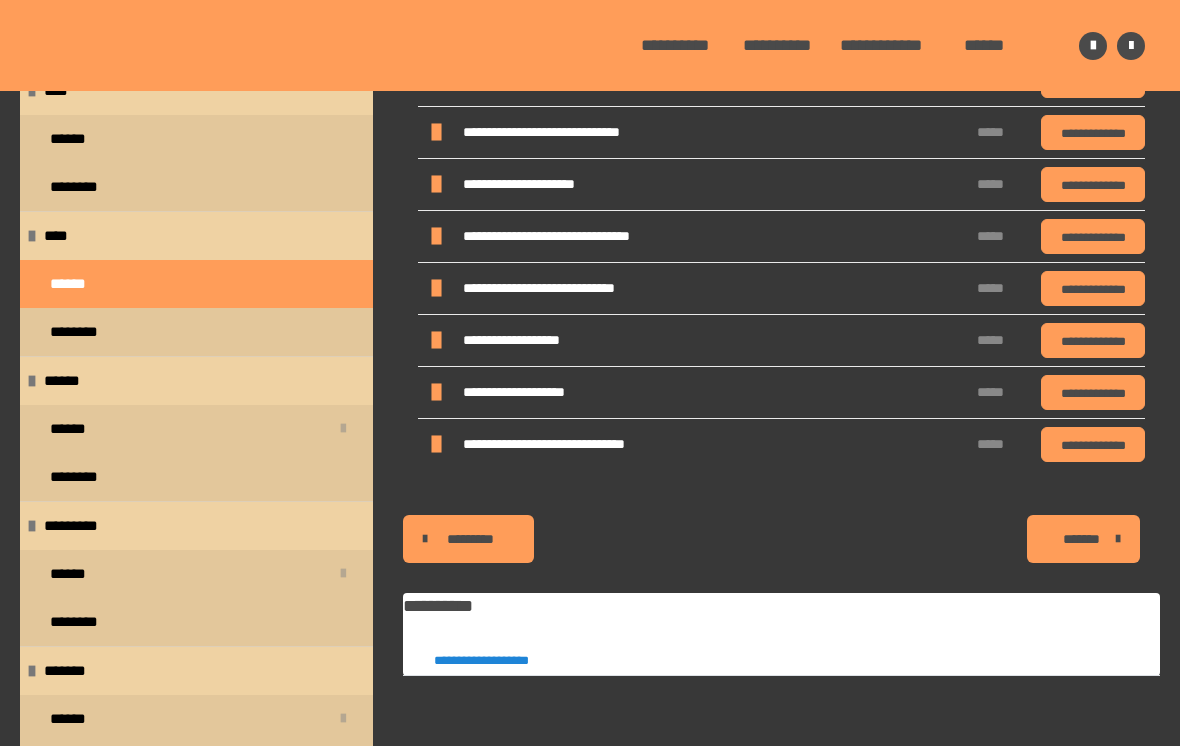 scroll, scrollTop: 296, scrollLeft: 0, axis: vertical 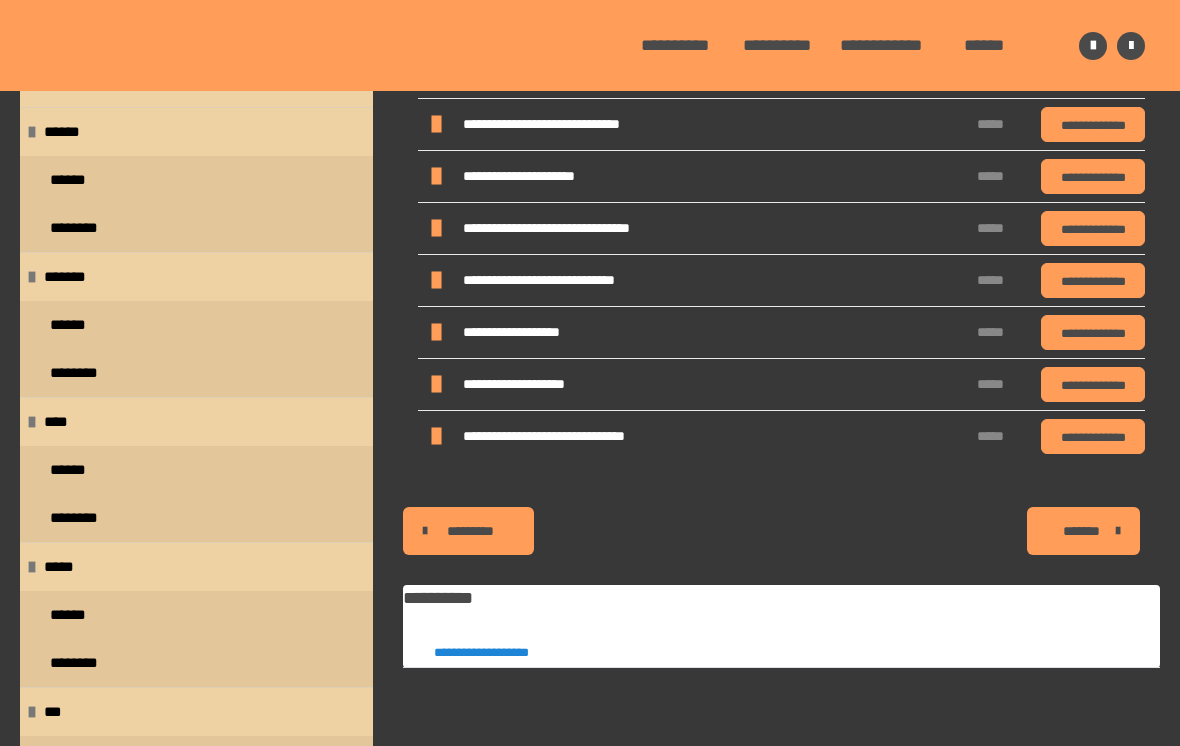 click on "*********" at bounding box center (470, 531) 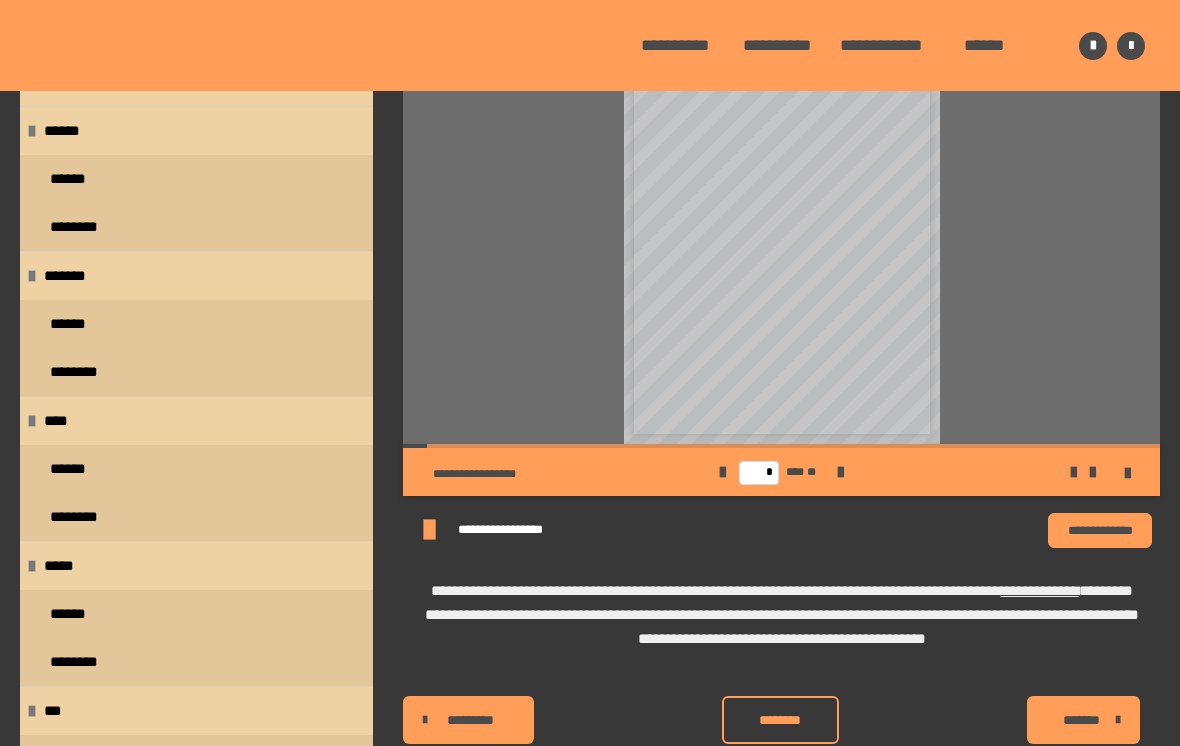 scroll, scrollTop: 456, scrollLeft: 0, axis: vertical 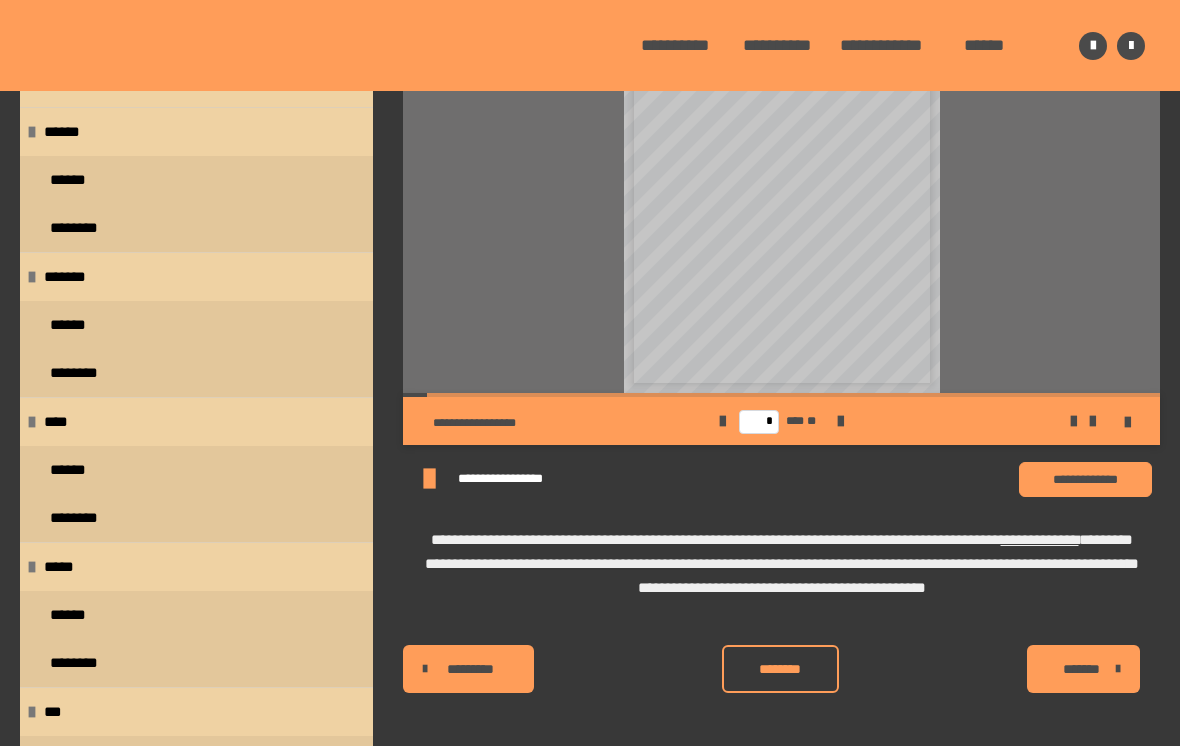 click on "*******" at bounding box center (1081, 669) 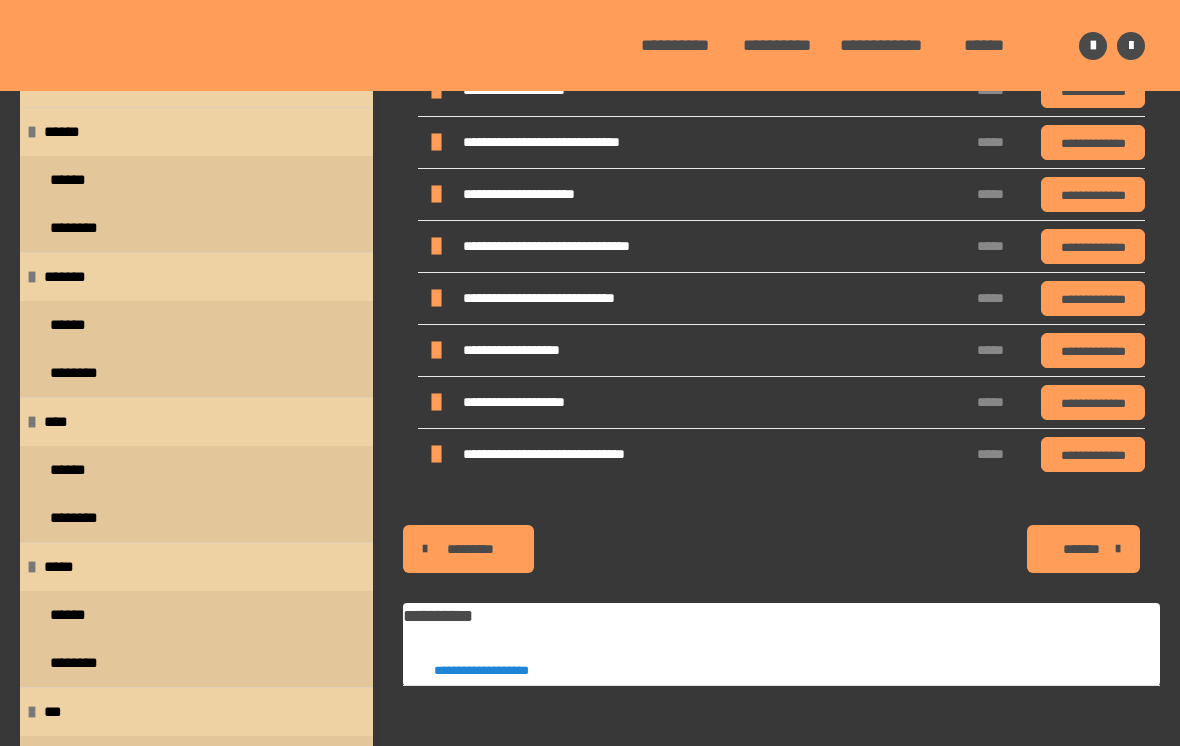 scroll, scrollTop: 431, scrollLeft: 0, axis: vertical 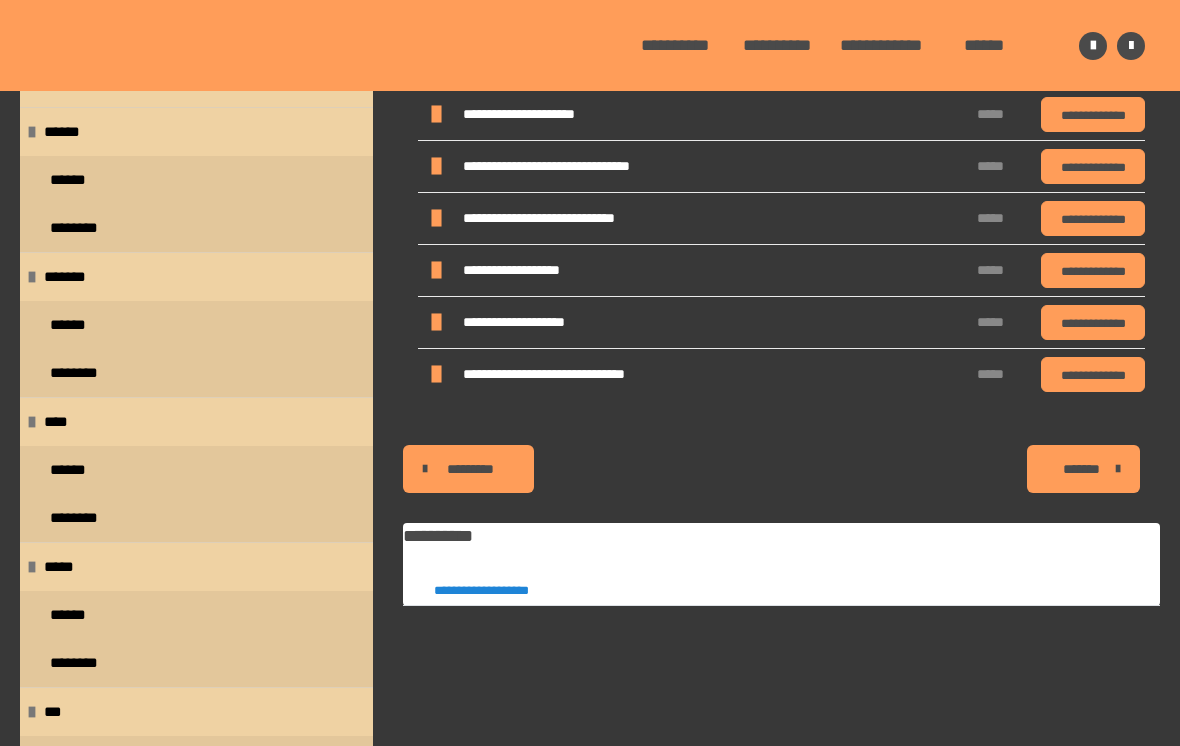 click on "*********" at bounding box center [470, 469] 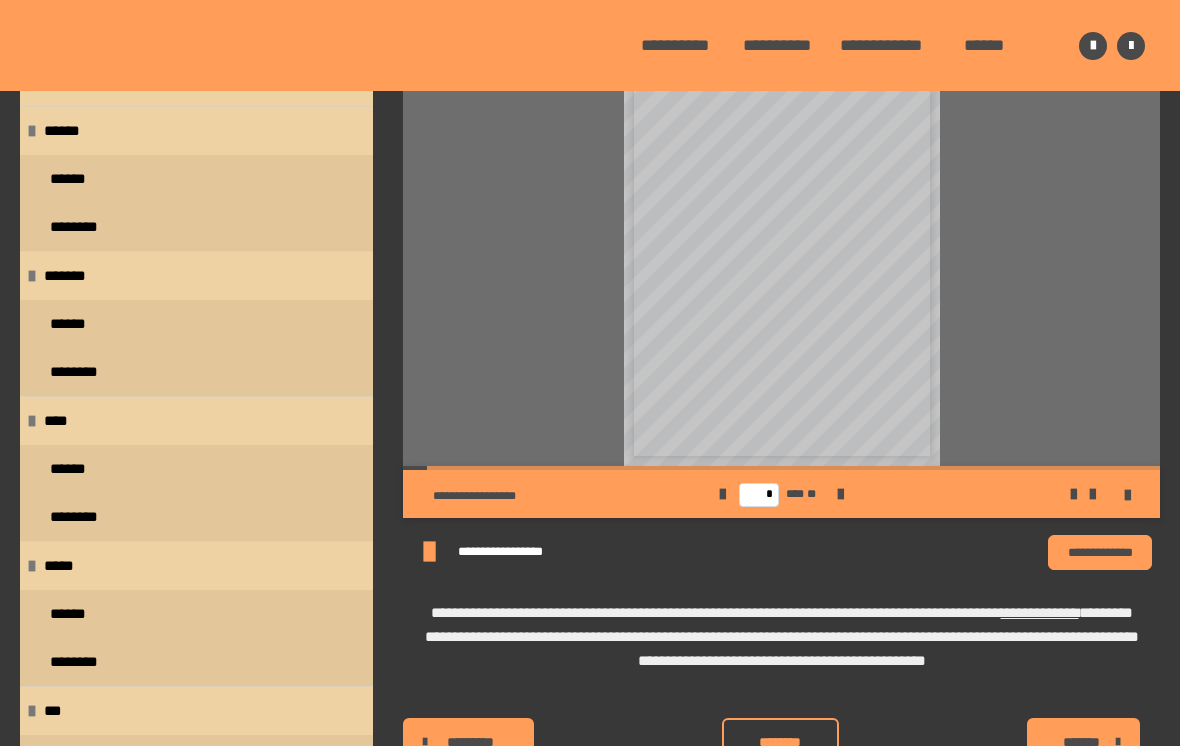 scroll, scrollTop: 456, scrollLeft: 0, axis: vertical 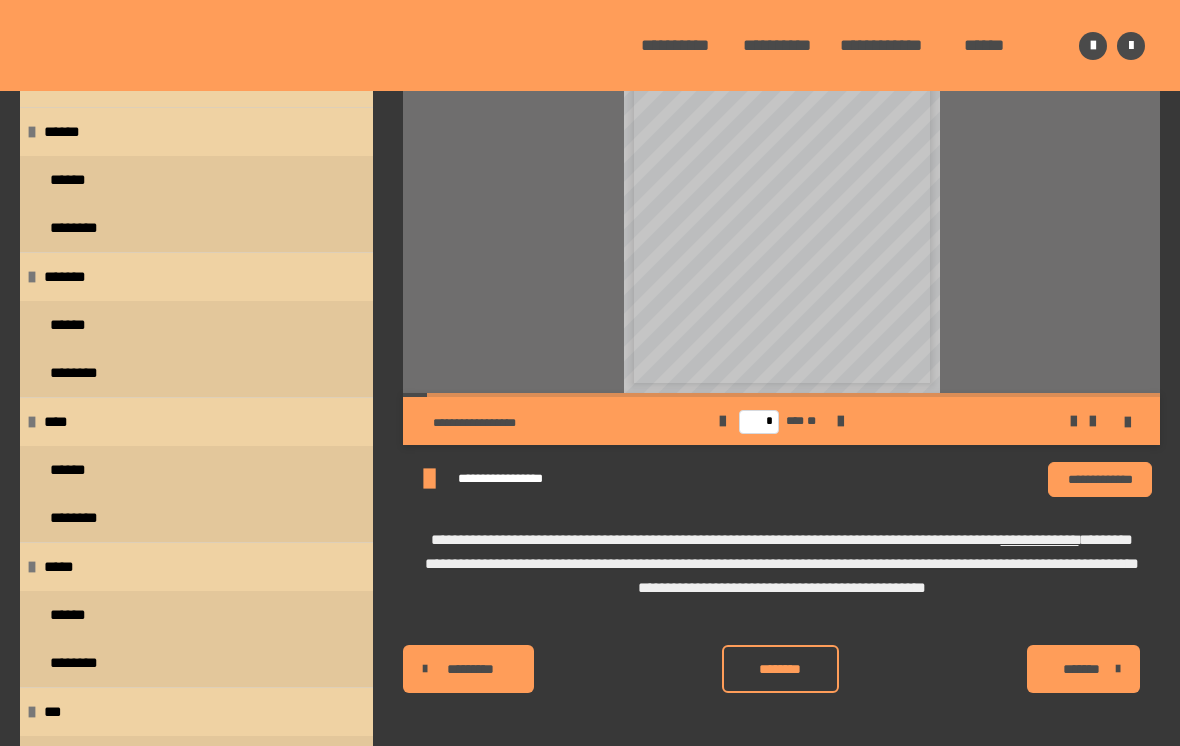 click on "*******" at bounding box center [1081, 669] 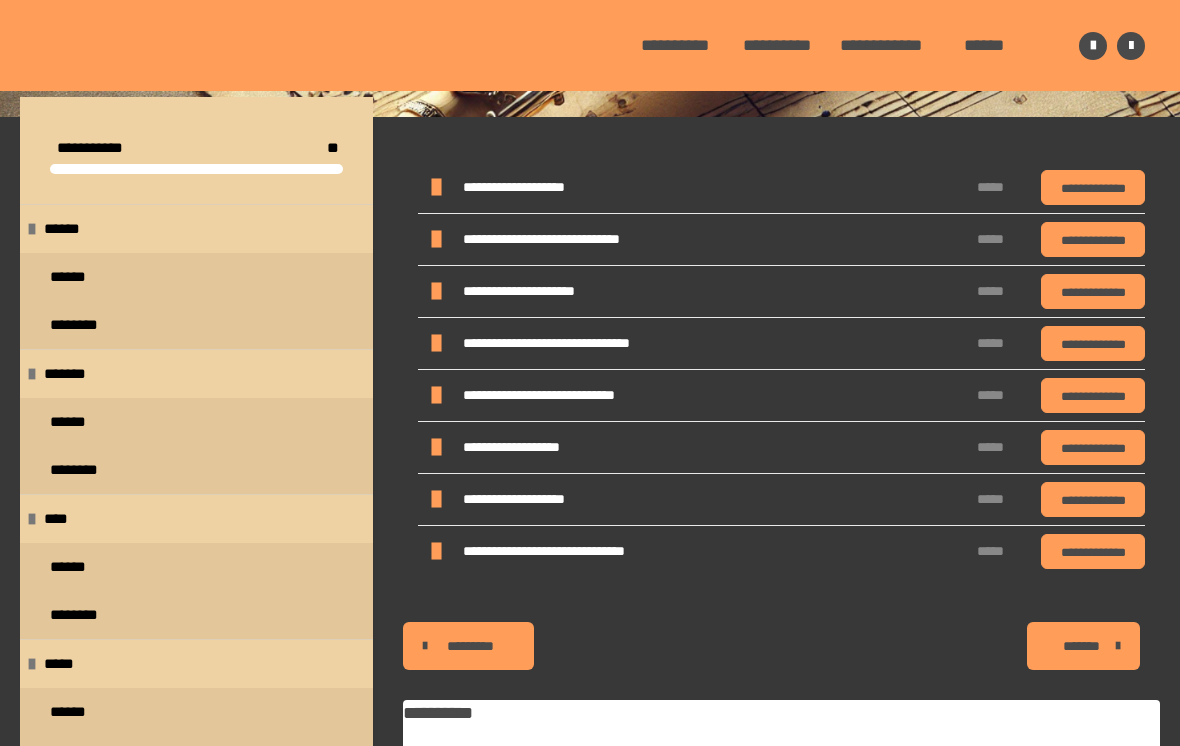 scroll, scrollTop: 229, scrollLeft: 0, axis: vertical 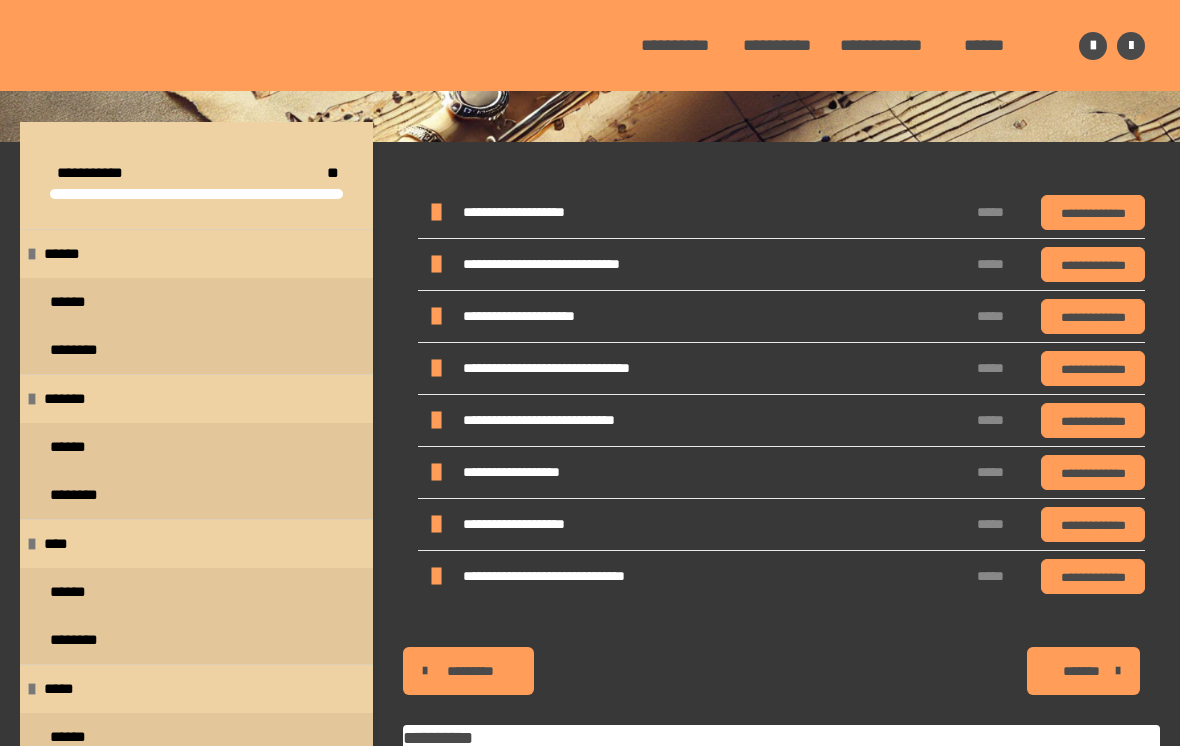 click on "**********" at bounding box center [1093, 212] 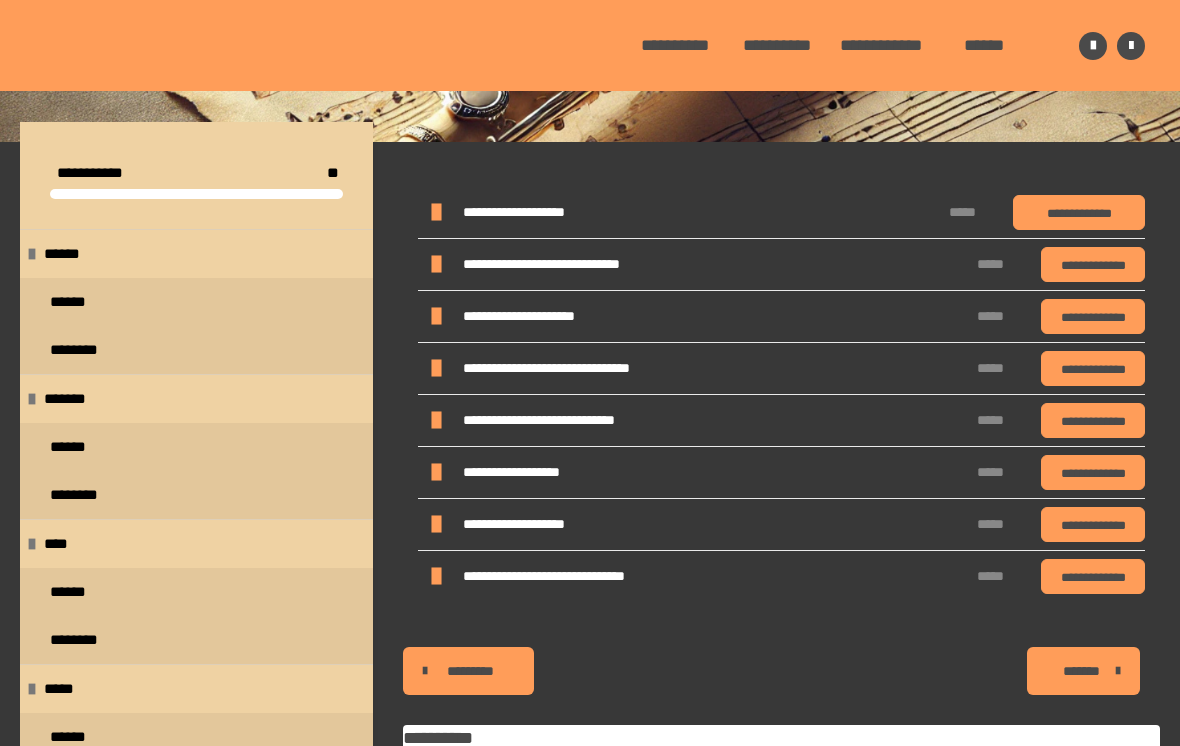 scroll, scrollTop: 228, scrollLeft: 0, axis: vertical 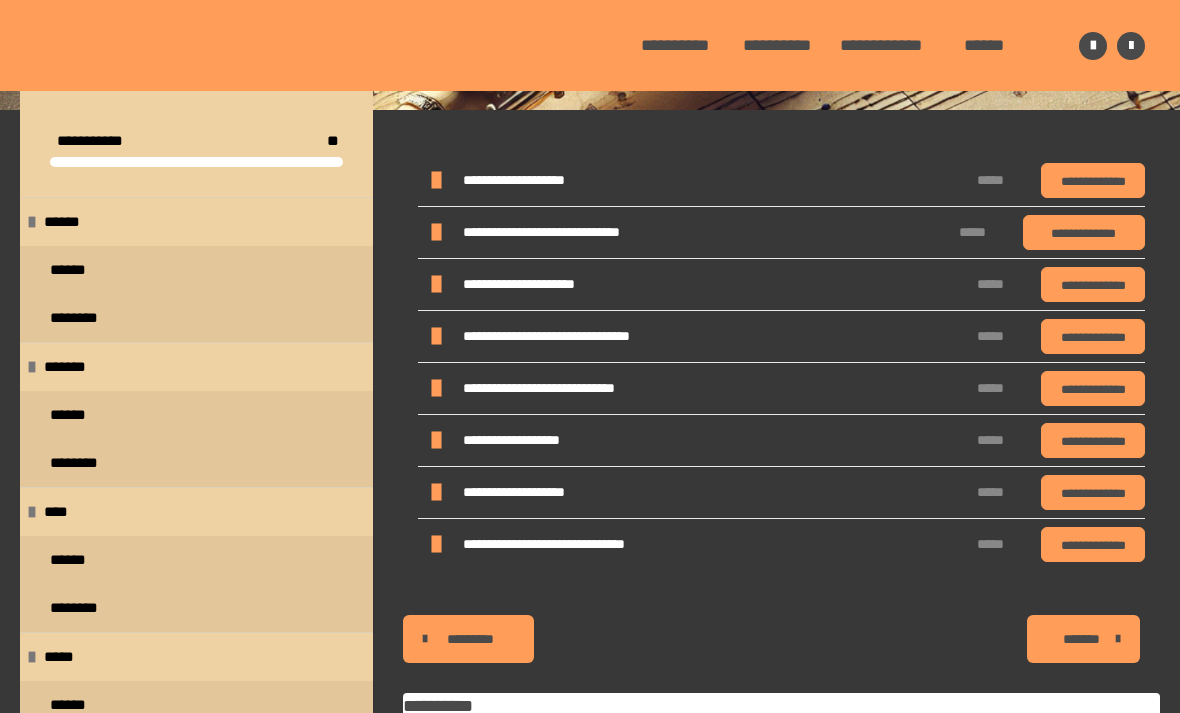click on "**********" at bounding box center (1084, 232) 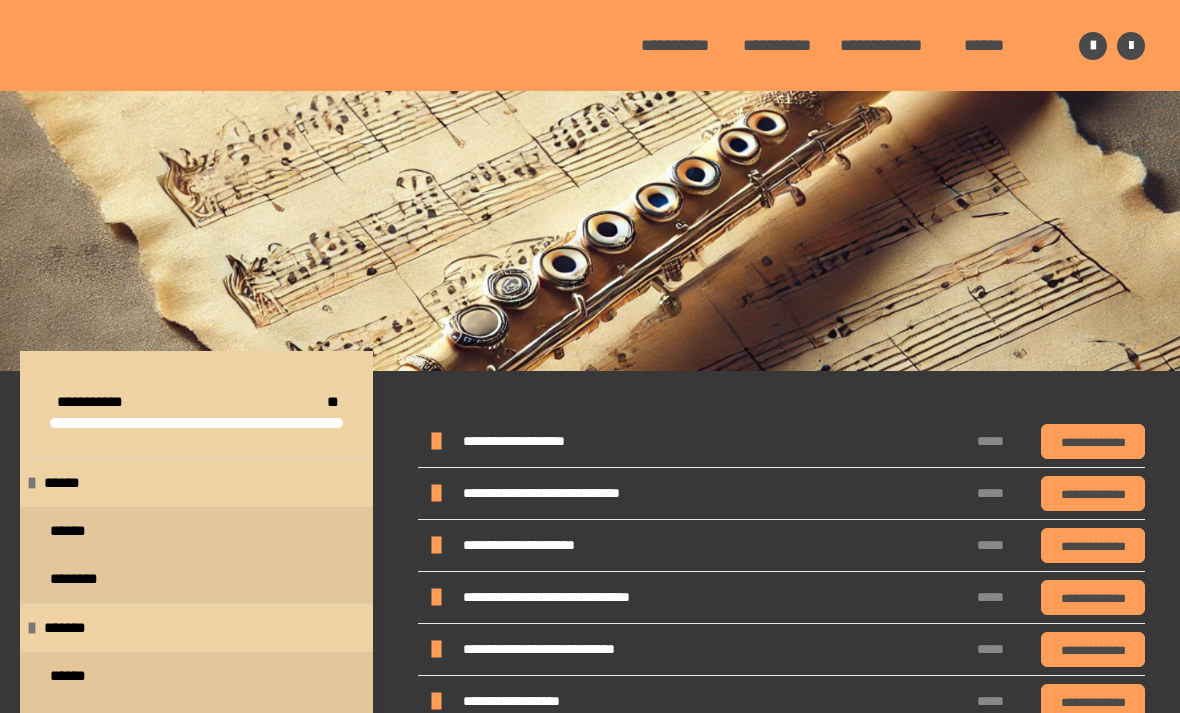 scroll, scrollTop: 64, scrollLeft: 0, axis: vertical 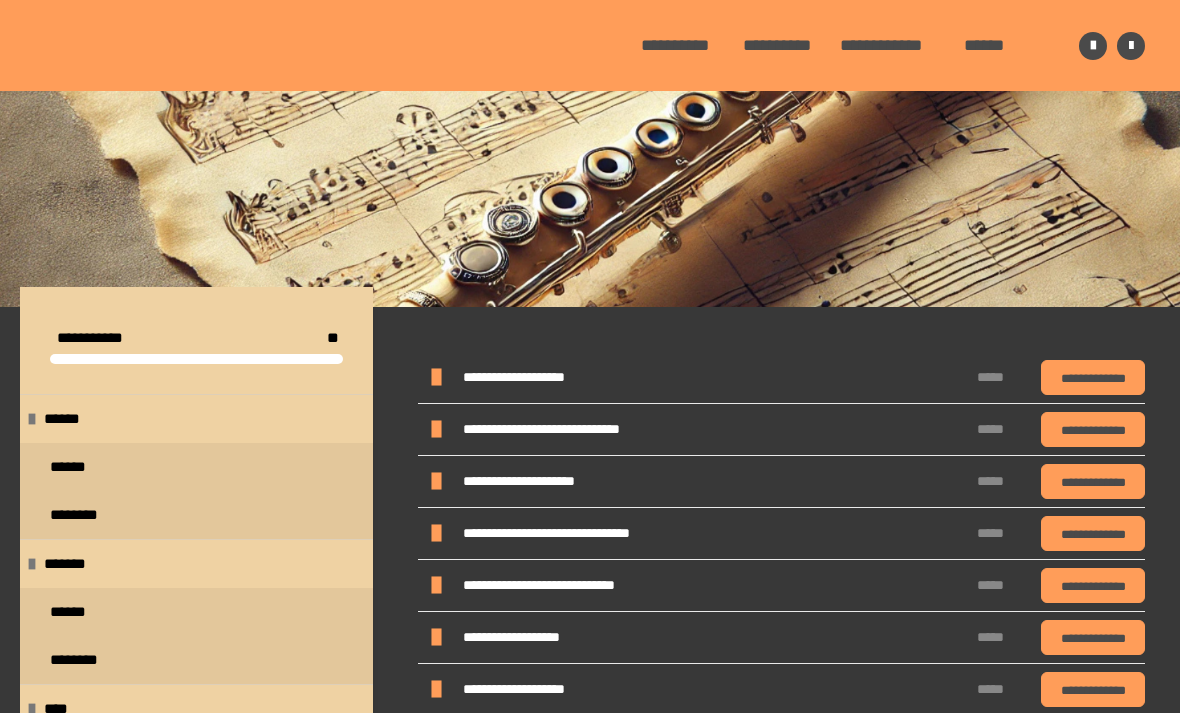 click on "**********" at bounding box center [1093, 481] 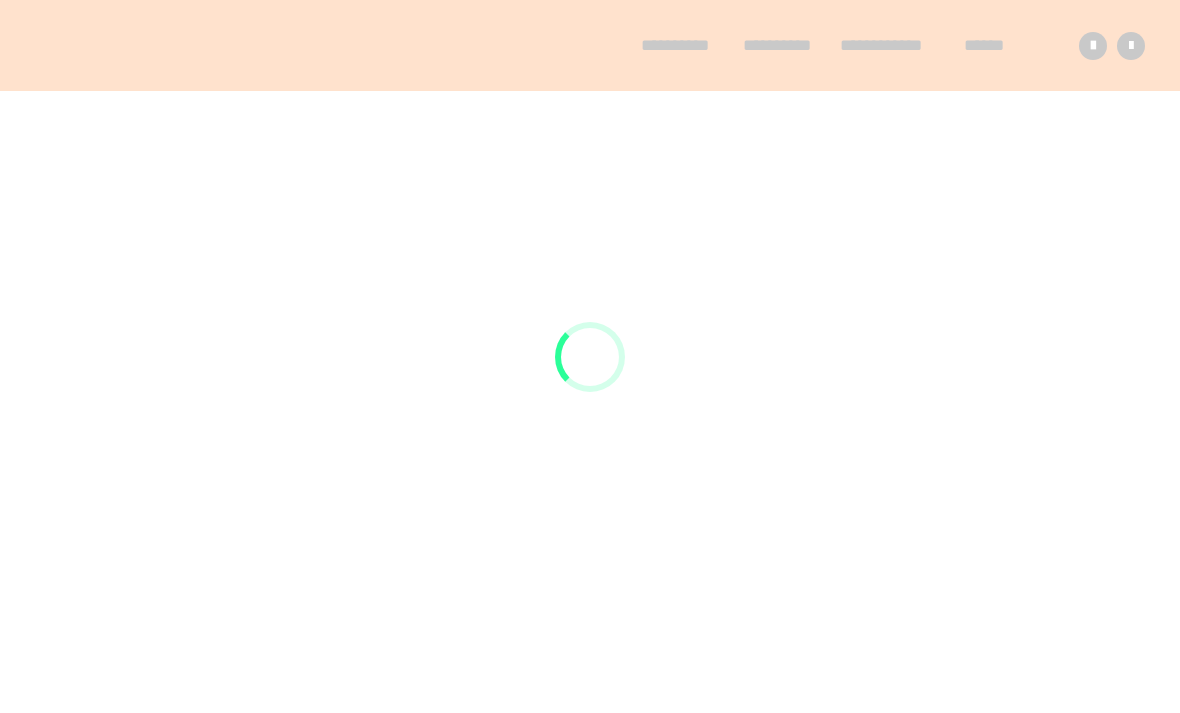 scroll, scrollTop: 64, scrollLeft: 0, axis: vertical 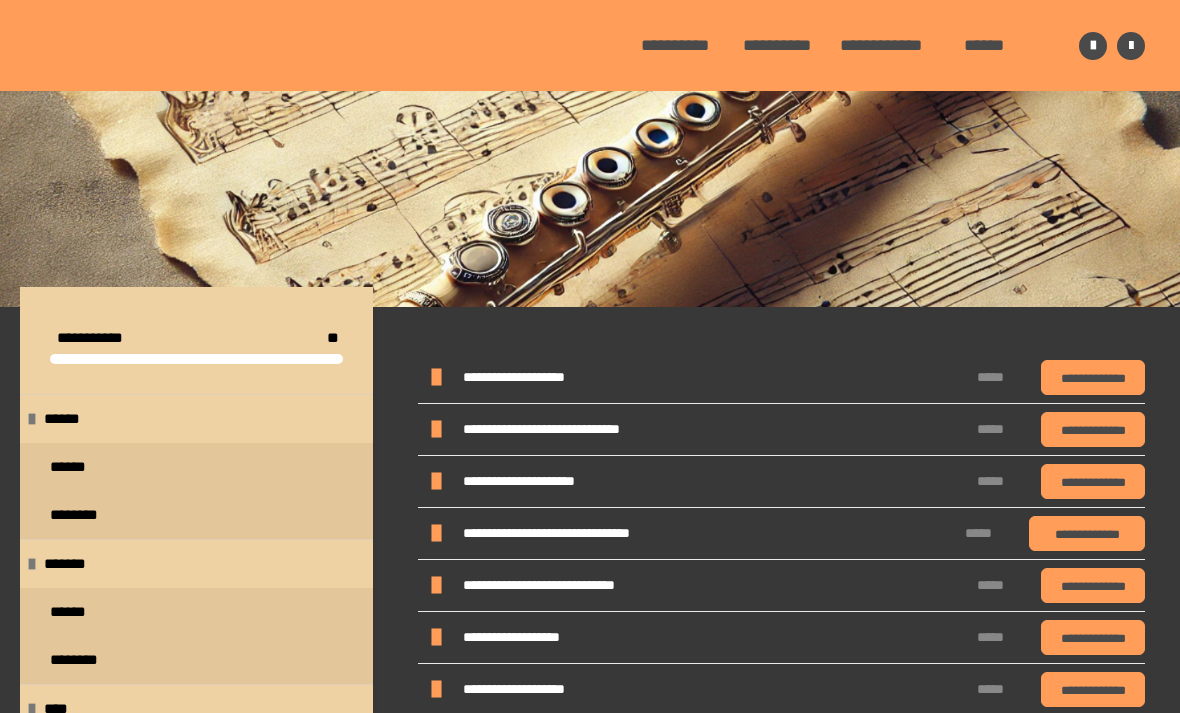 click on "**********" at bounding box center (1087, 533) 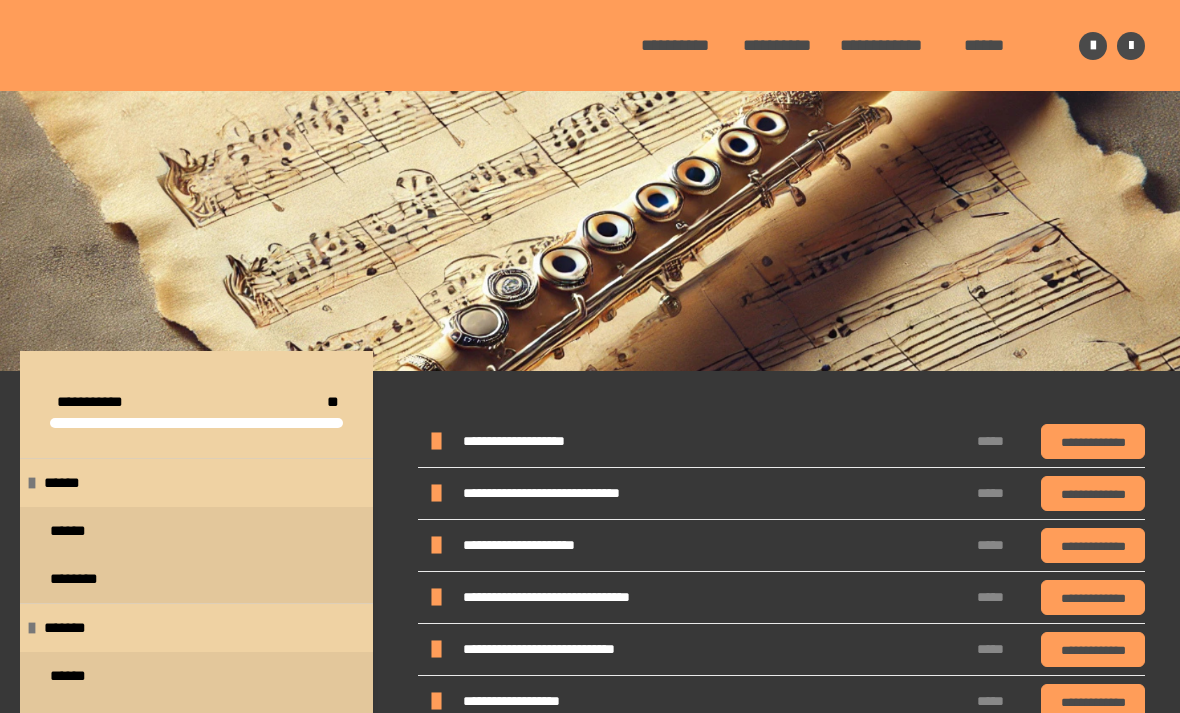 scroll, scrollTop: 64, scrollLeft: 0, axis: vertical 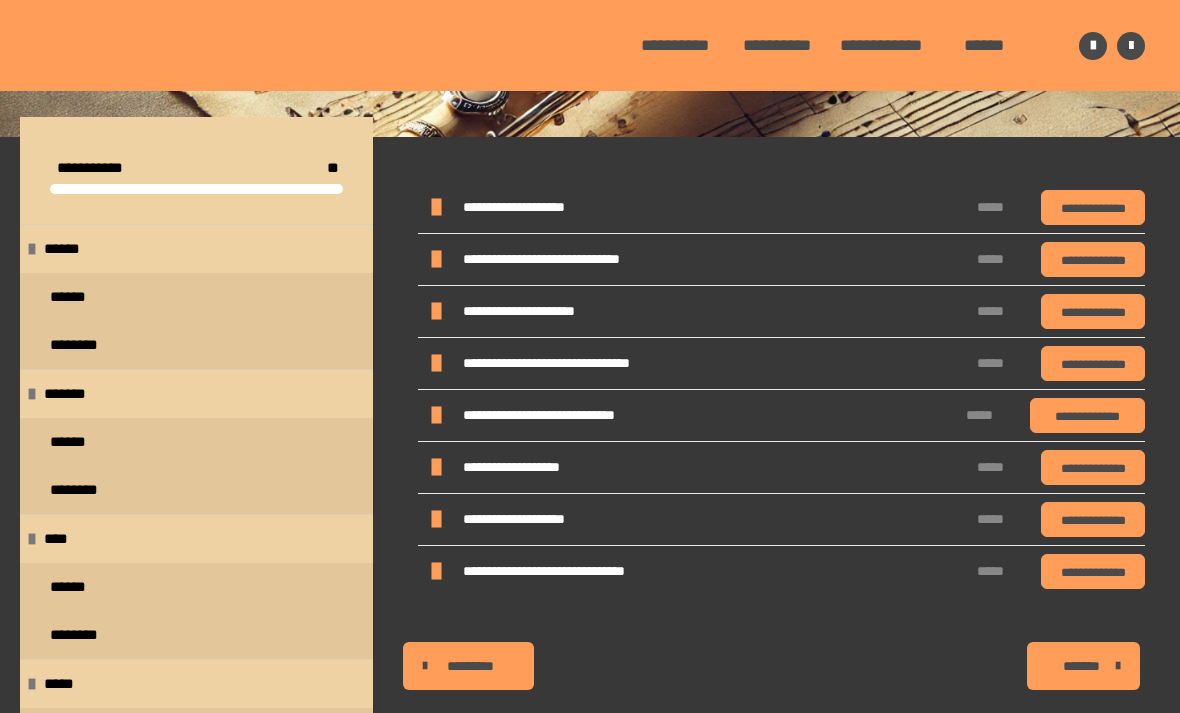 click on "**********" at bounding box center [1087, 415] 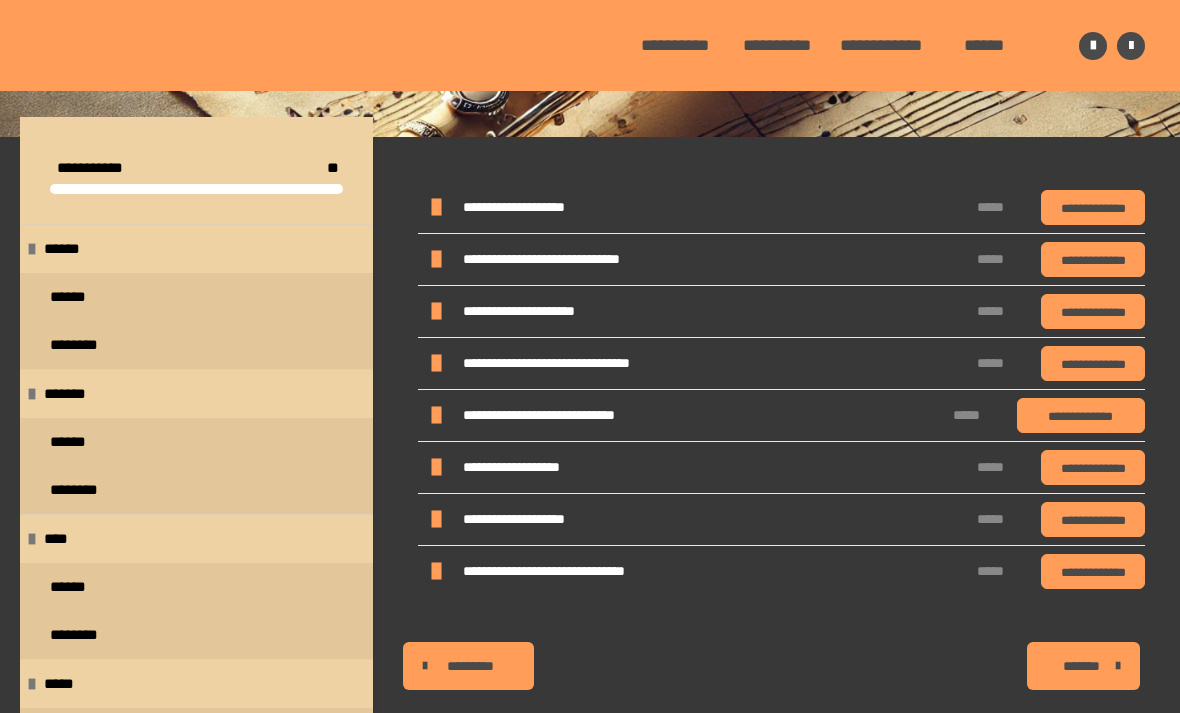 scroll, scrollTop: 266, scrollLeft: 0, axis: vertical 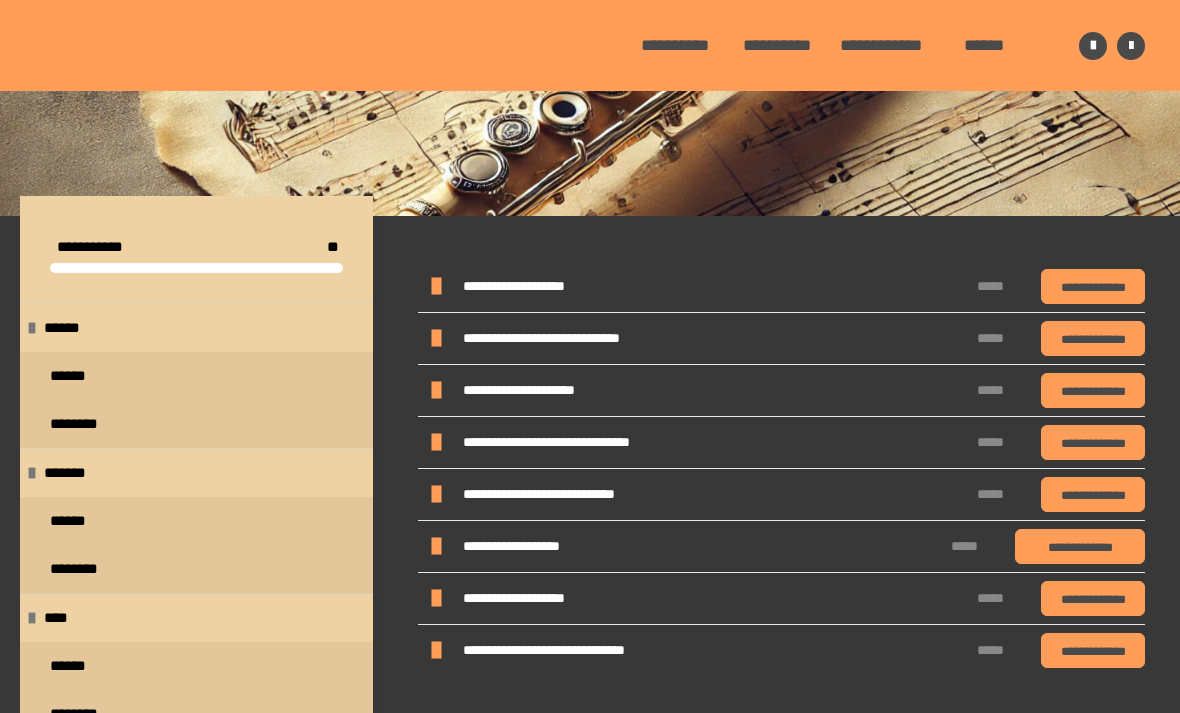 click on "**********" at bounding box center (1080, 546) 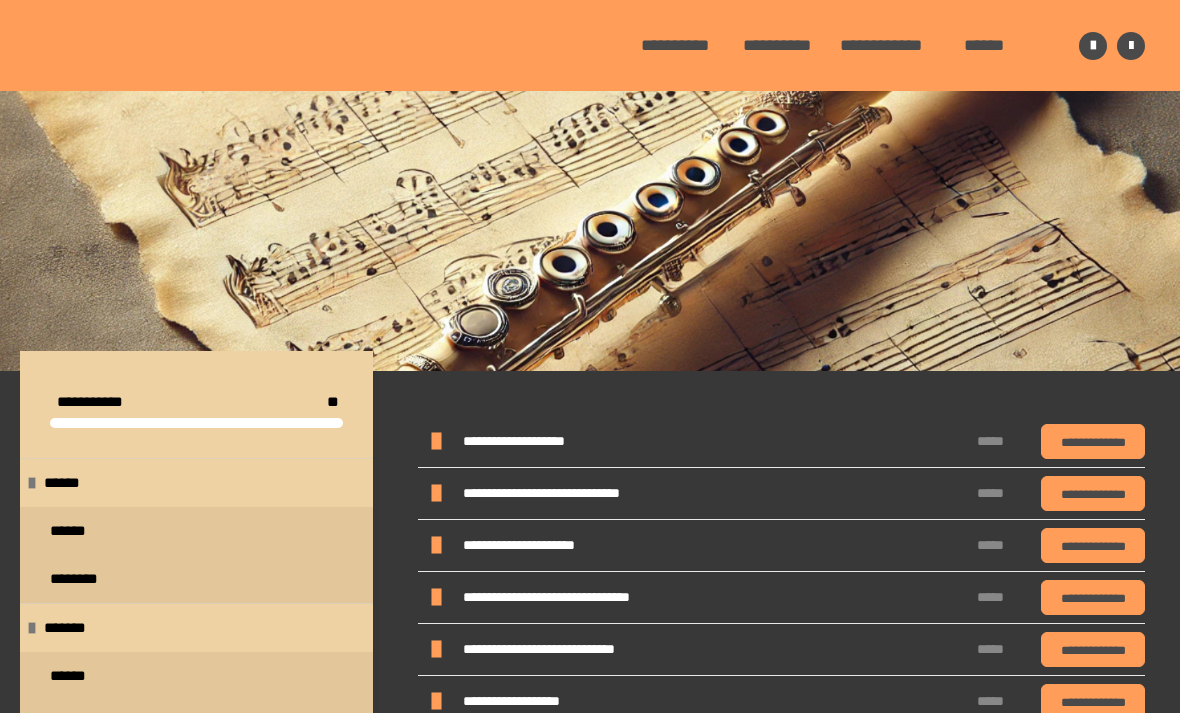 scroll, scrollTop: 64, scrollLeft: 0, axis: vertical 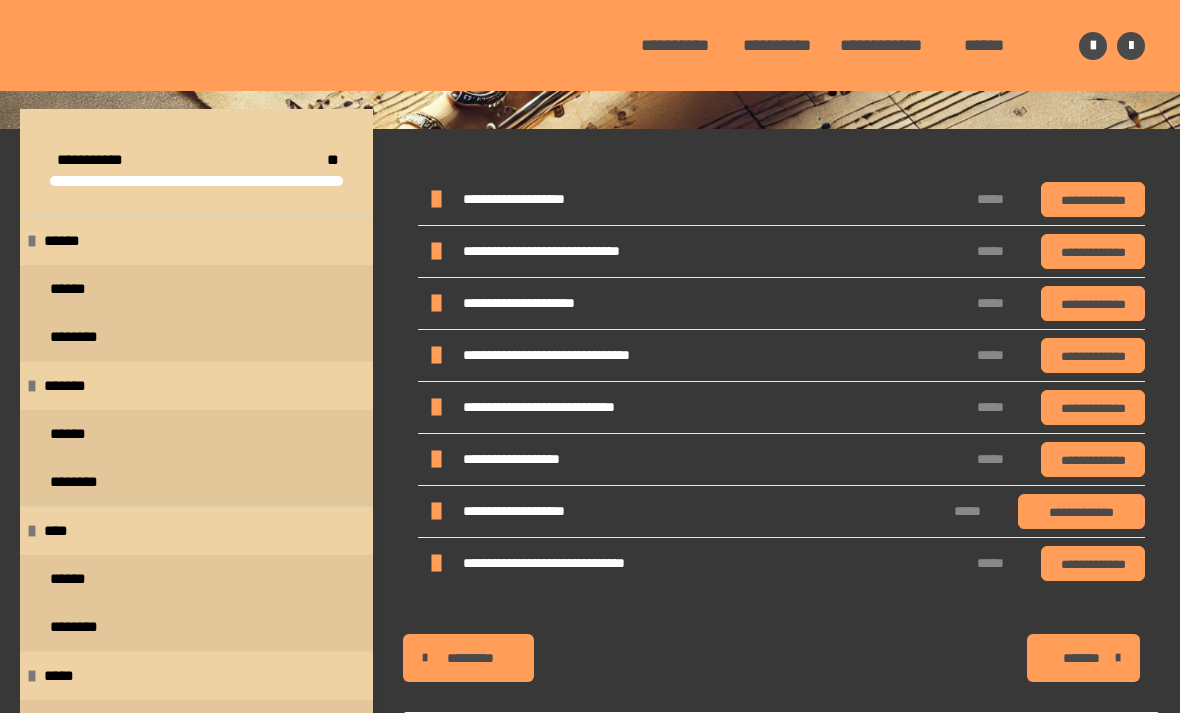 click on "**********" at bounding box center (1081, 511) 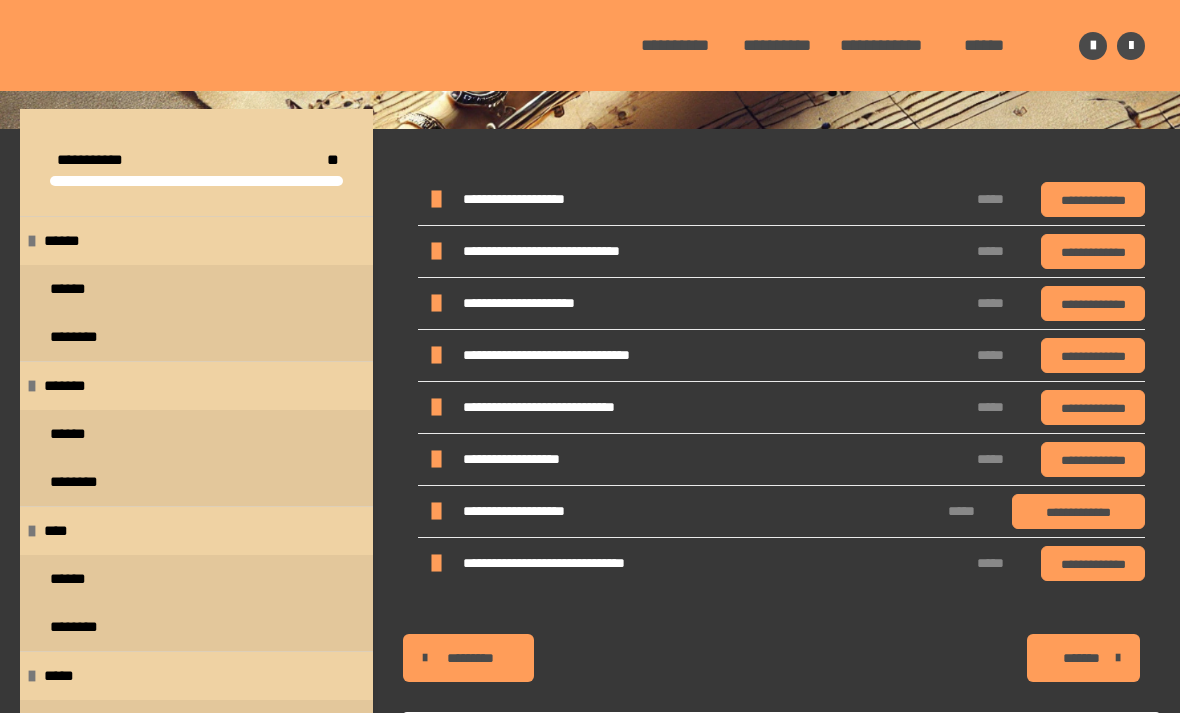 scroll, scrollTop: 274, scrollLeft: 0, axis: vertical 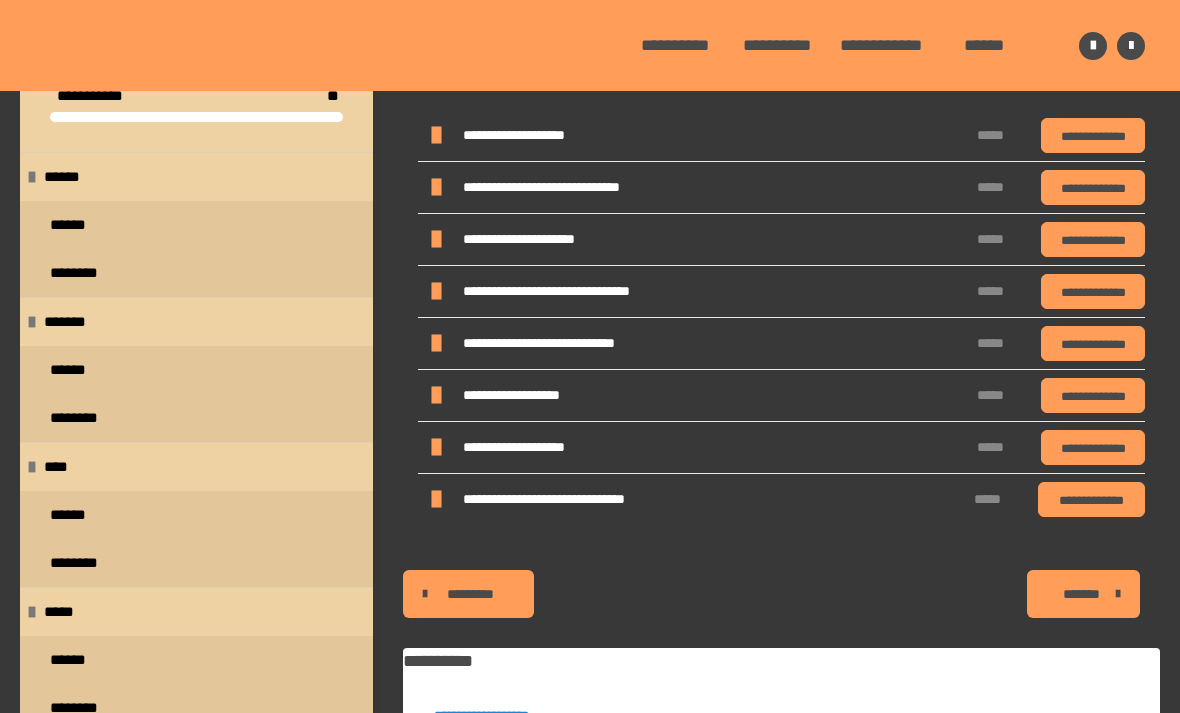 click on "**********" at bounding box center (1091, 499) 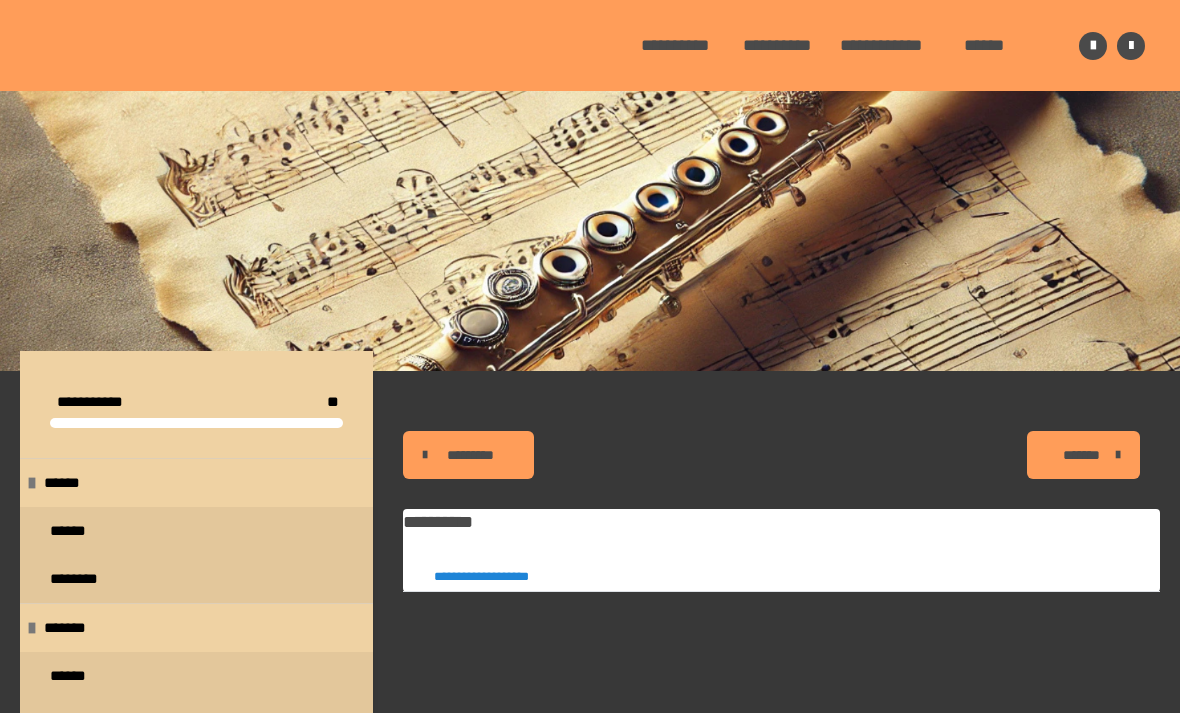 scroll, scrollTop: 64, scrollLeft: 0, axis: vertical 